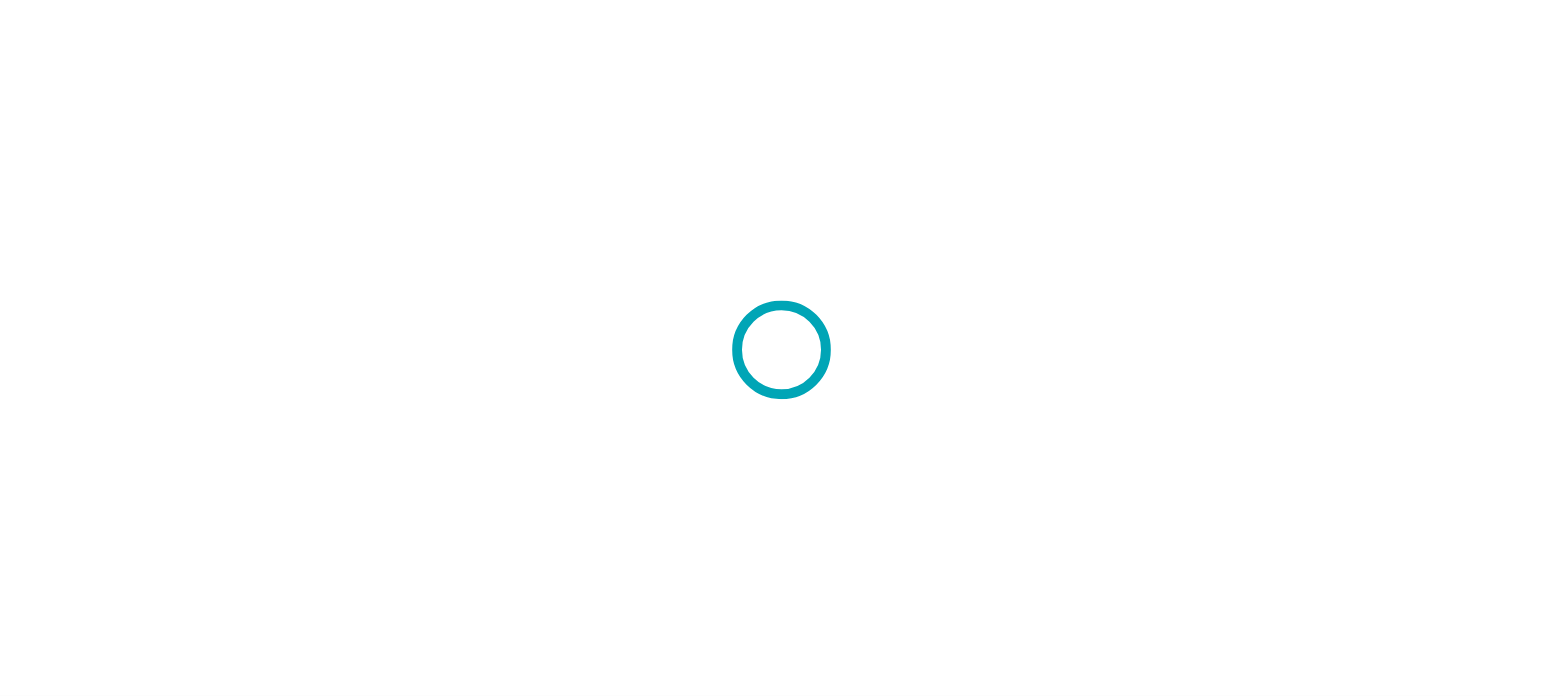 scroll, scrollTop: 0, scrollLeft: 0, axis: both 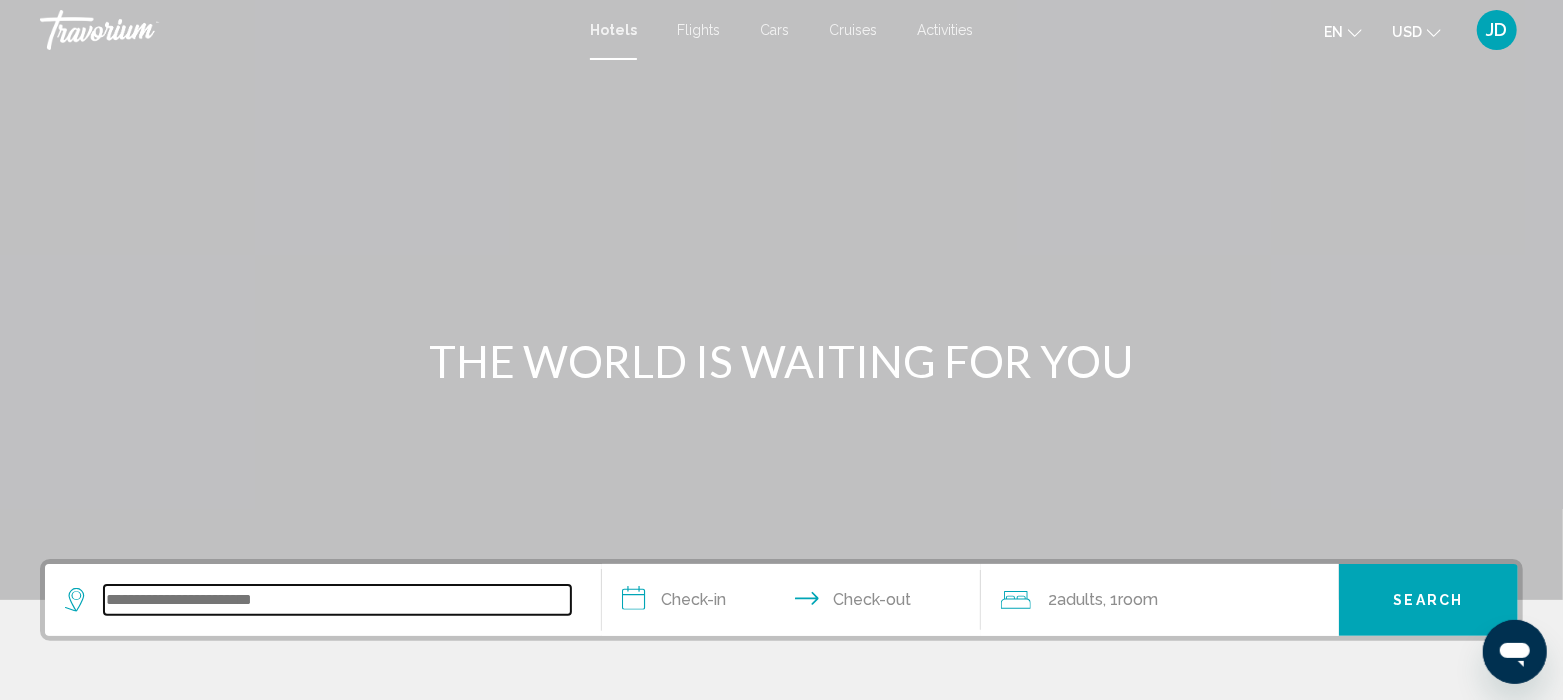 click at bounding box center (337, 600) 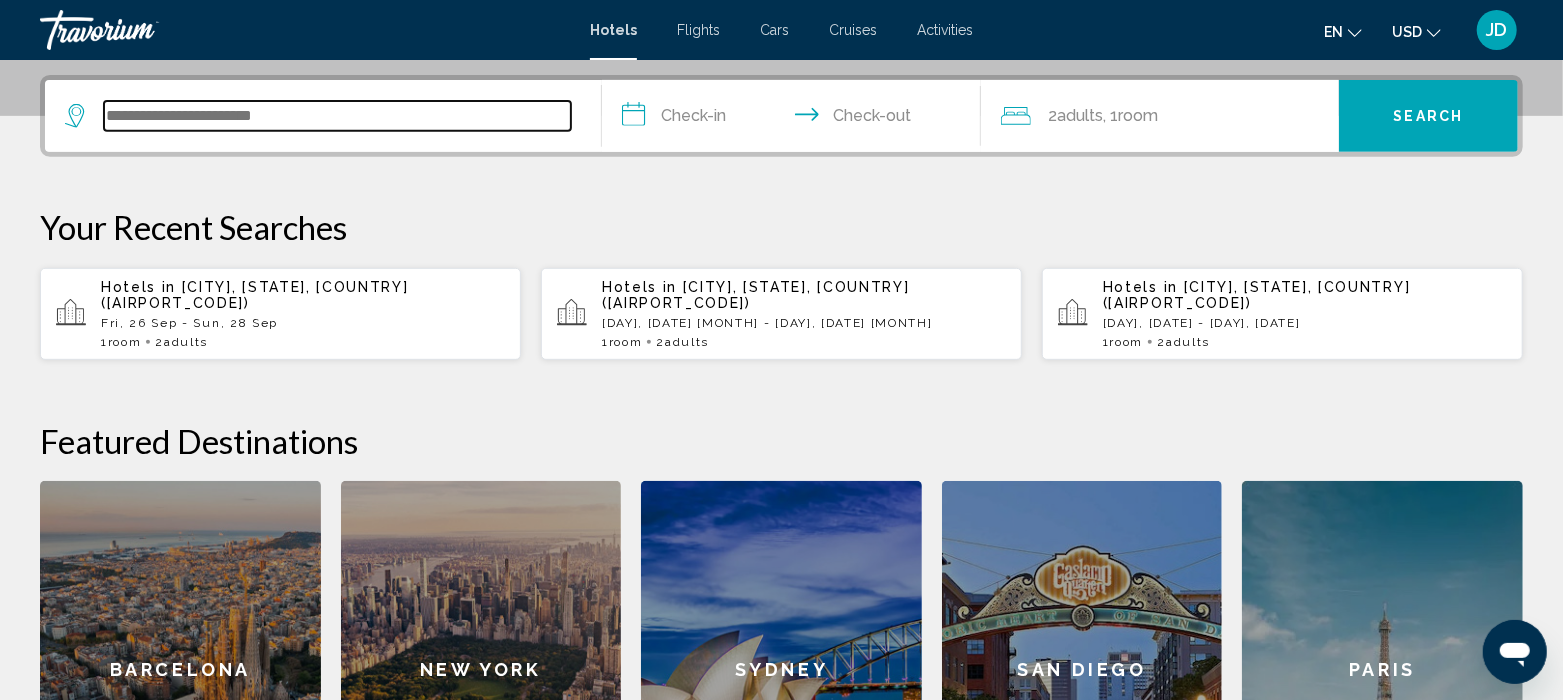 scroll, scrollTop: 494, scrollLeft: 0, axis: vertical 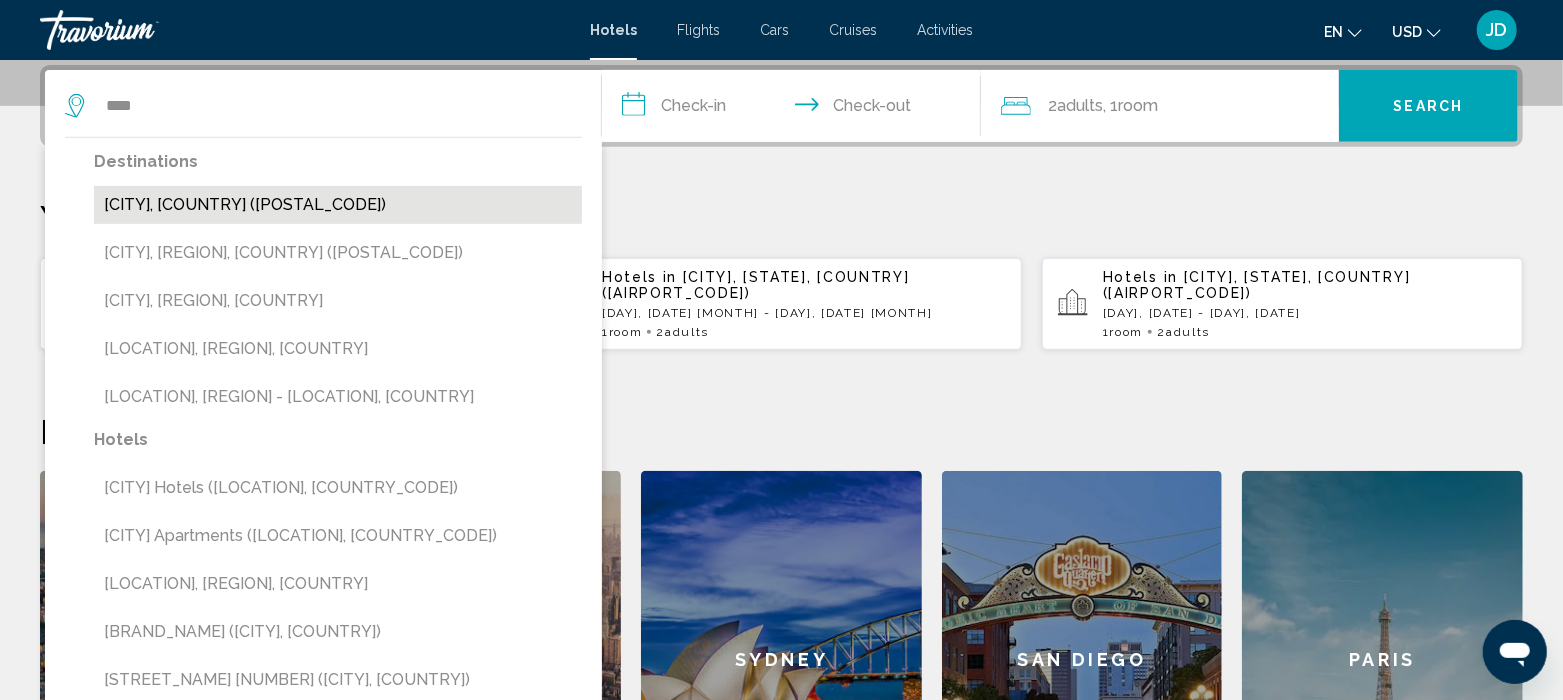 click on "[CITY], [COUNTRY] ([POSTAL_CODE])" at bounding box center [338, 205] 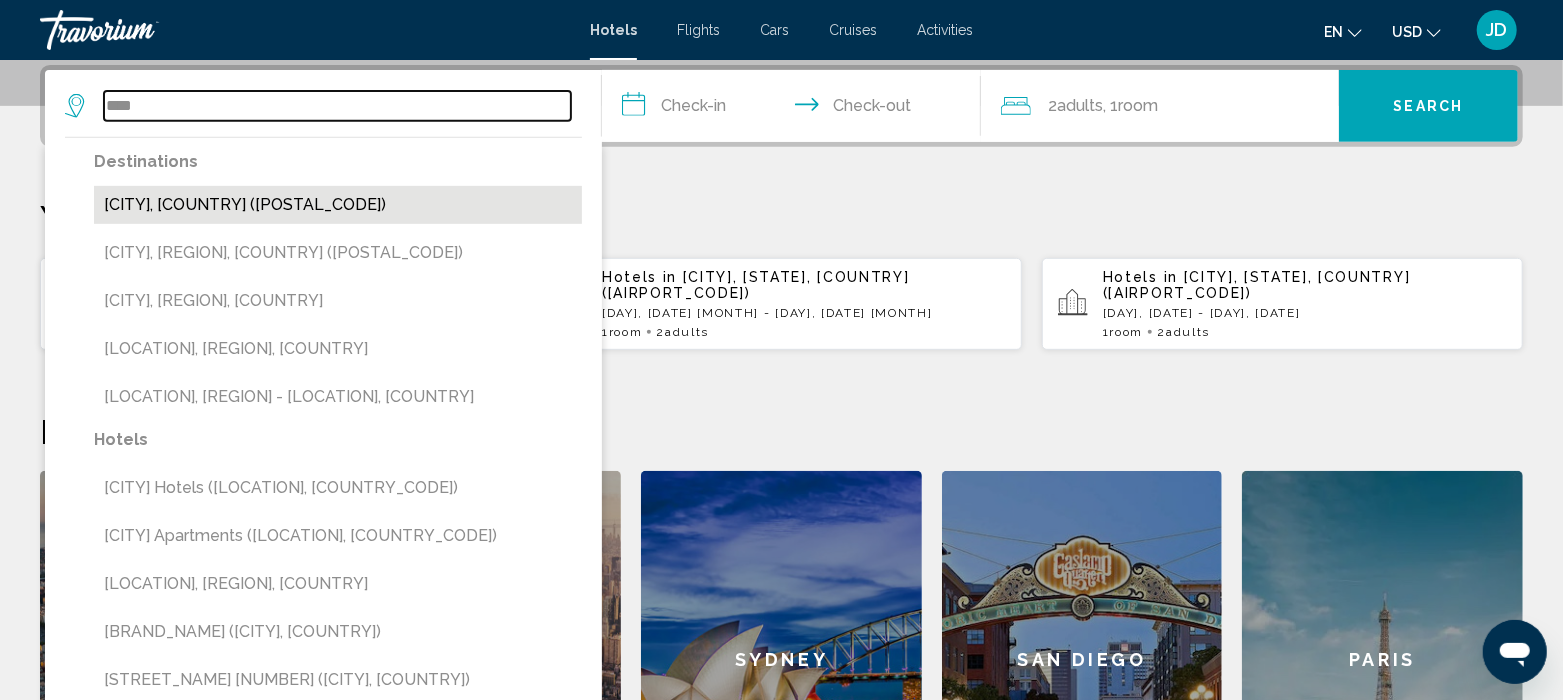 type on "**********" 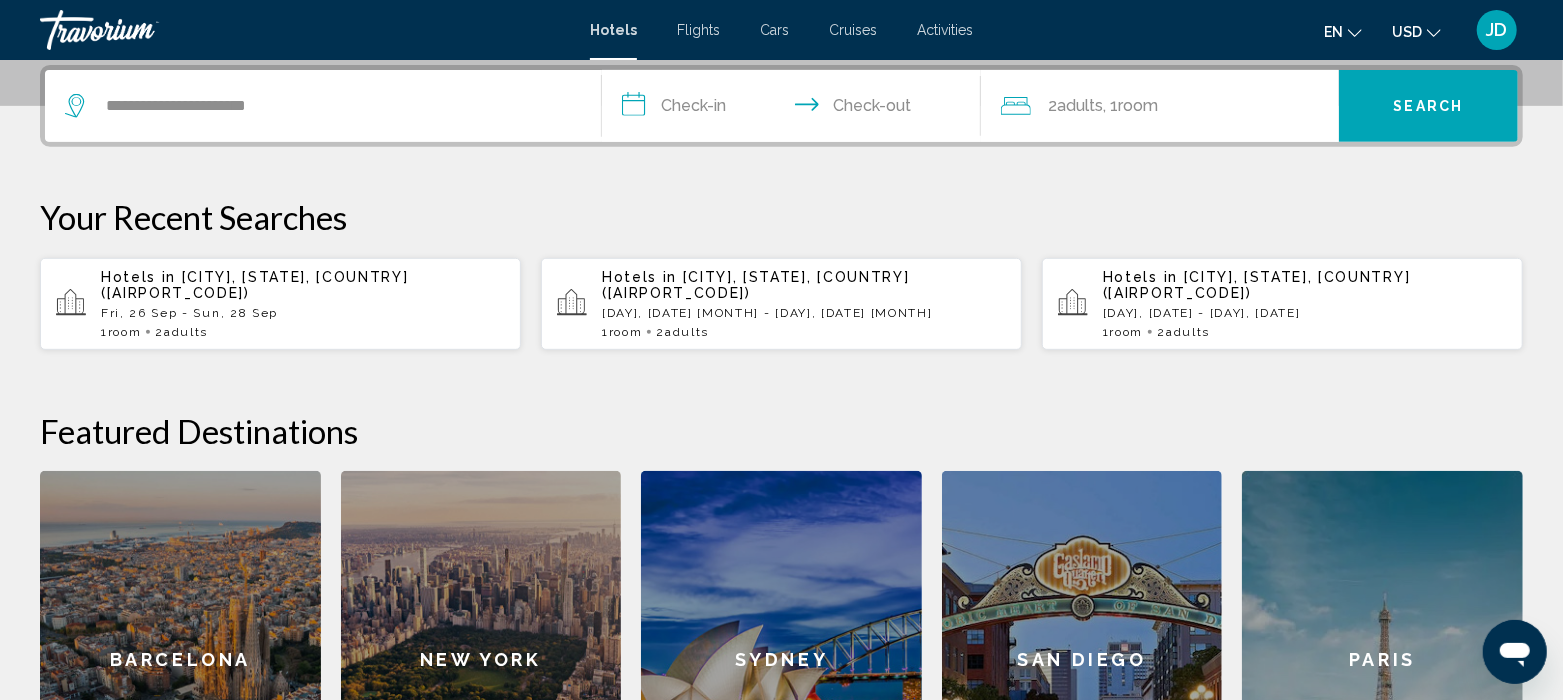 click on "**********" at bounding box center (795, 109) 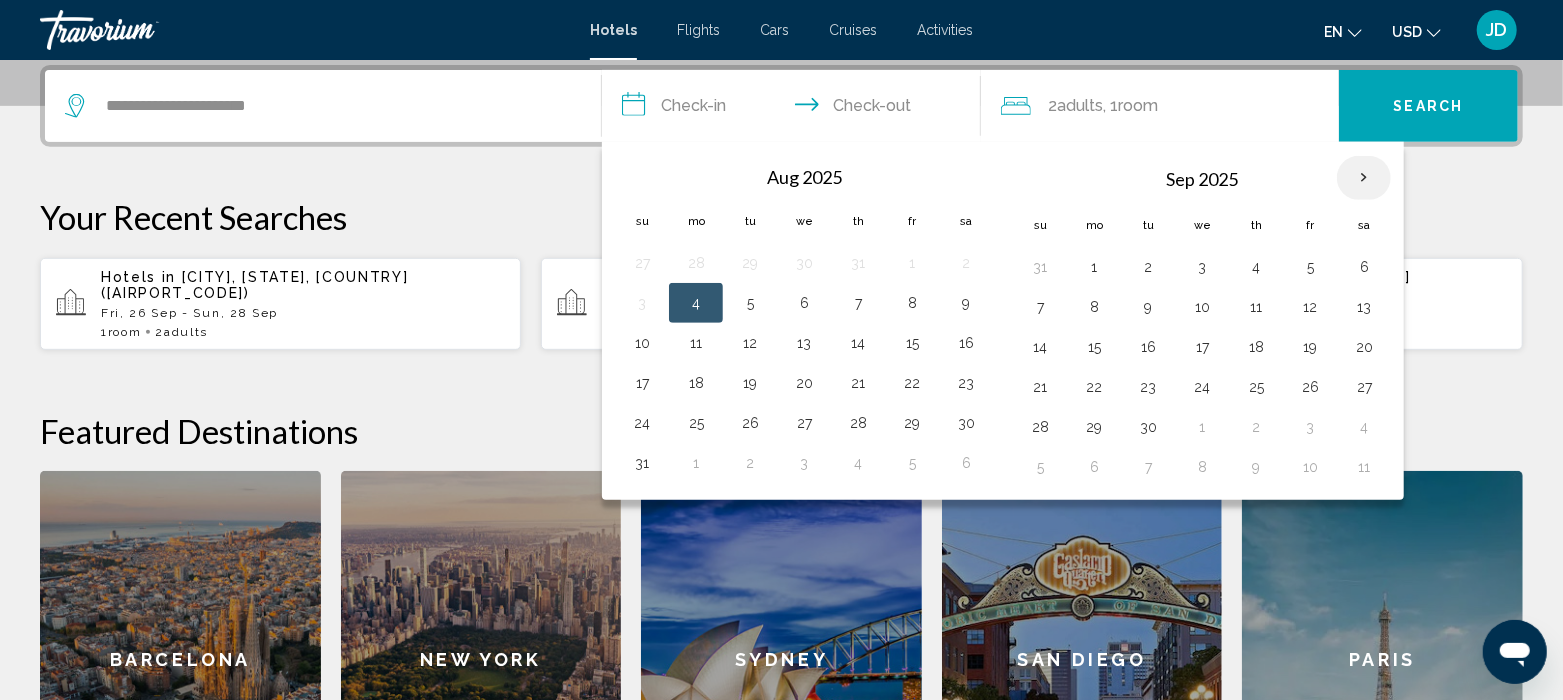 click at bounding box center (1364, 178) 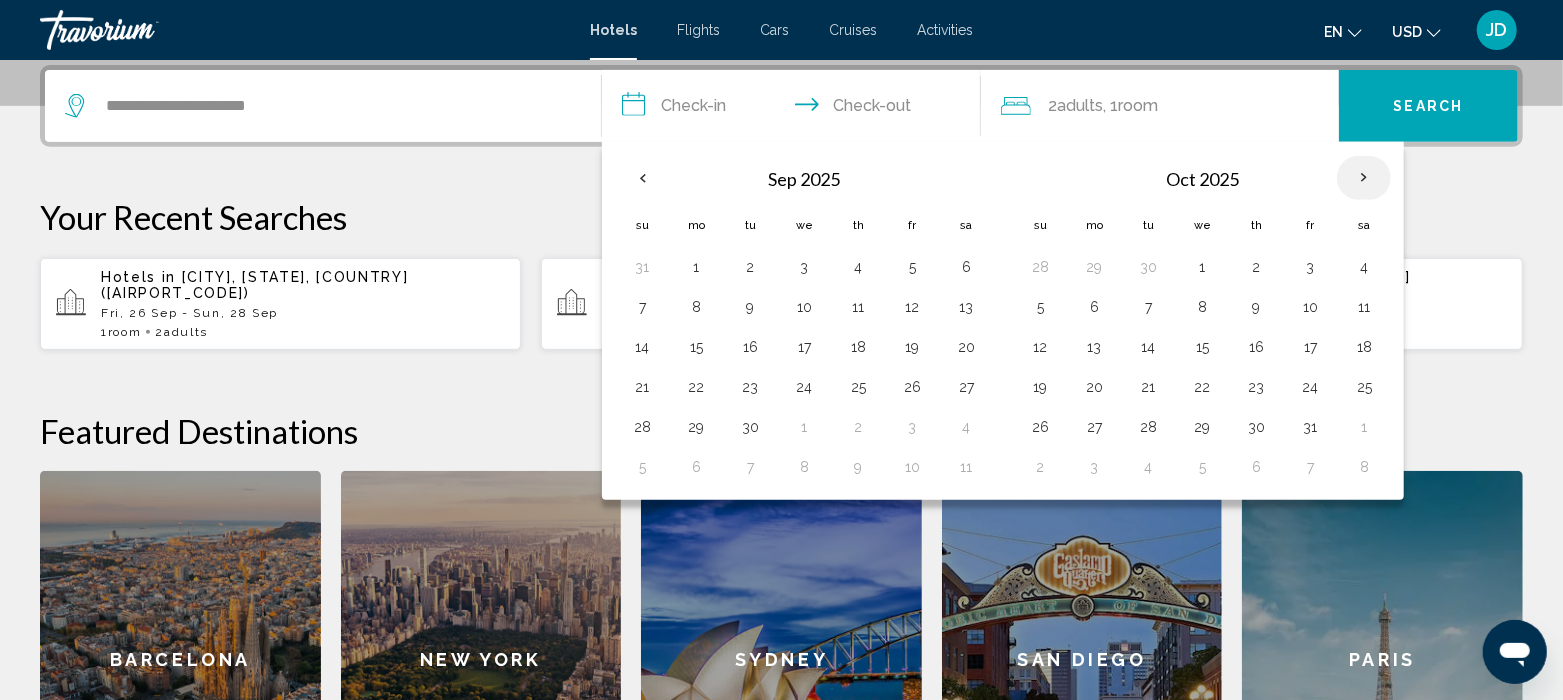 click at bounding box center [1364, 178] 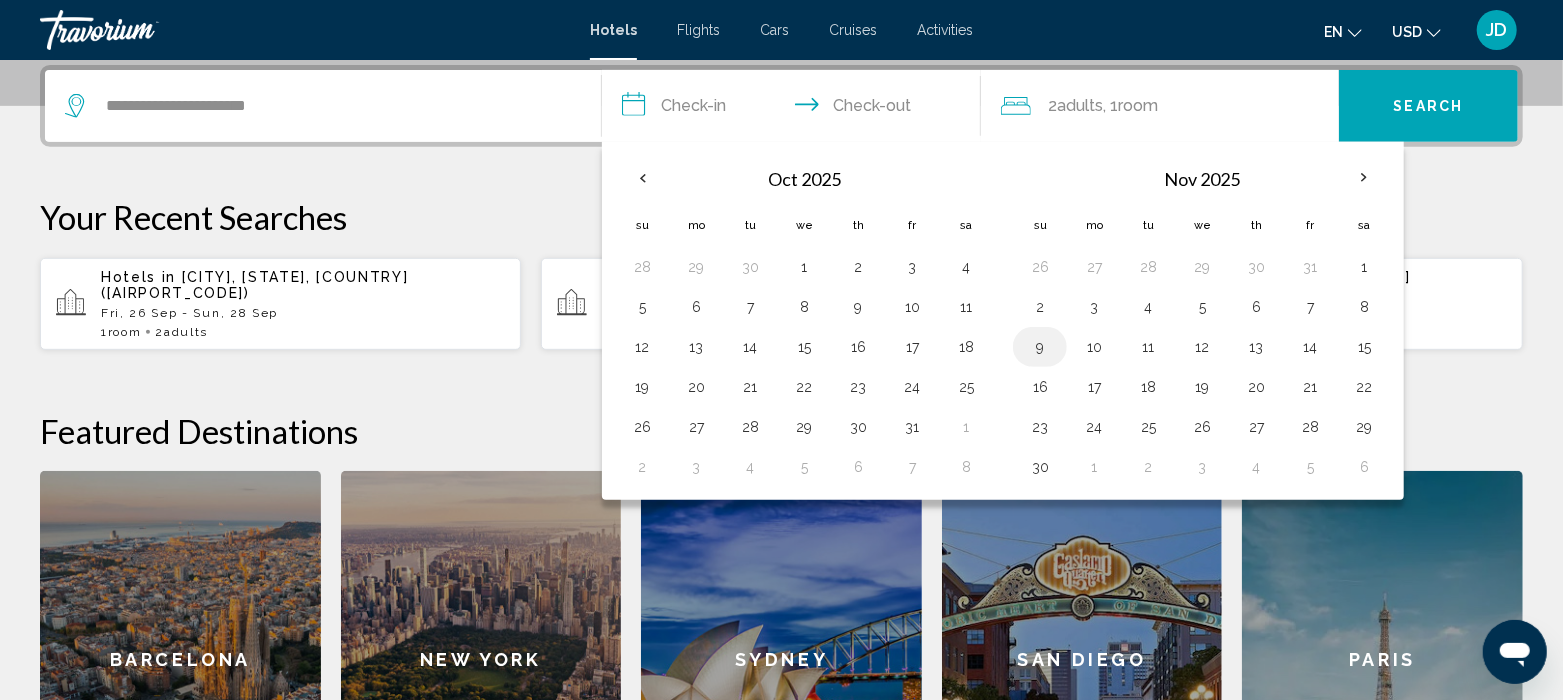 click on "9" at bounding box center (1040, 347) 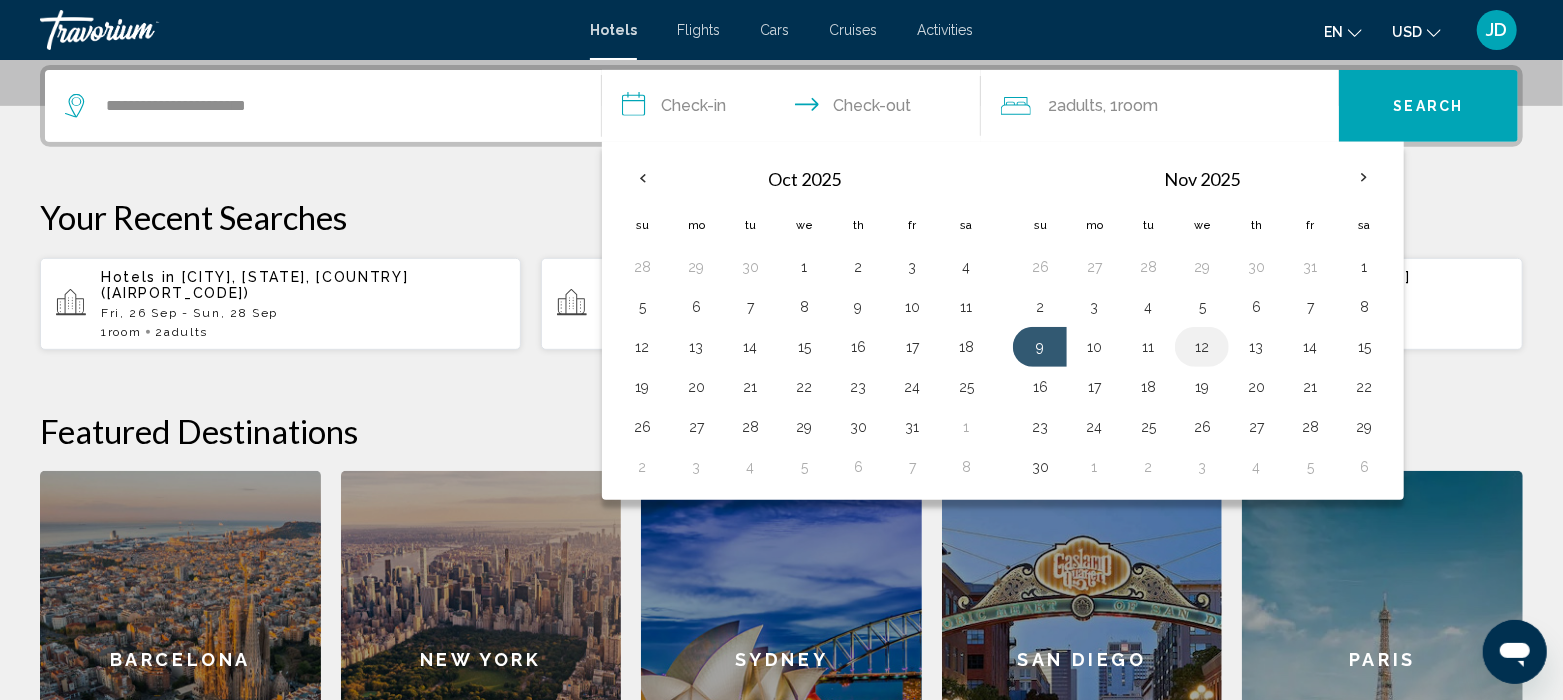 click on "12" at bounding box center (1202, 347) 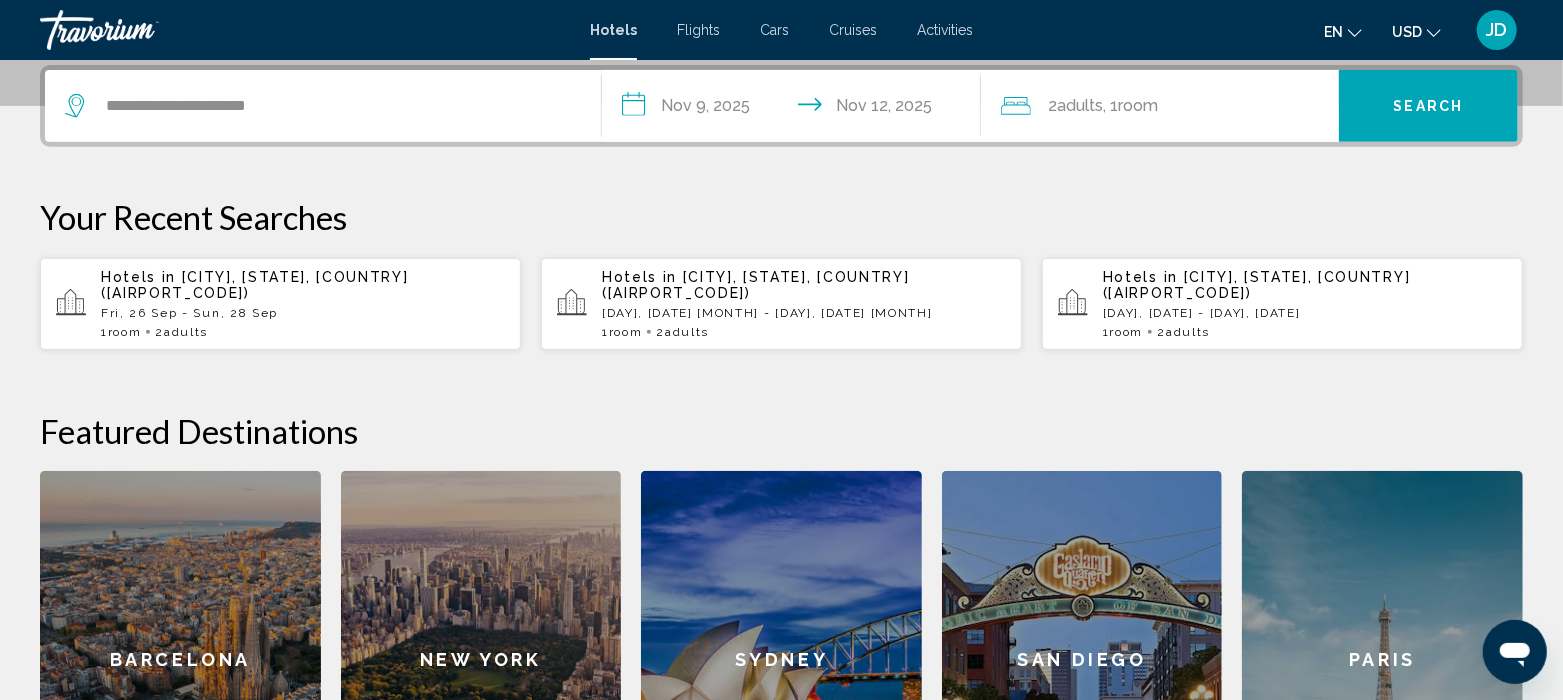 click on "Search" at bounding box center (1429, 107) 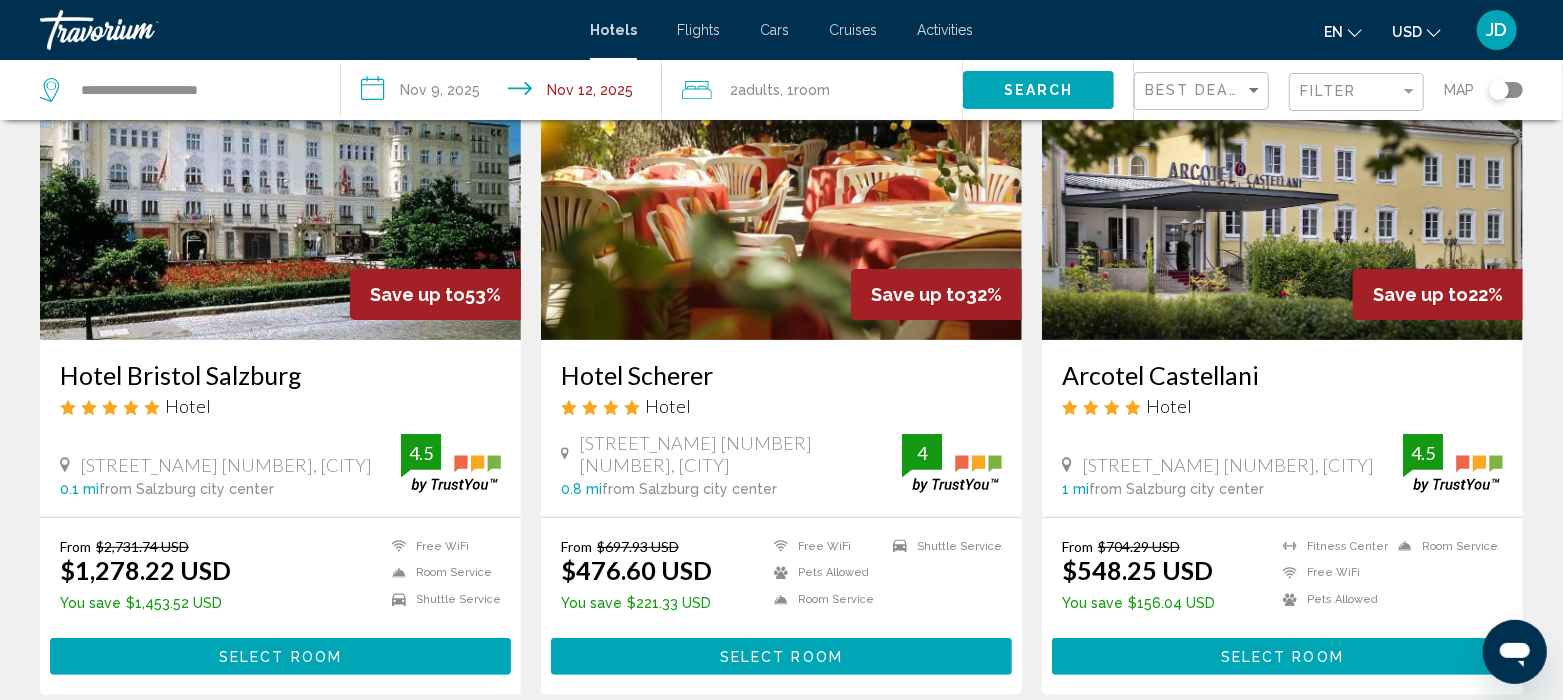 scroll, scrollTop: 0, scrollLeft: 0, axis: both 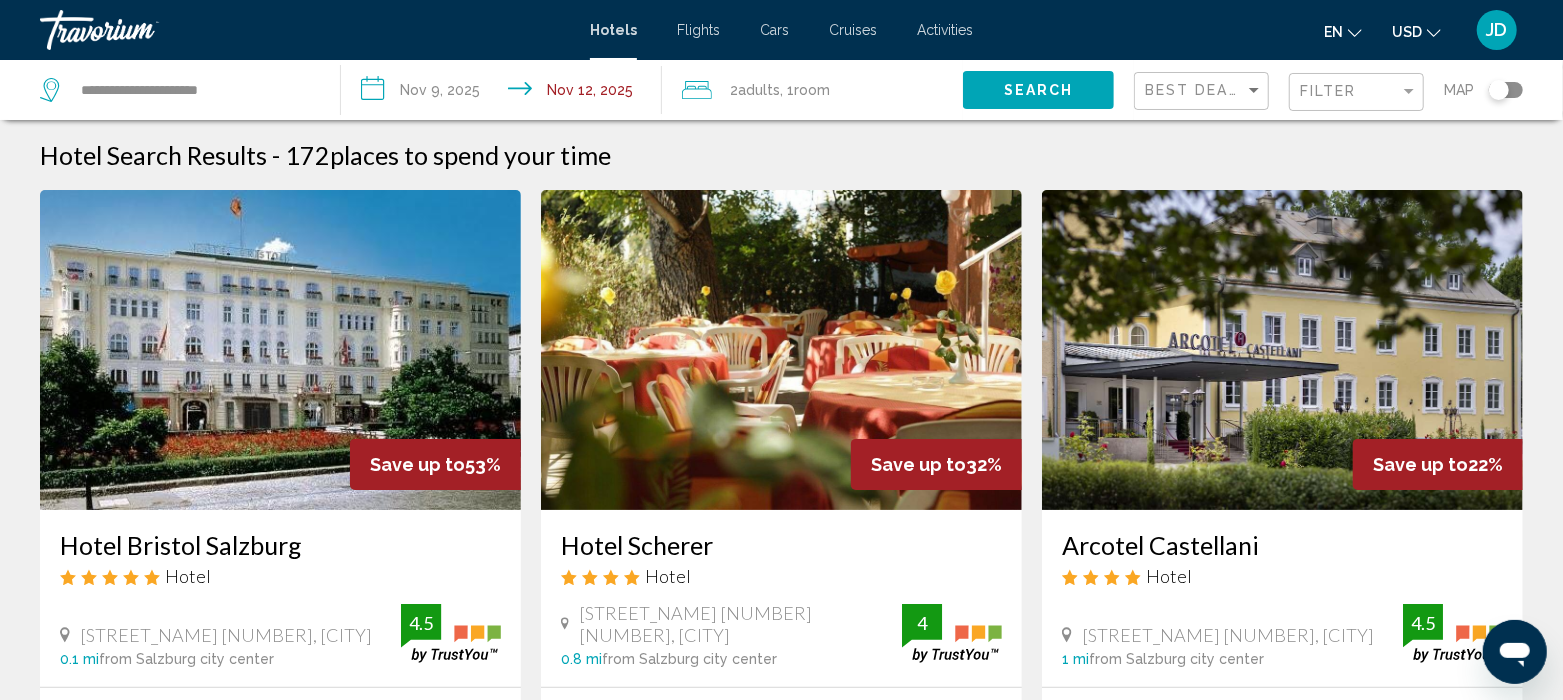 click at bounding box center [781, 350] 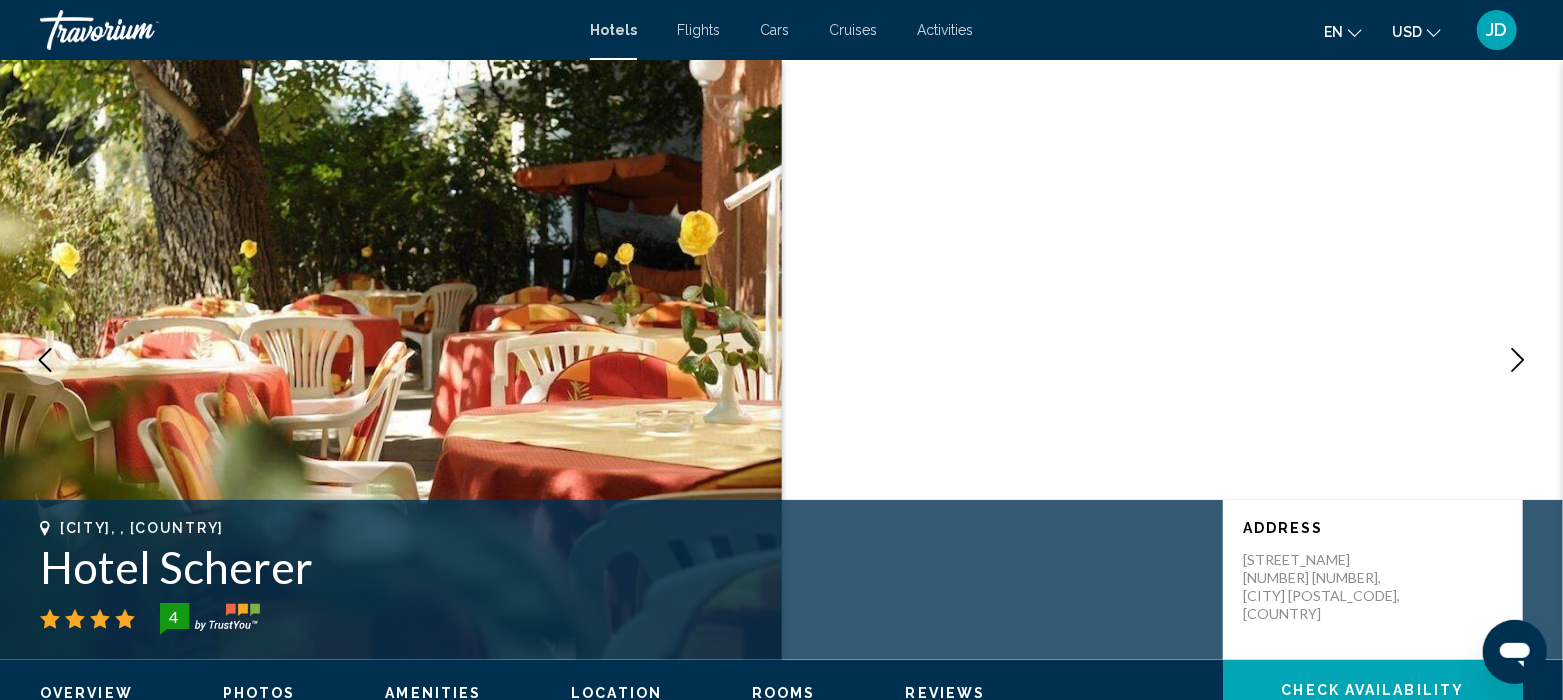 scroll, scrollTop: 10, scrollLeft: 0, axis: vertical 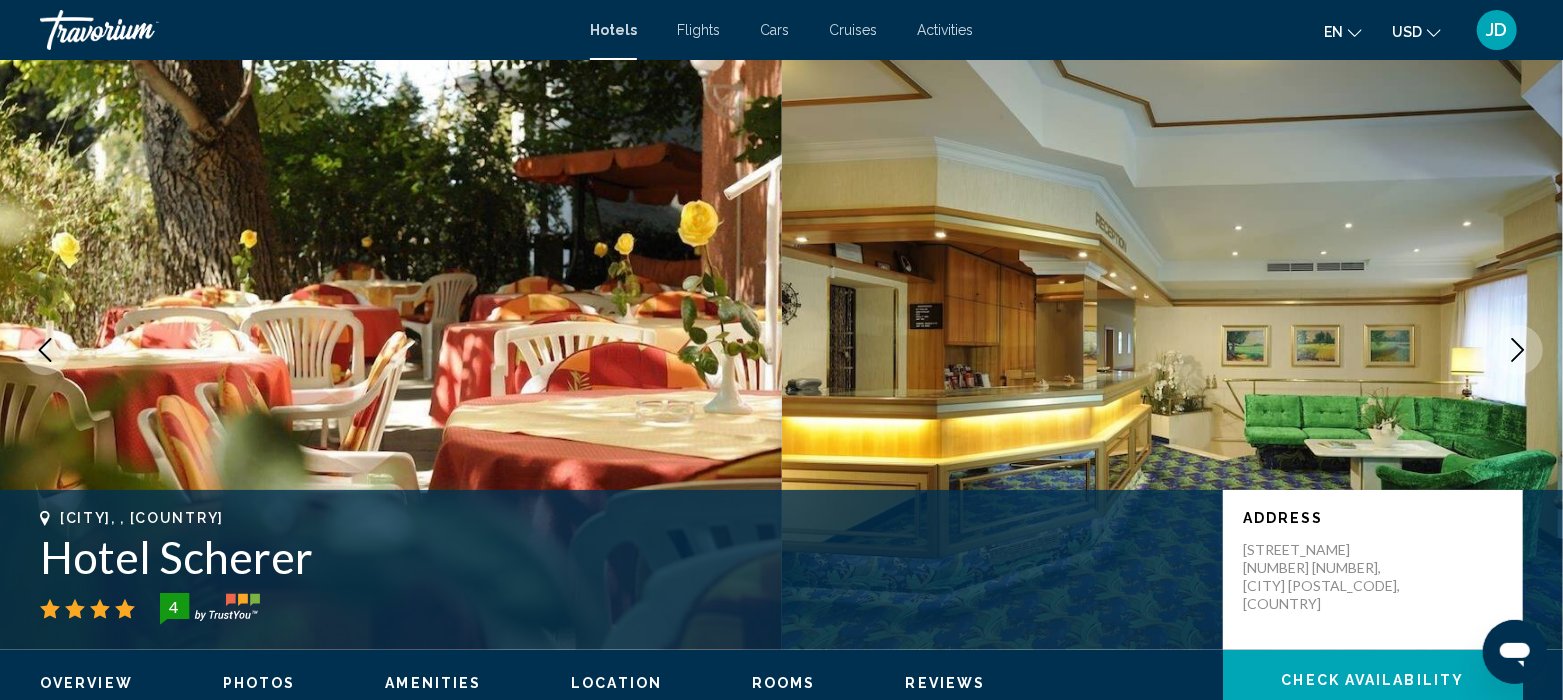 click 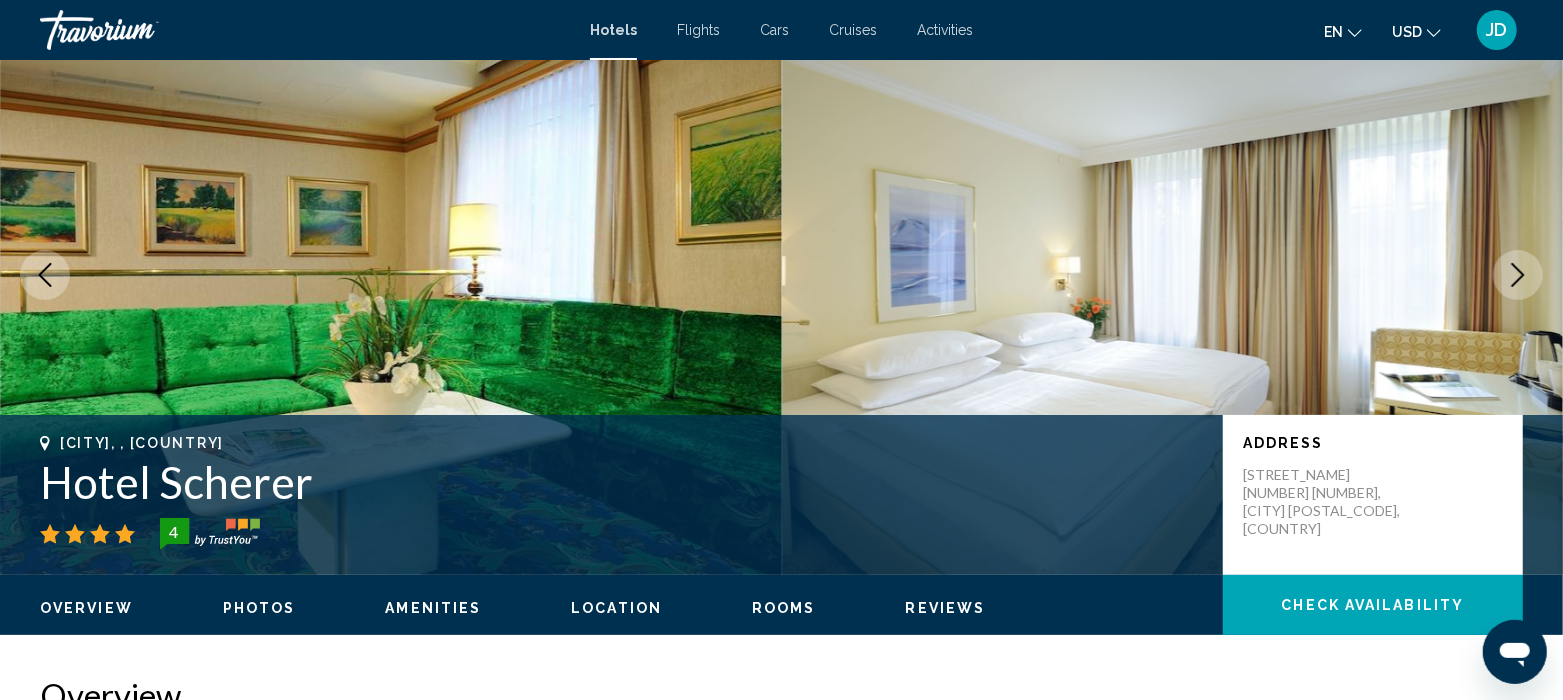 scroll, scrollTop: 94, scrollLeft: 0, axis: vertical 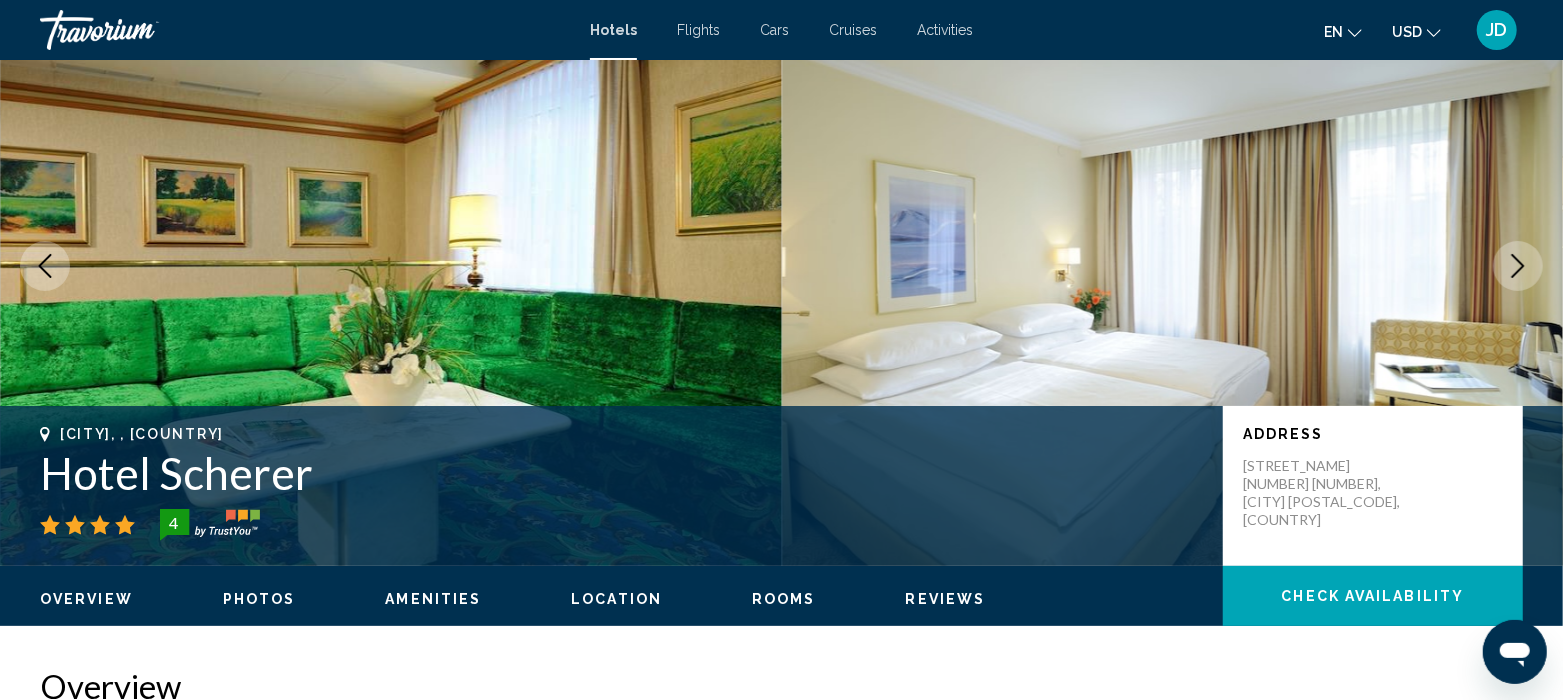 click 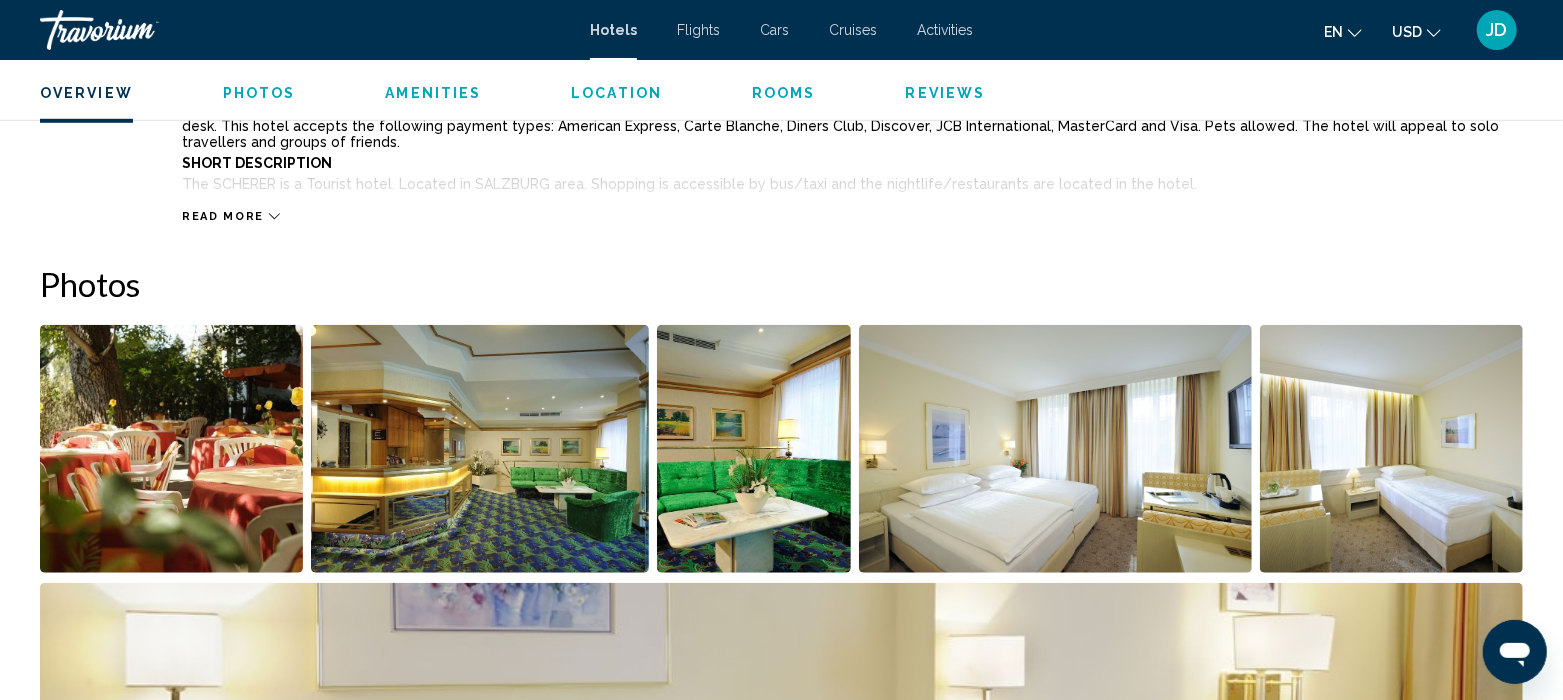 scroll, scrollTop: 835, scrollLeft: 0, axis: vertical 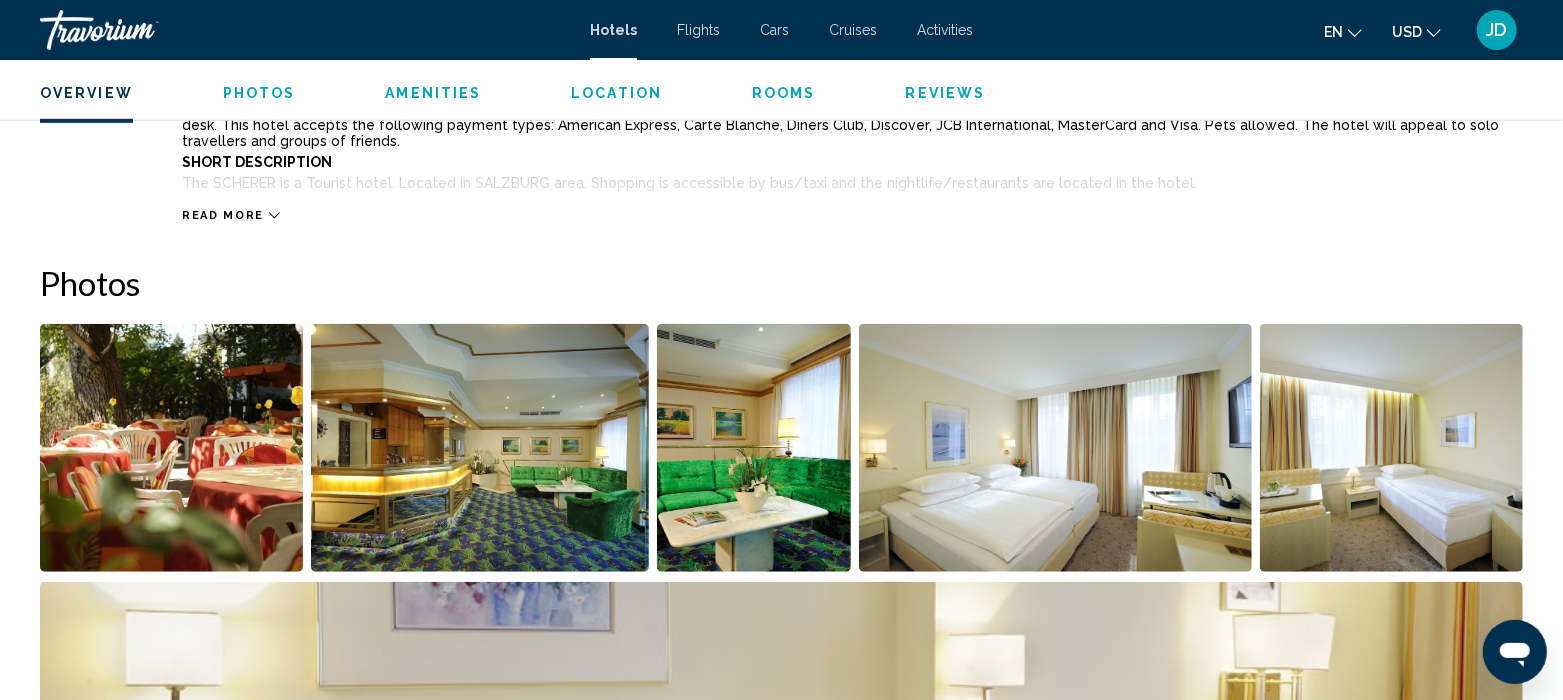 click at bounding box center [171, 448] 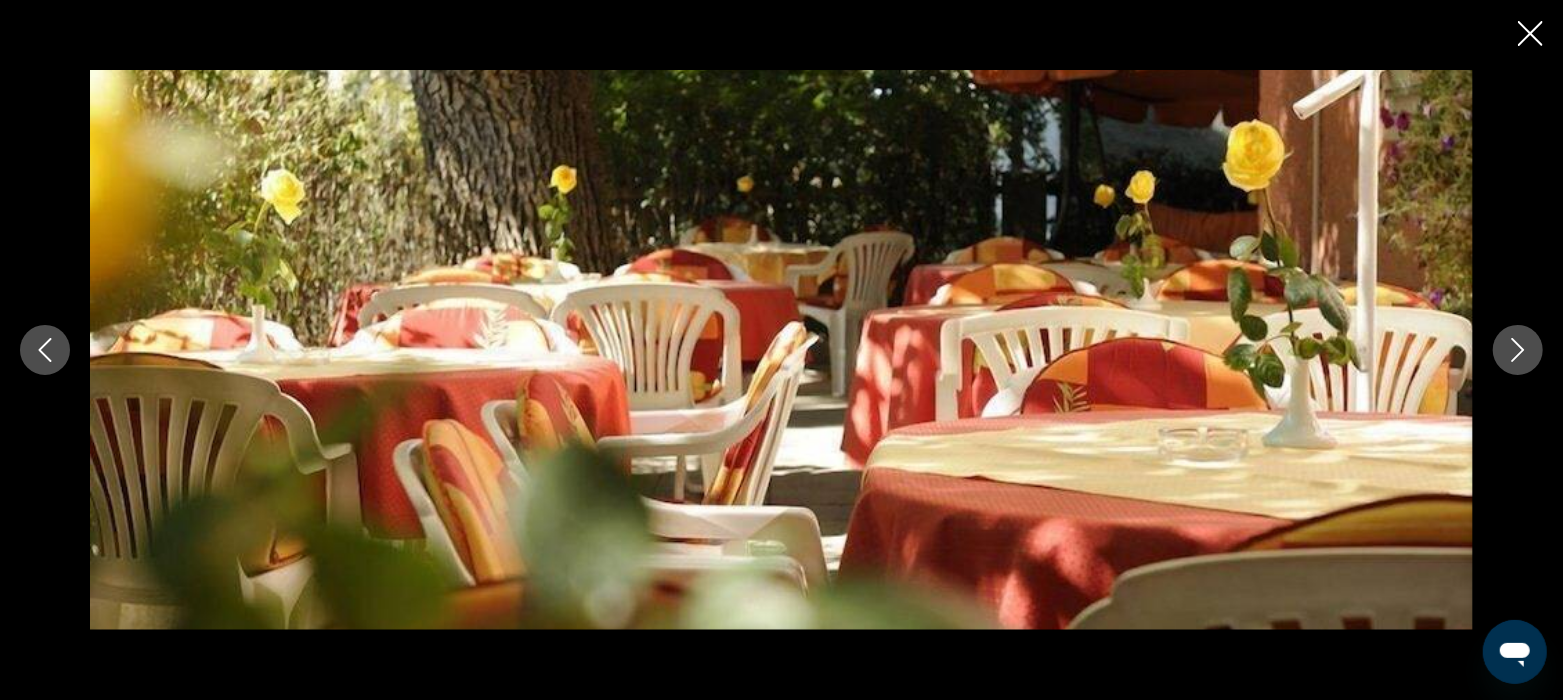 click 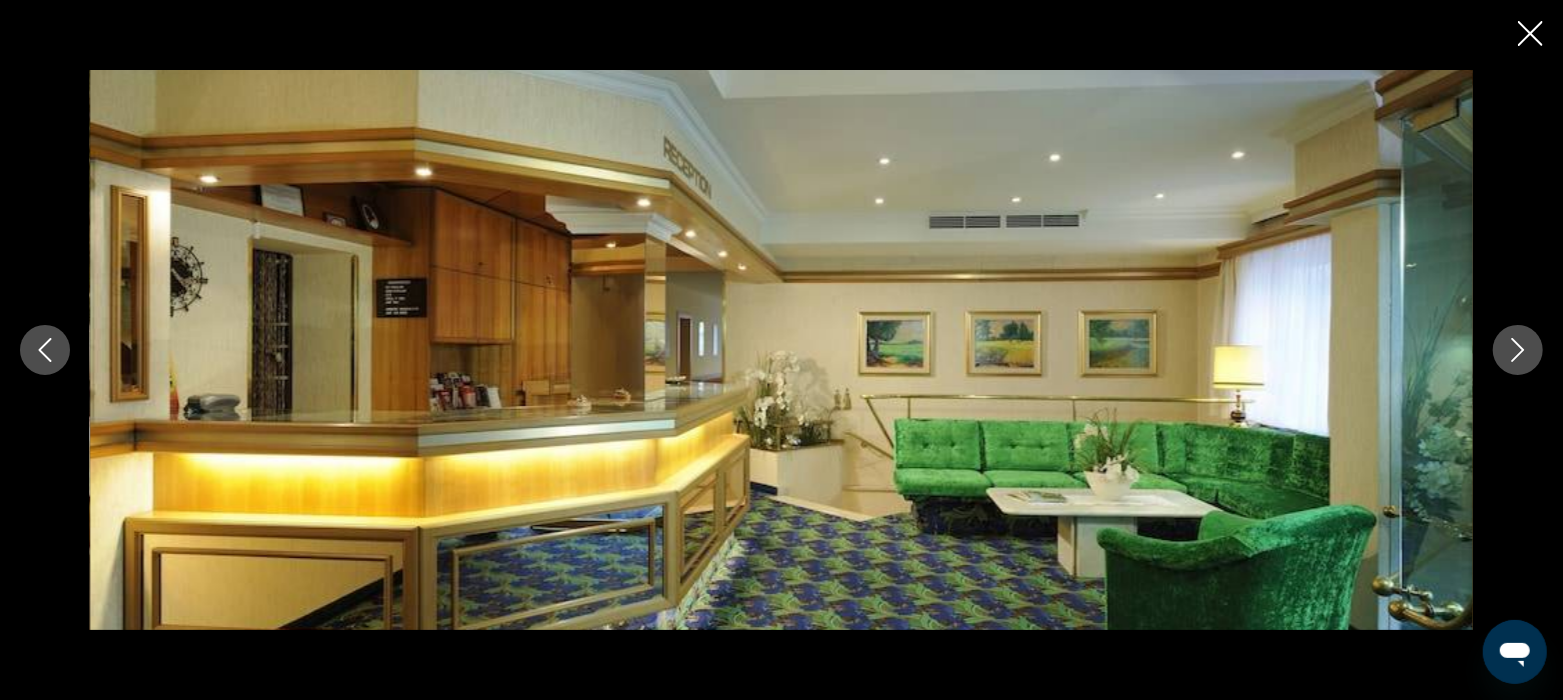 click at bounding box center (1518, 350) 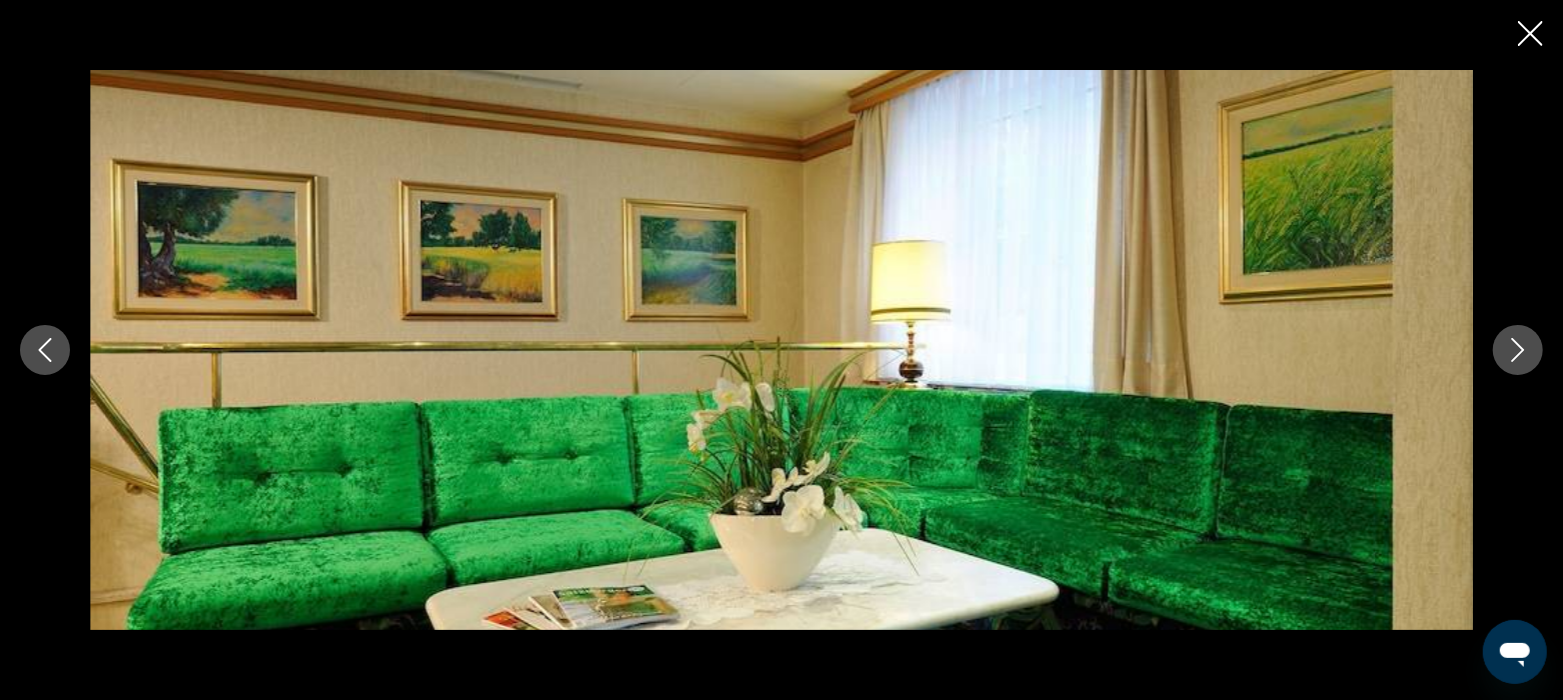 click at bounding box center [1518, 350] 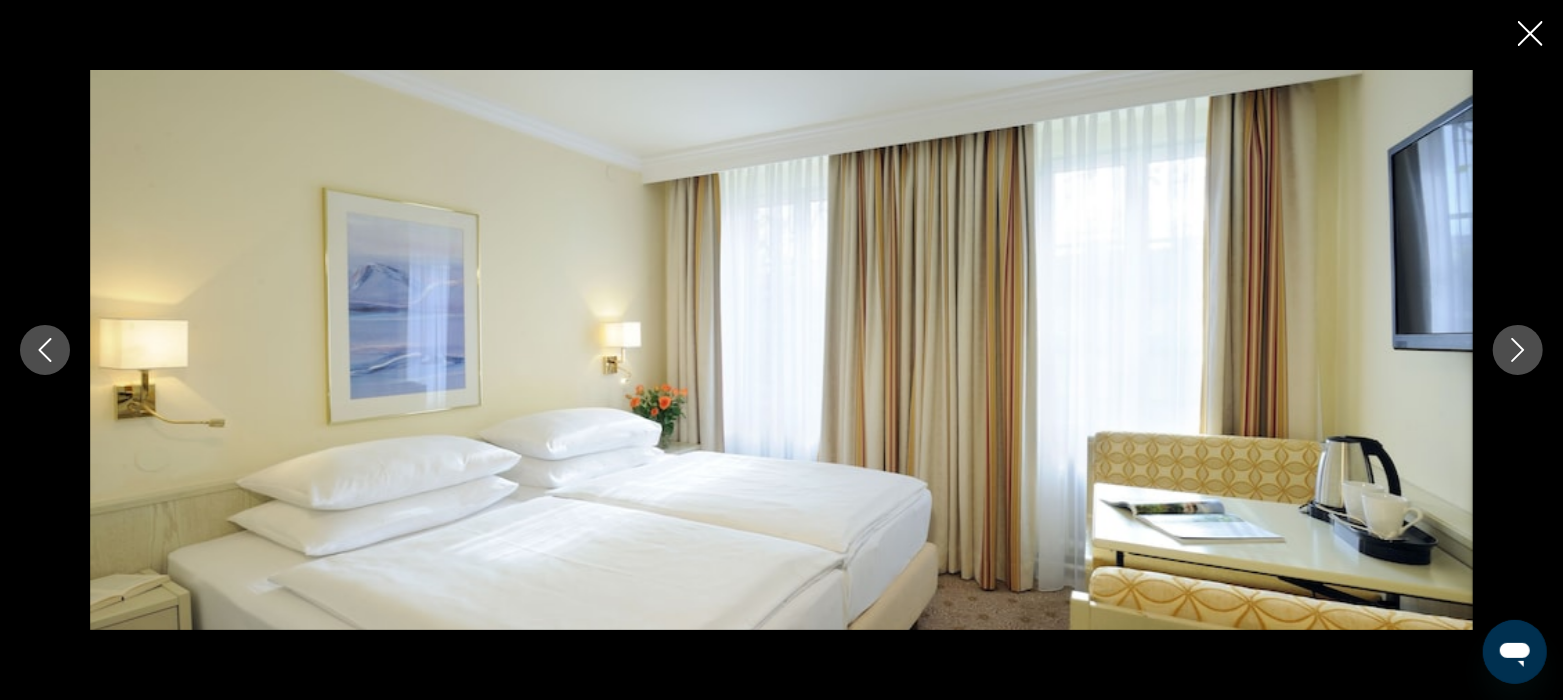 click at bounding box center [1518, 350] 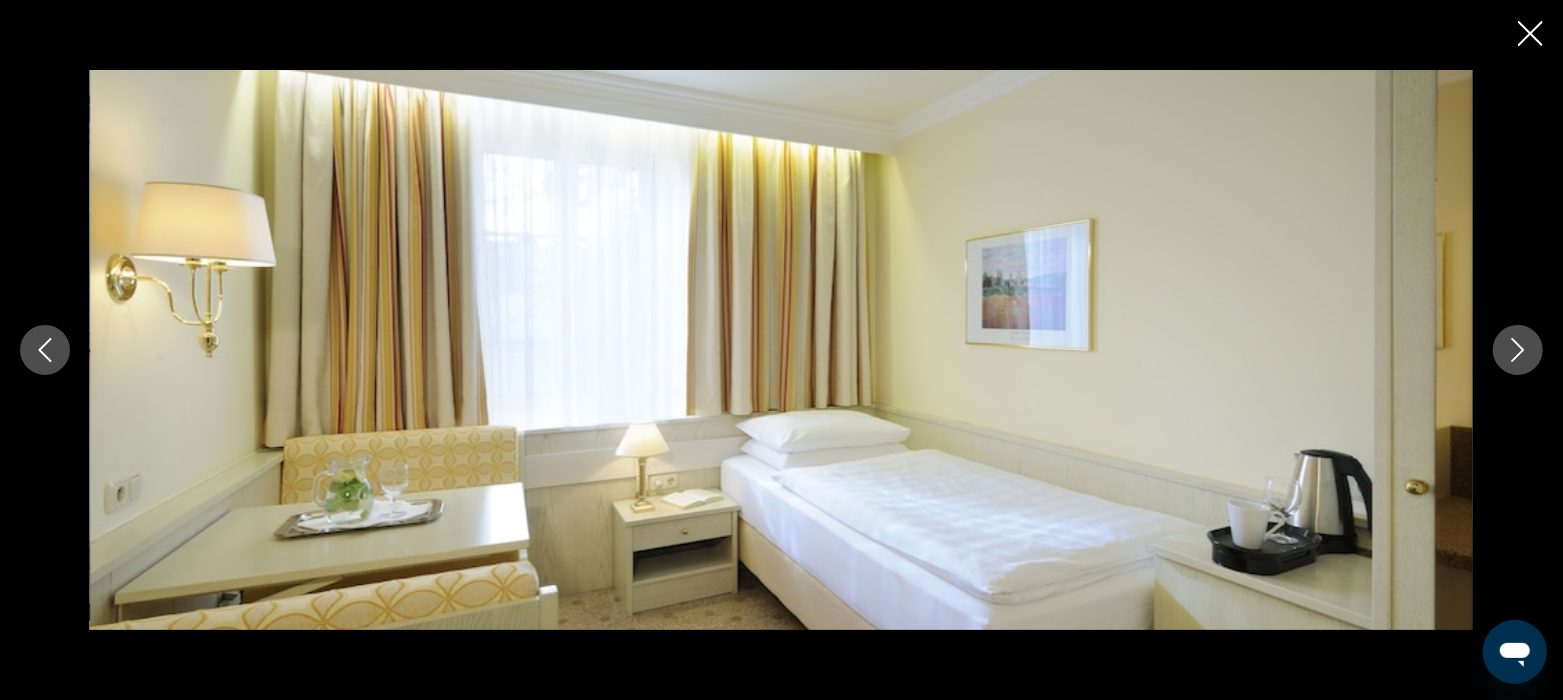click 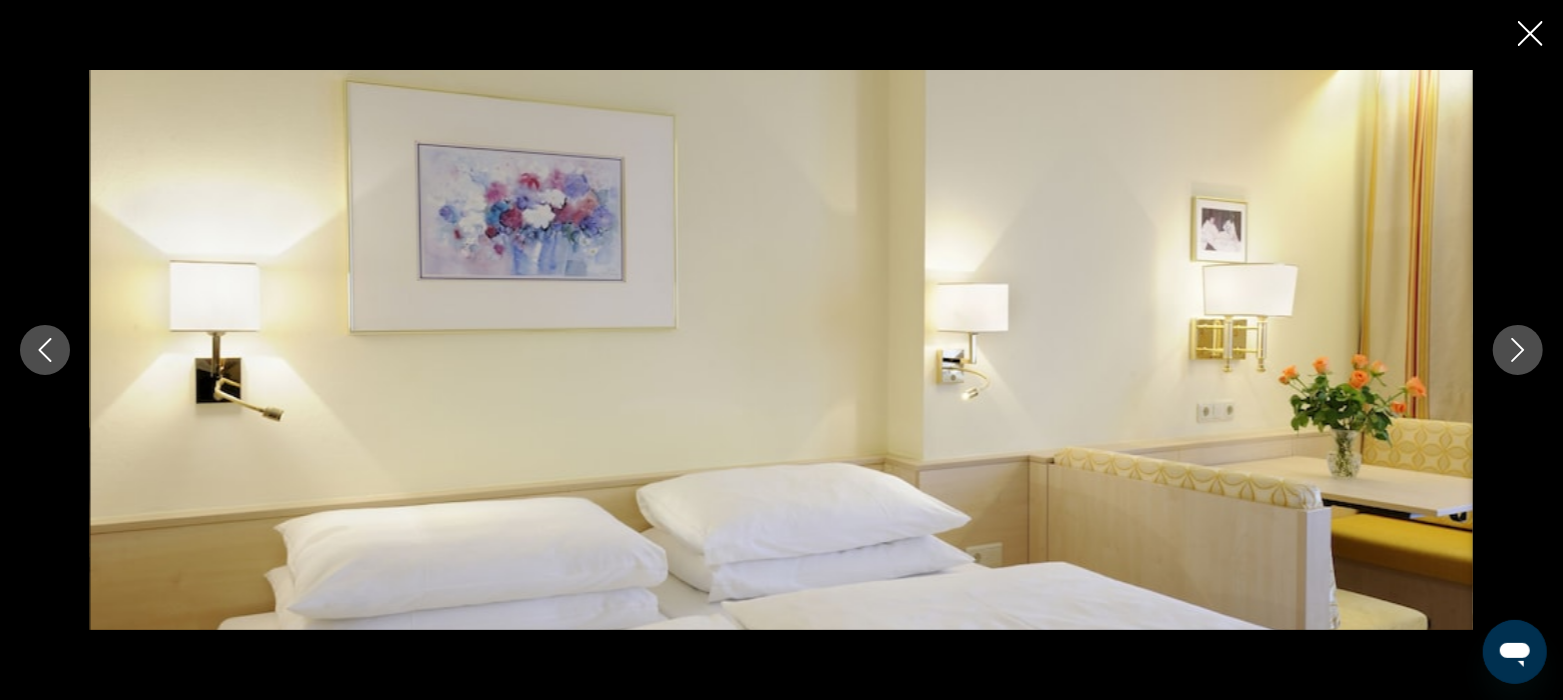 click at bounding box center [1518, 350] 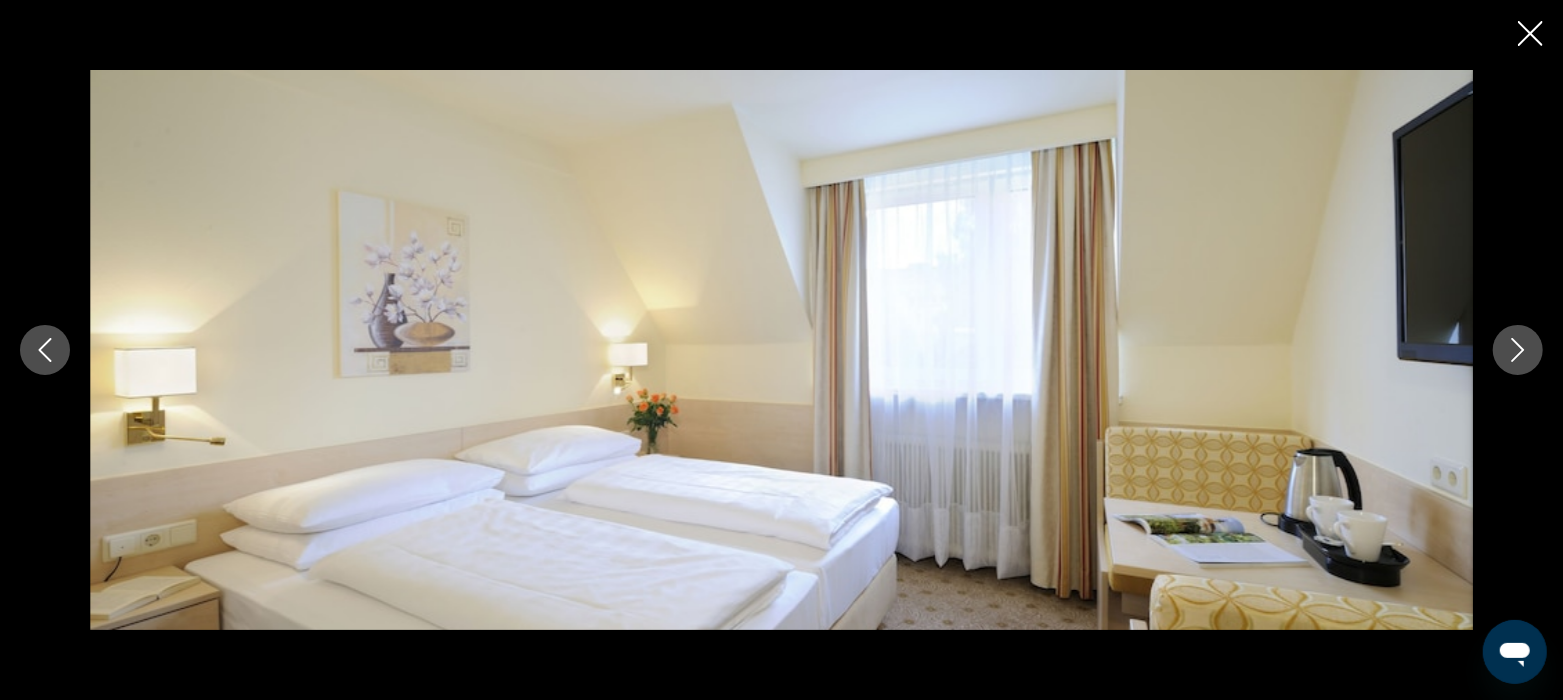 click 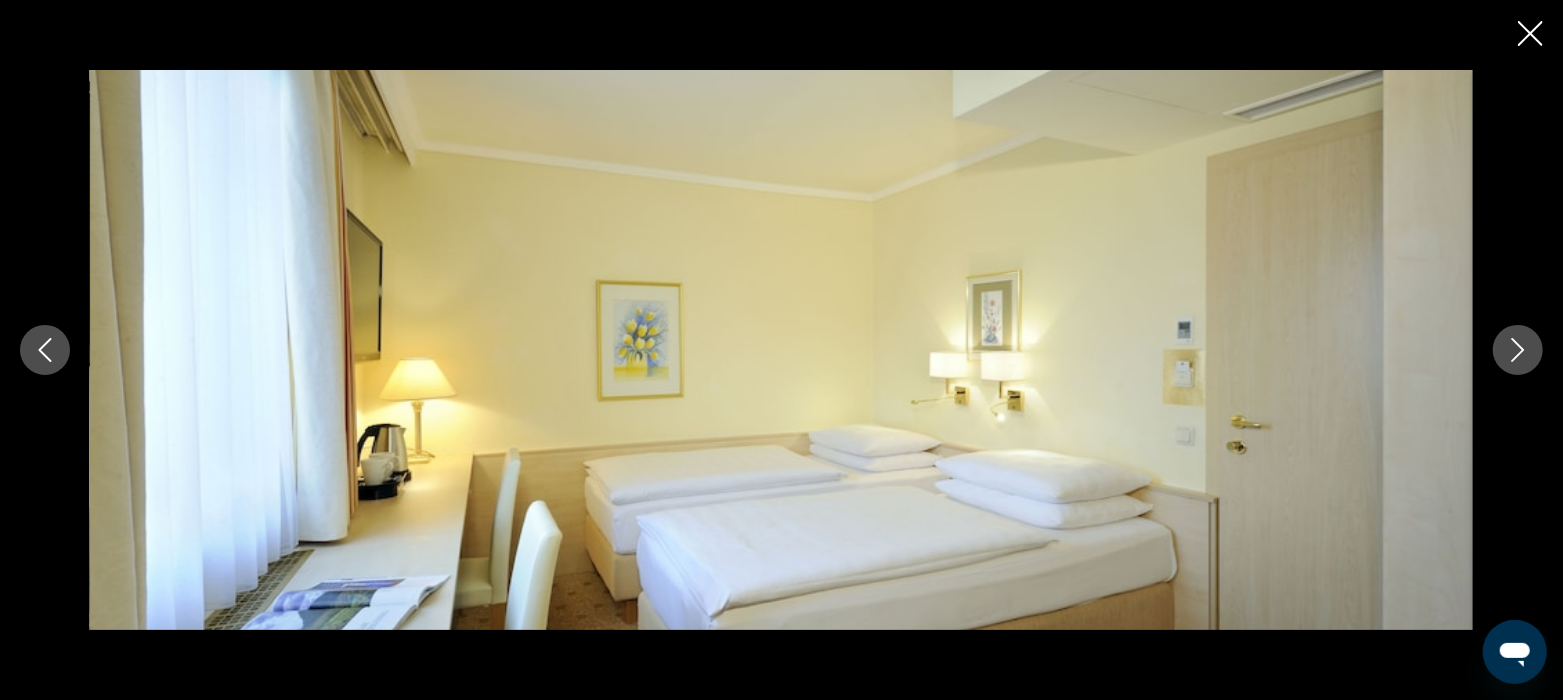 click 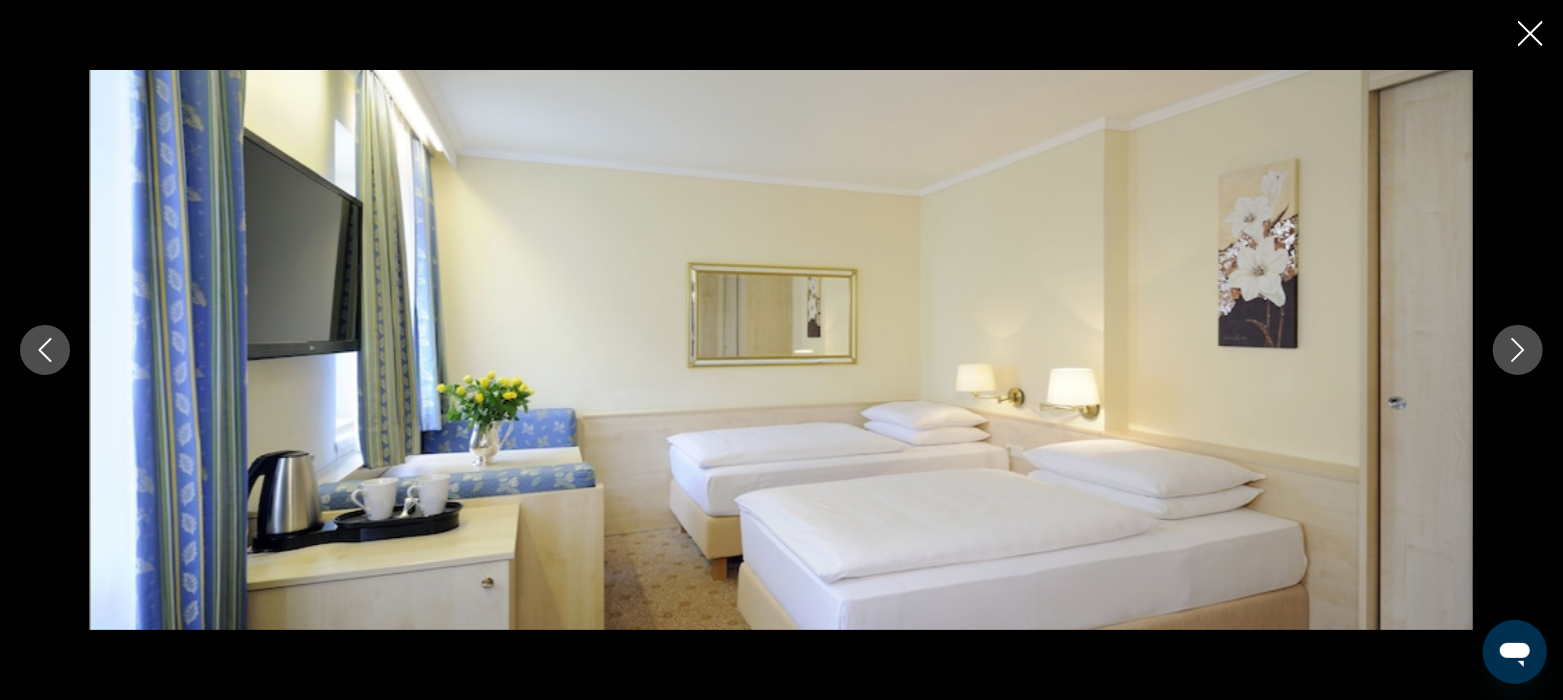 click 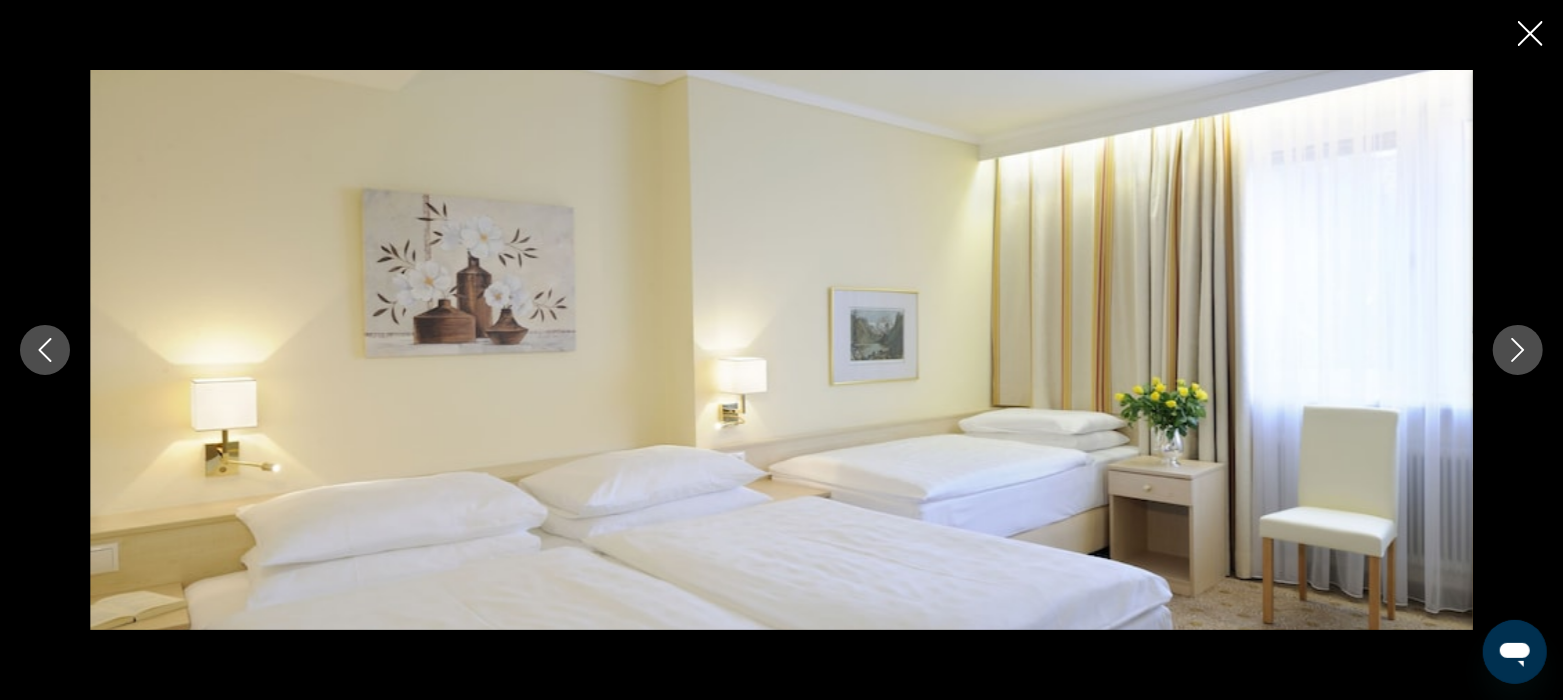 click 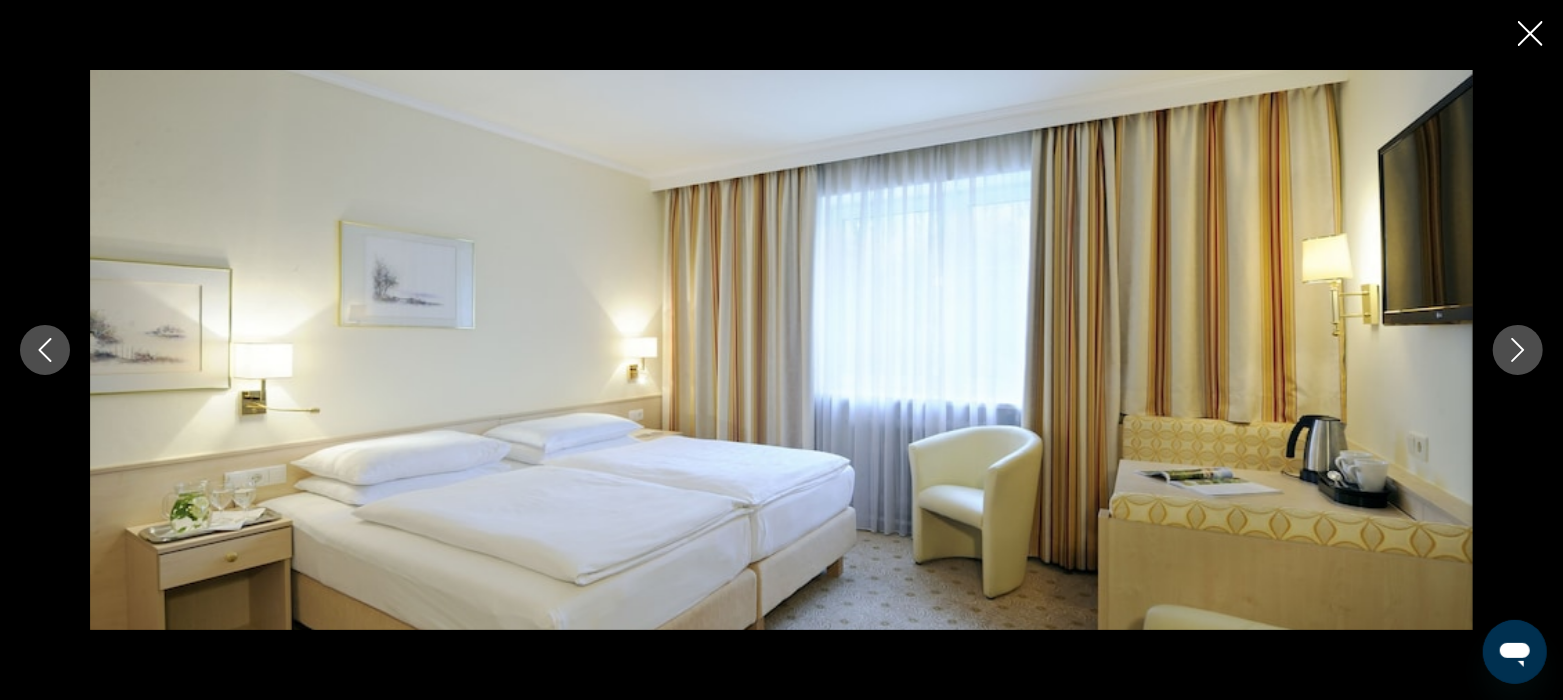click at bounding box center [1518, 350] 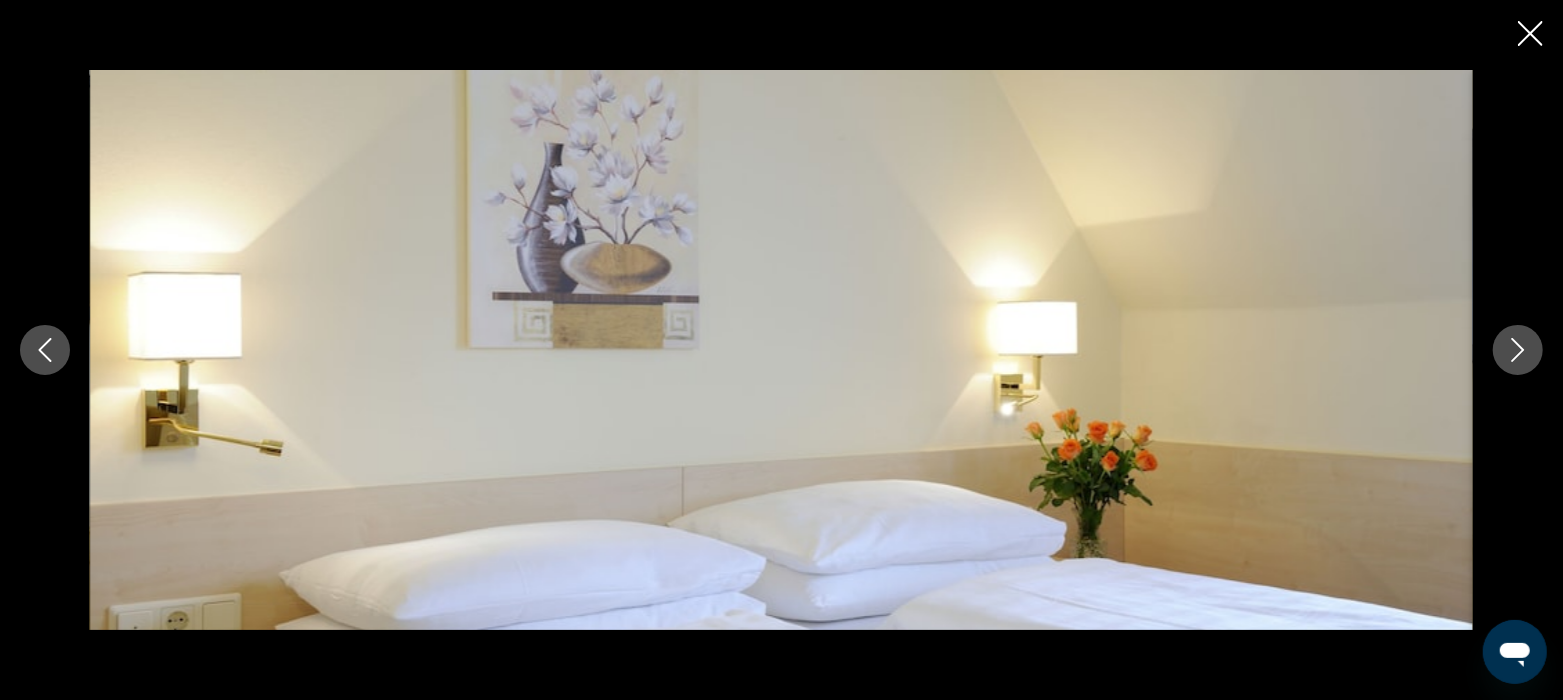 click 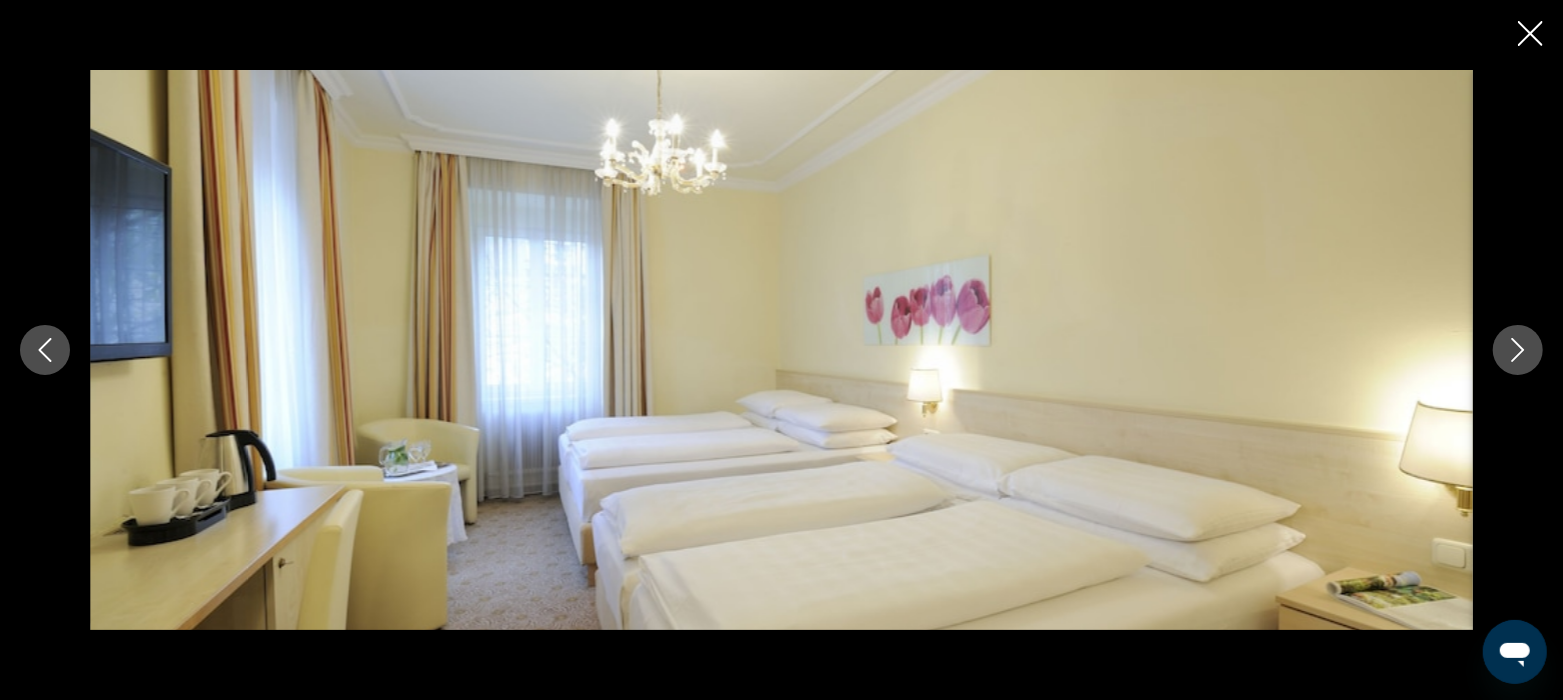 click 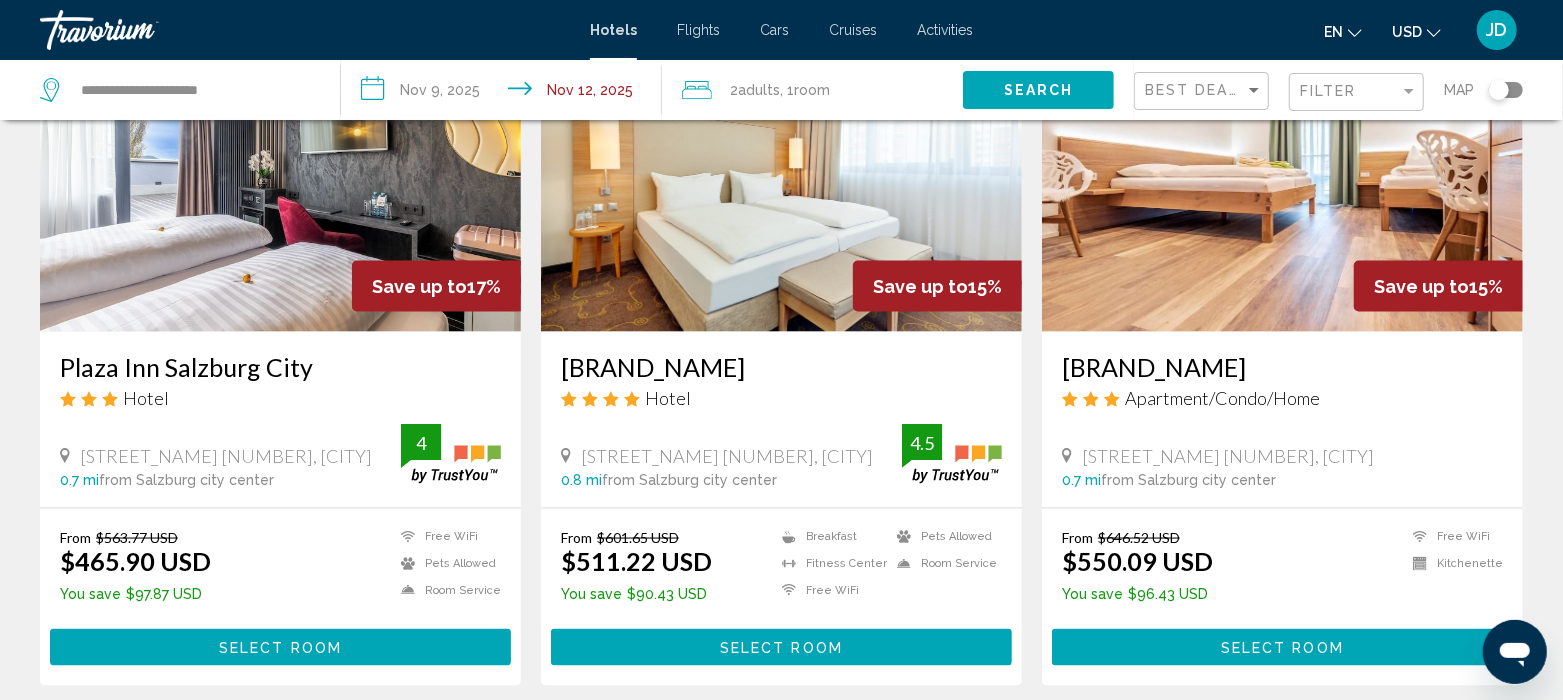 scroll, scrollTop: 1641, scrollLeft: 0, axis: vertical 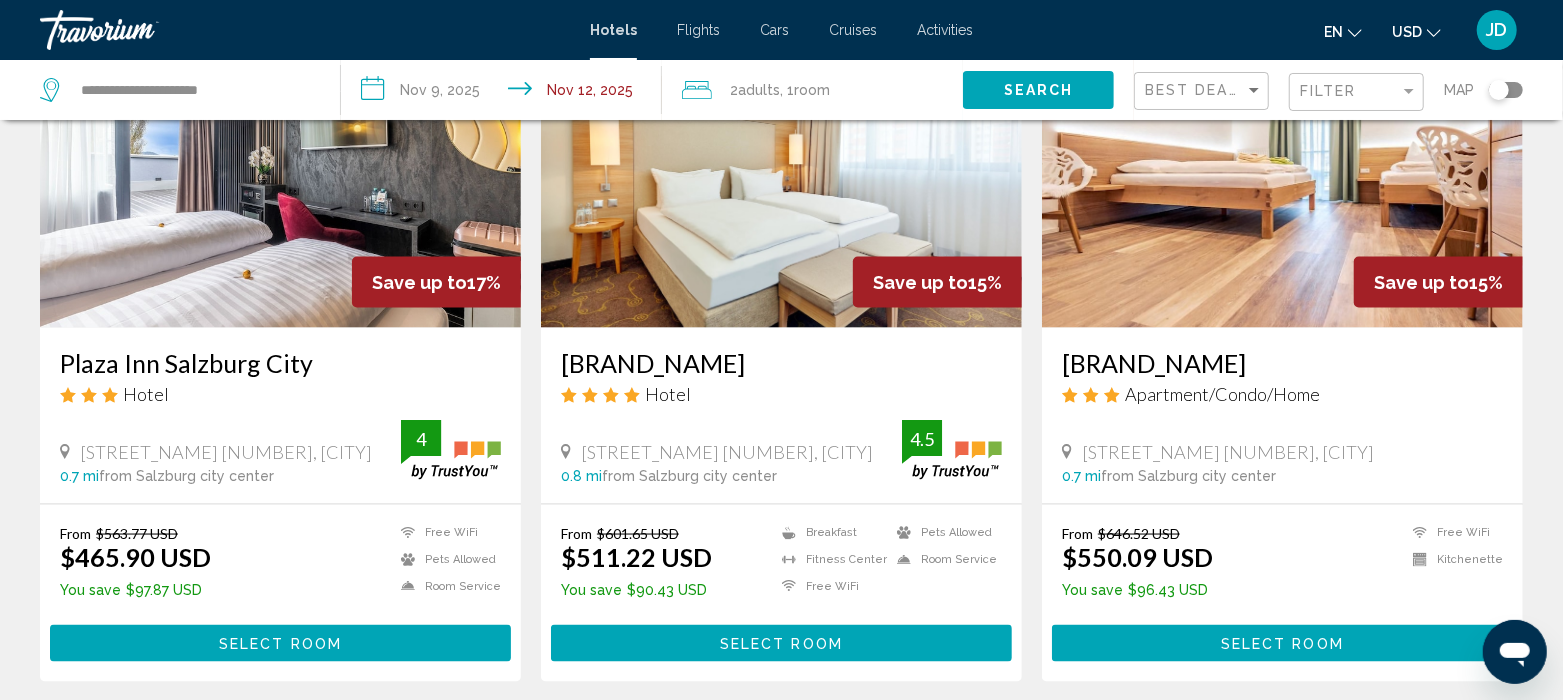click at bounding box center (781, 168) 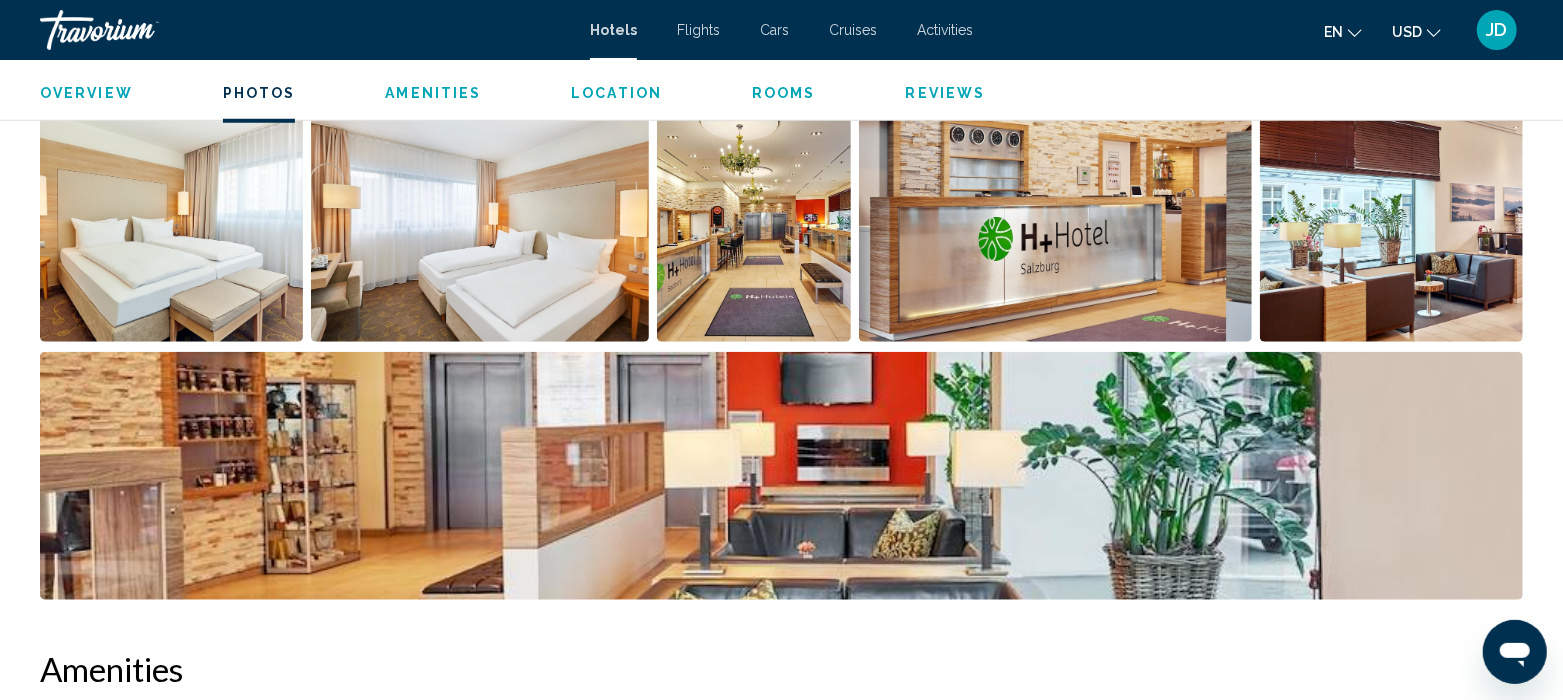 scroll, scrollTop: 1033, scrollLeft: 0, axis: vertical 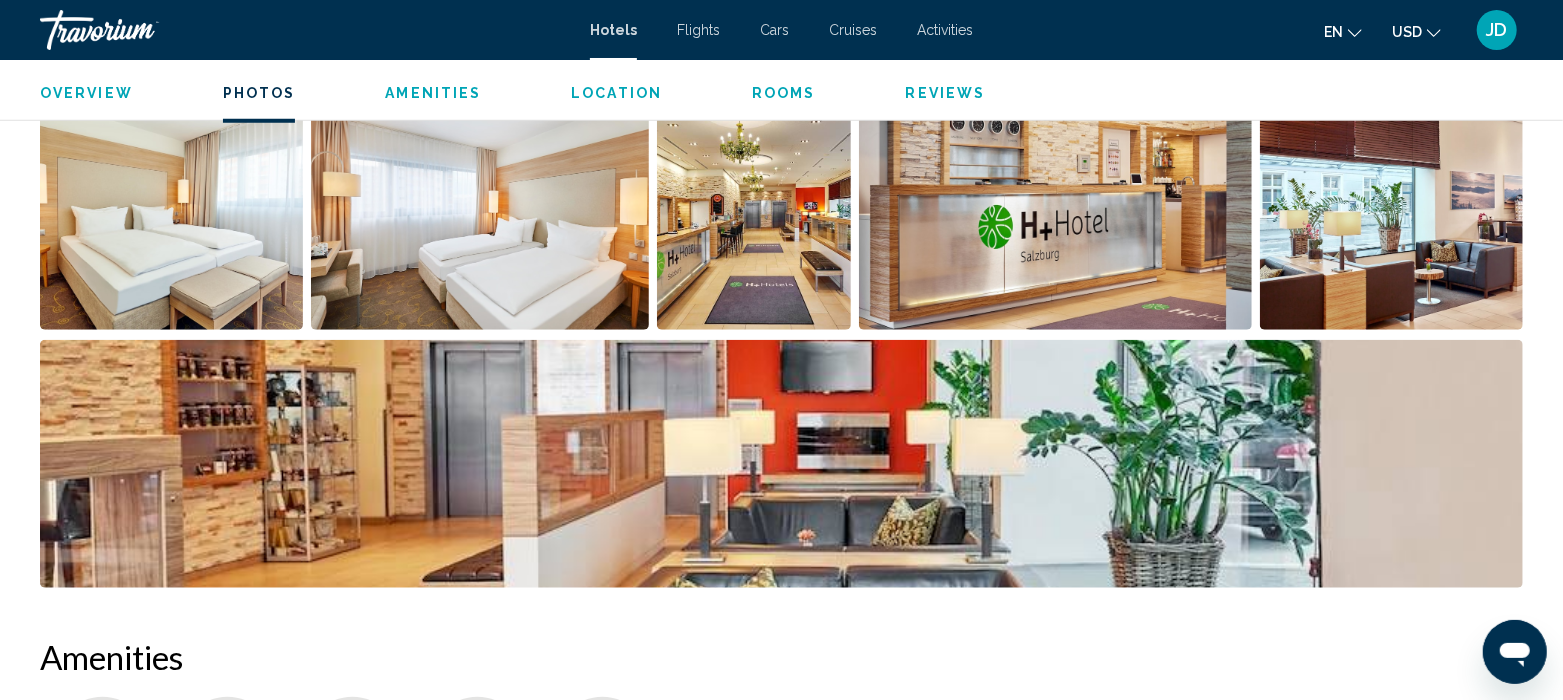 click at bounding box center [171, 206] 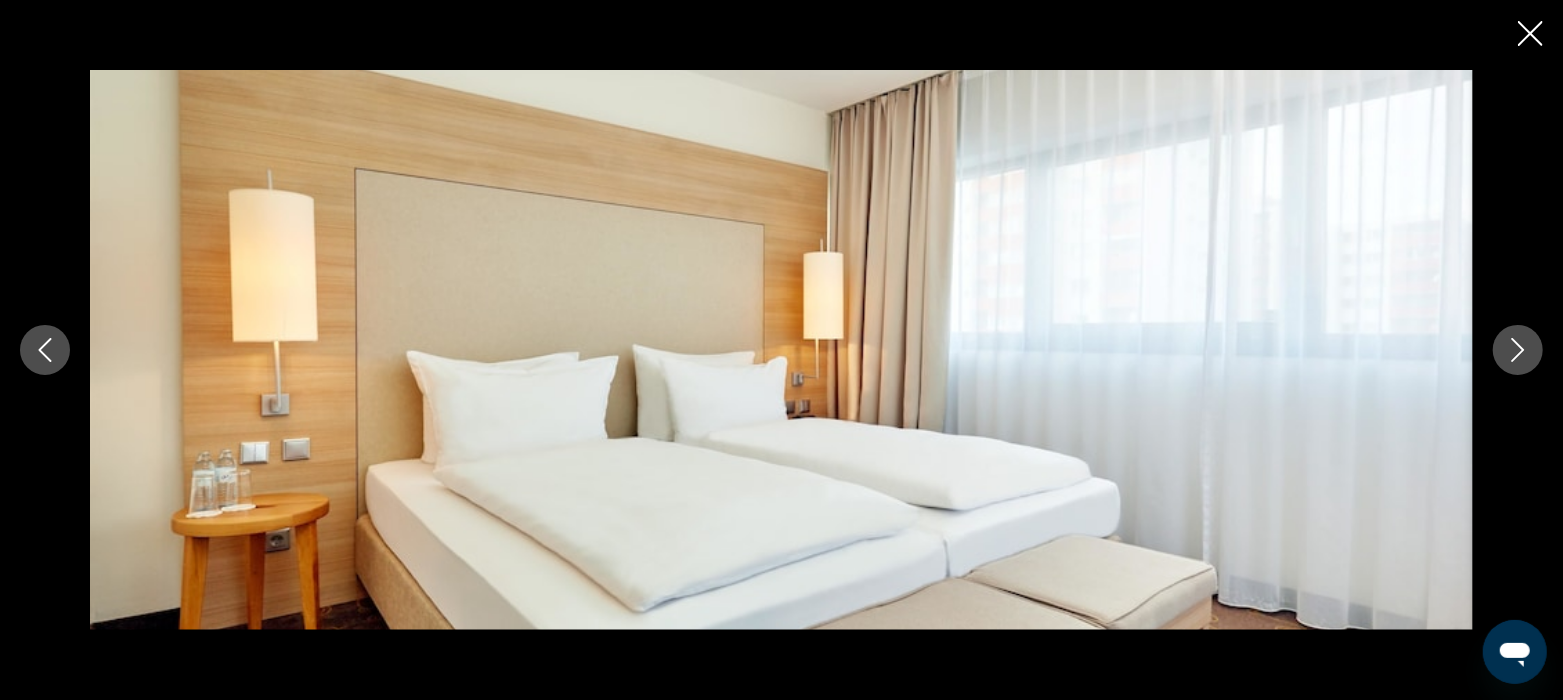 click 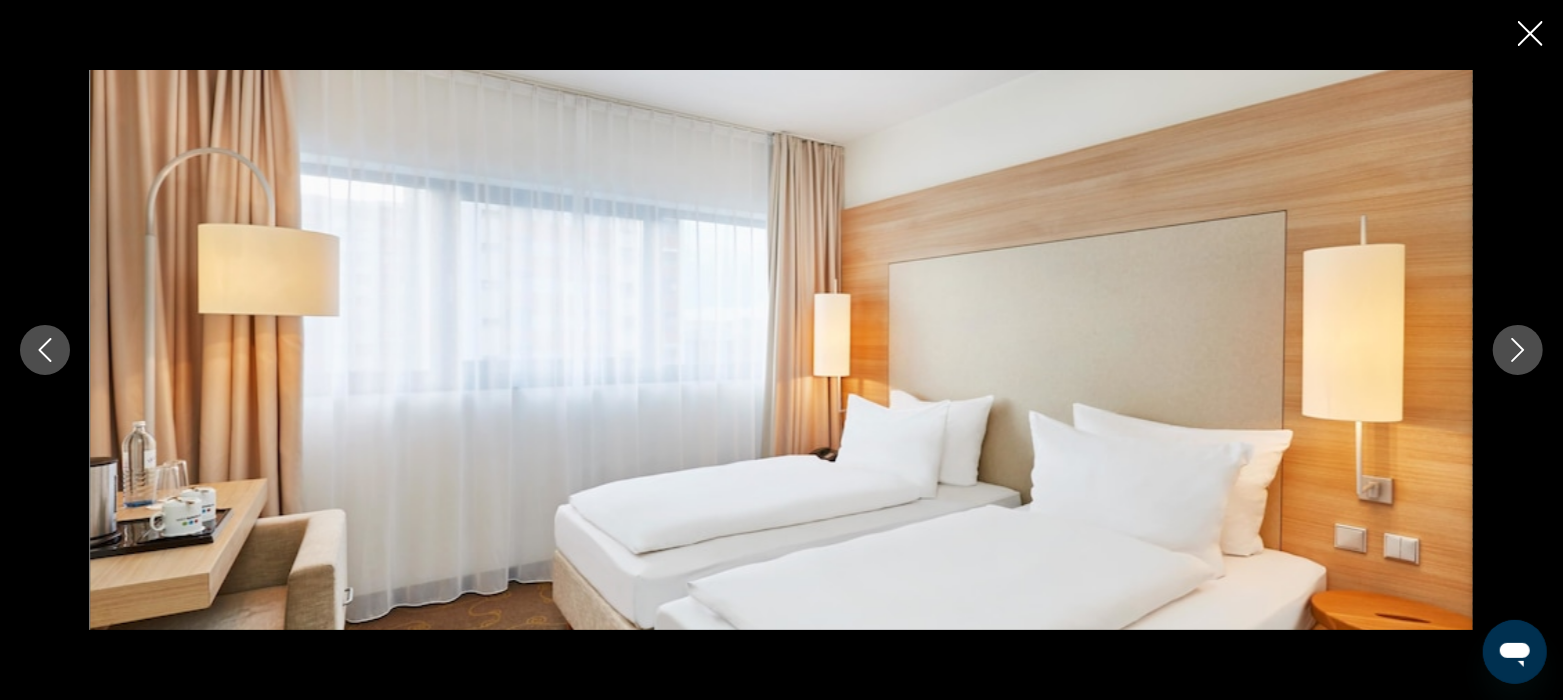 click 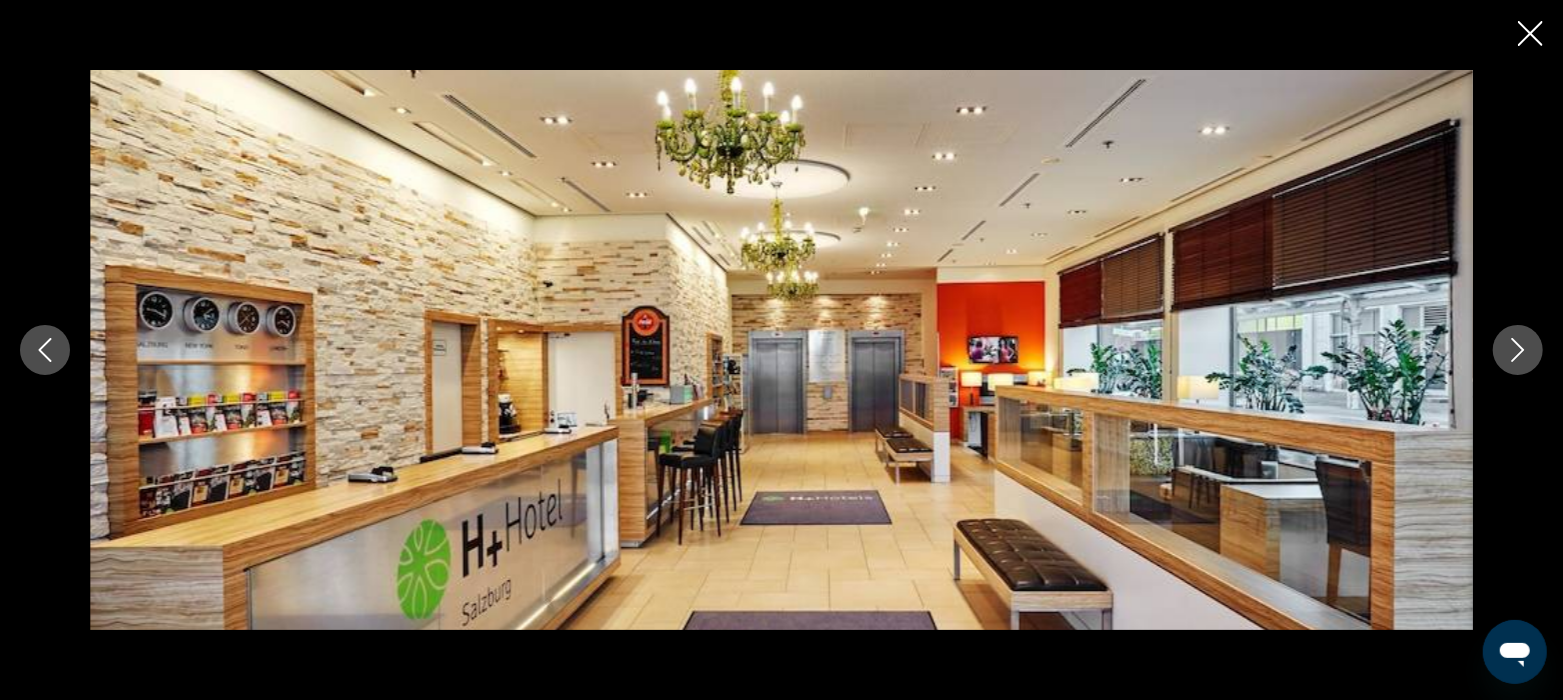 click at bounding box center (1518, 350) 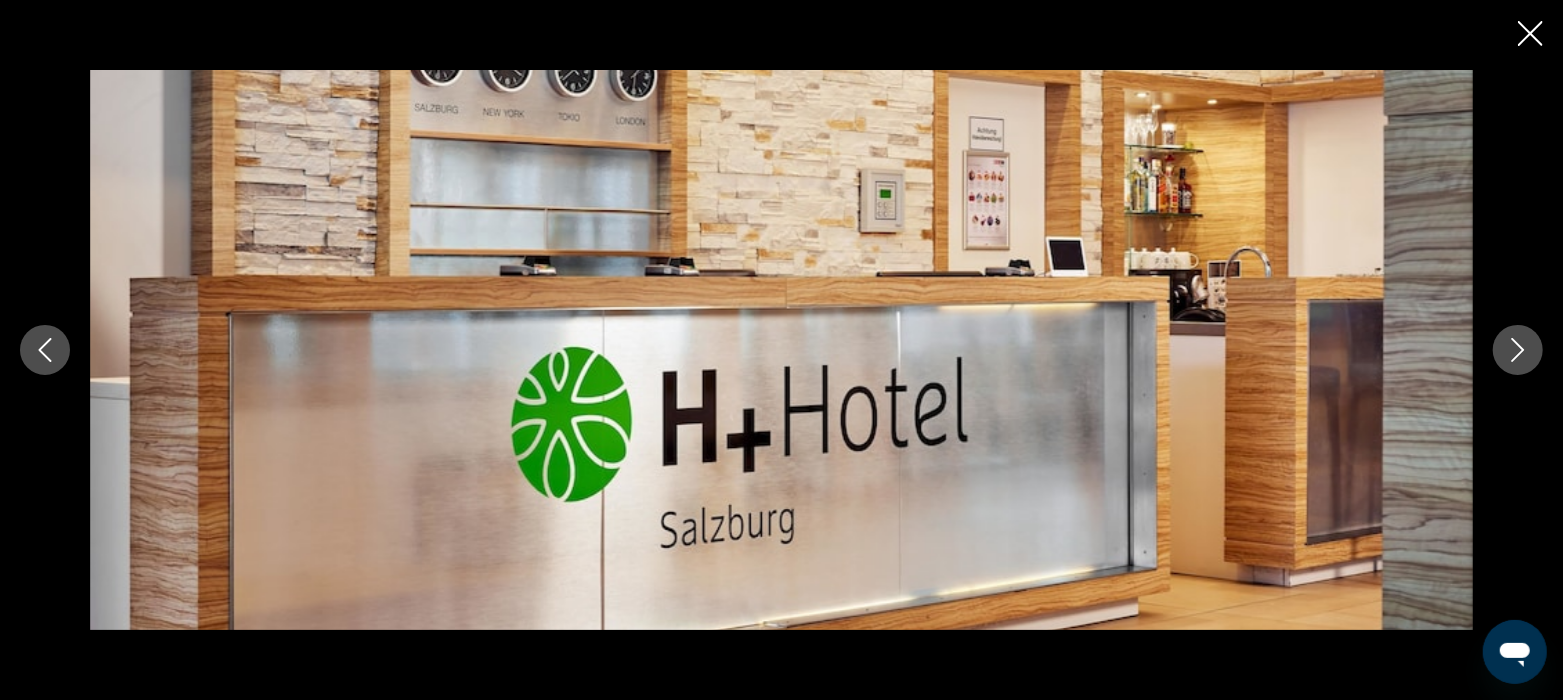 click 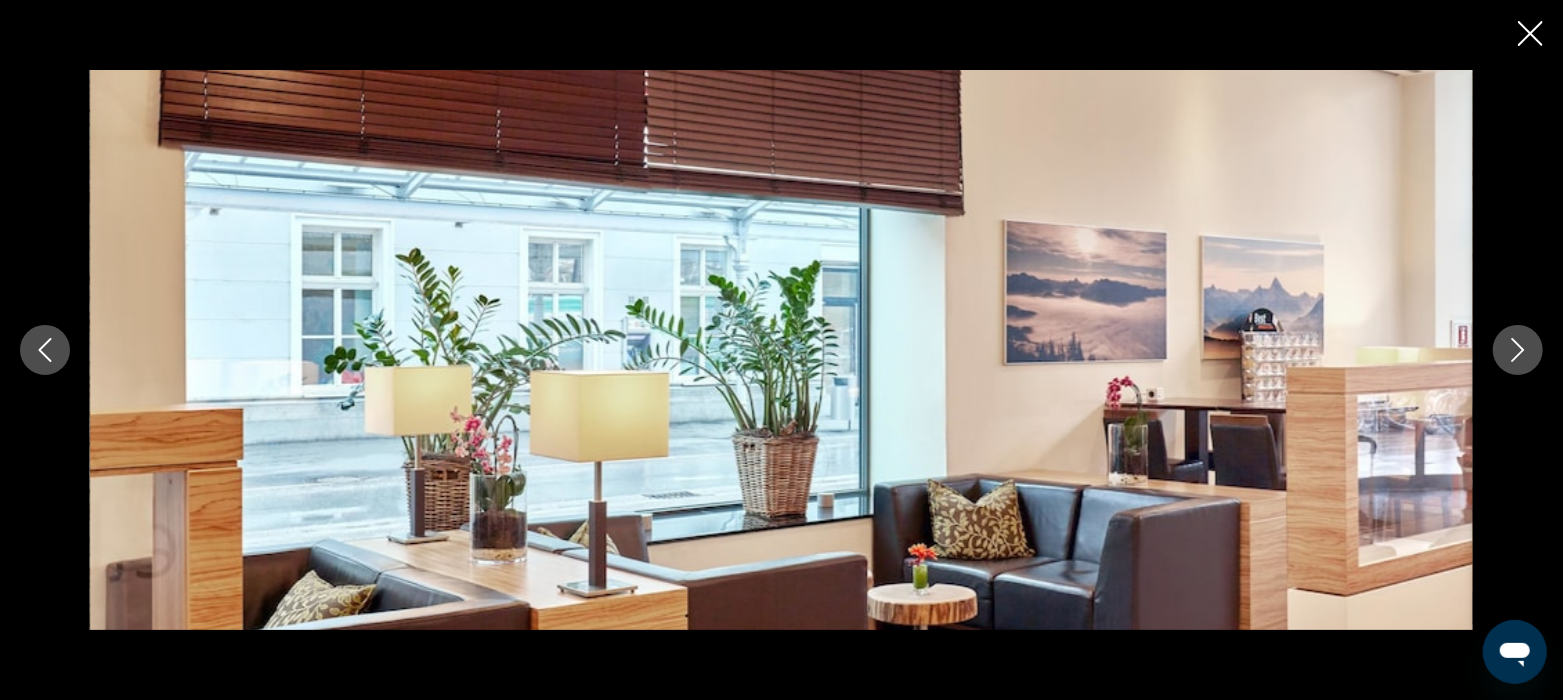 click 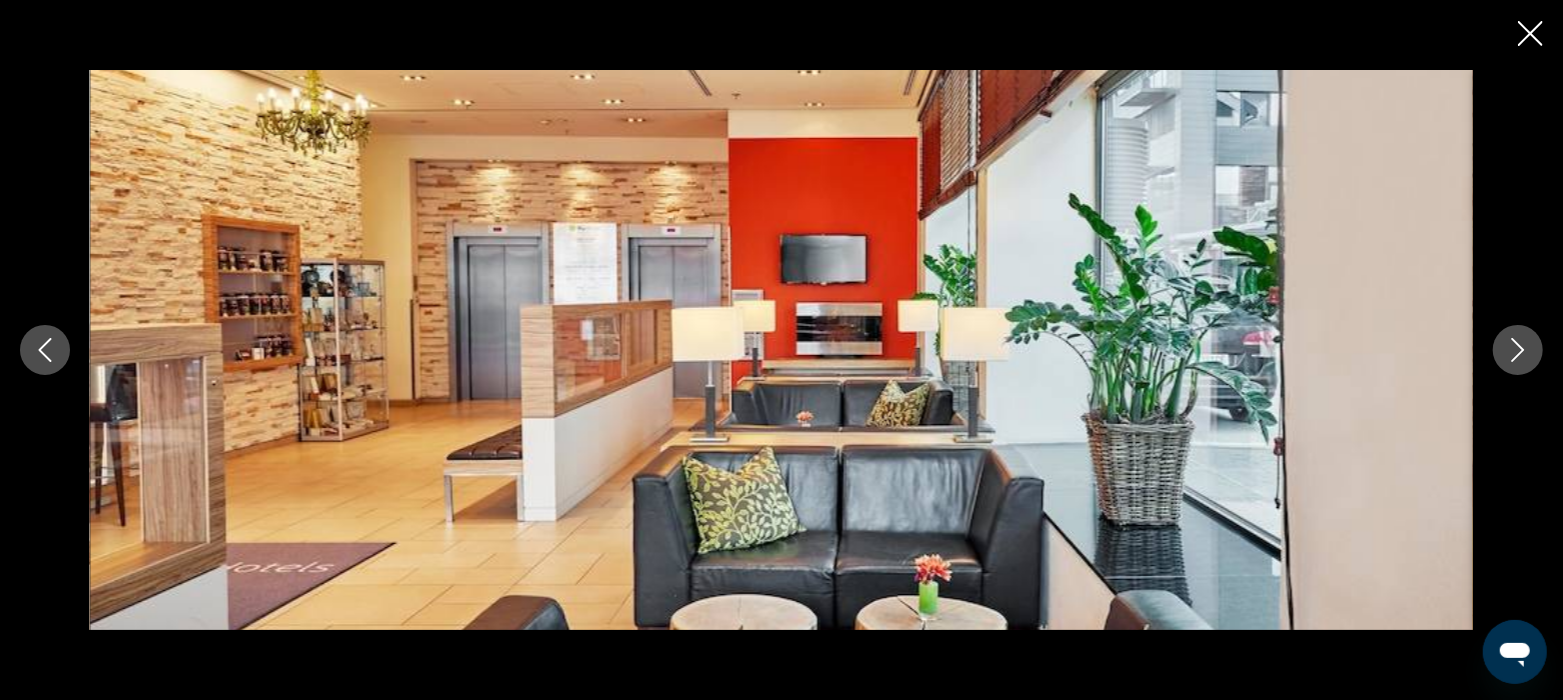 click 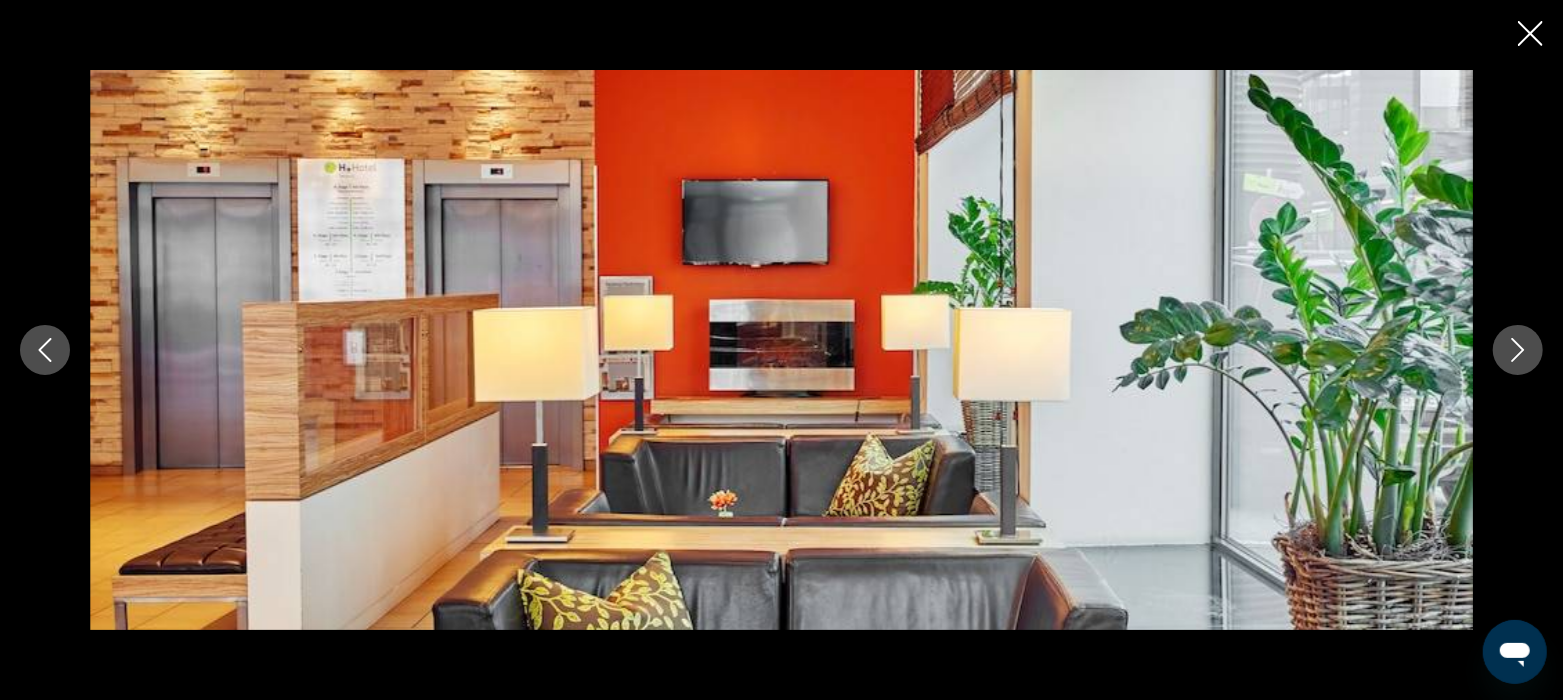 click 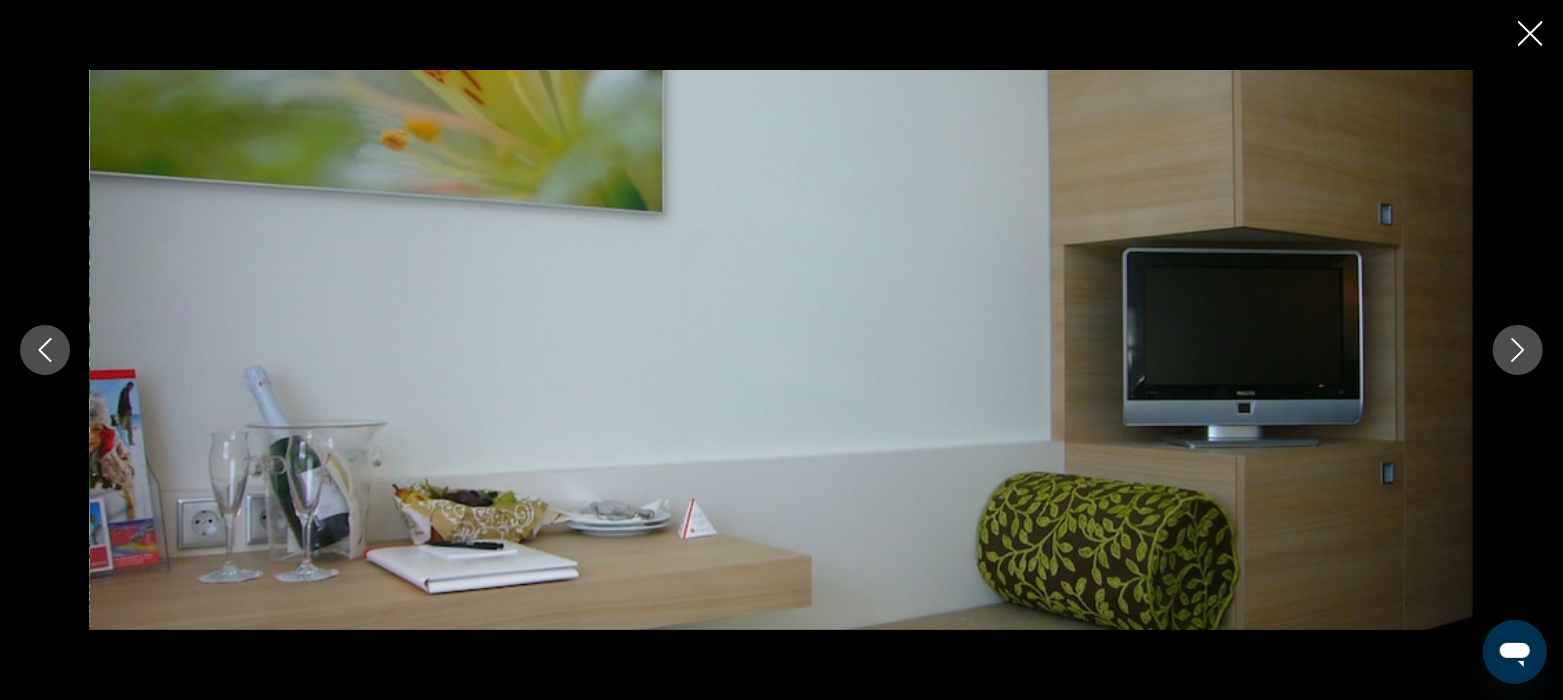 click 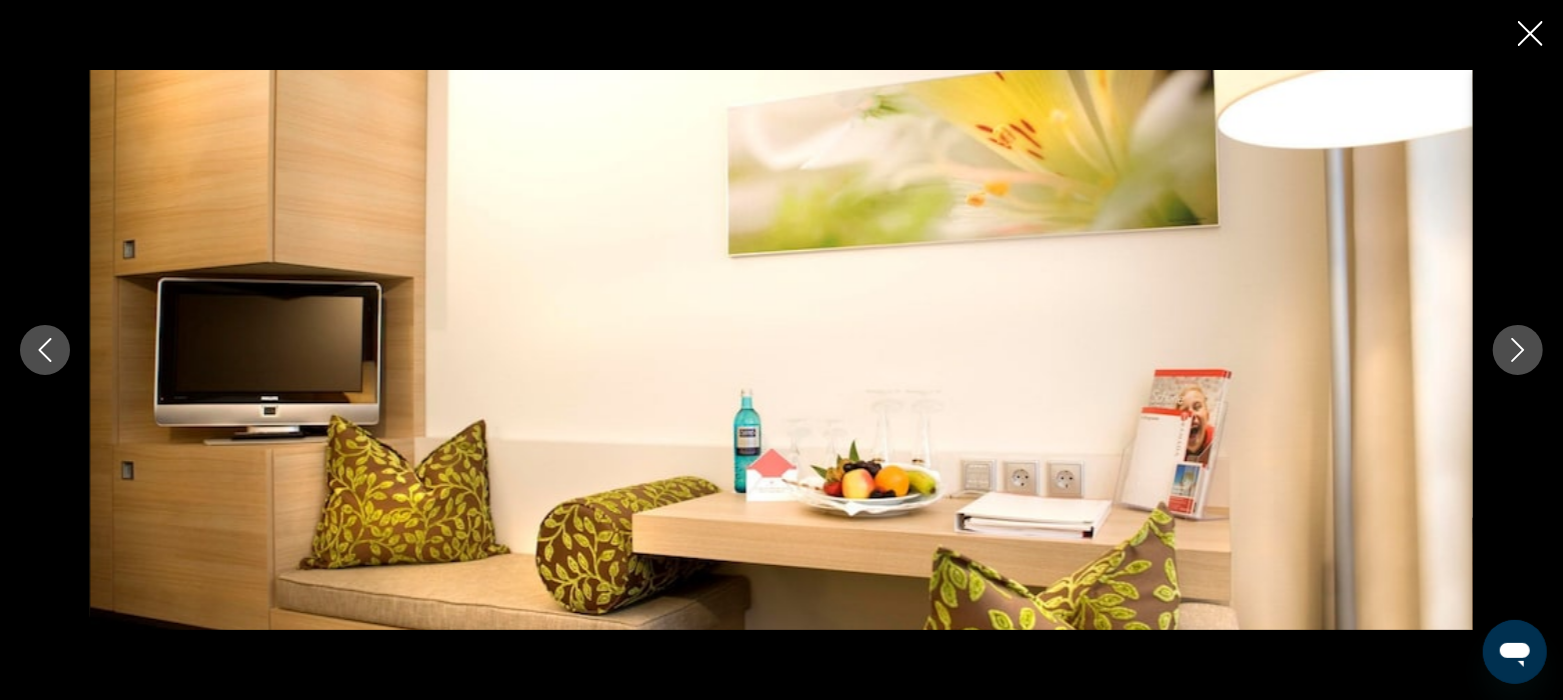 click 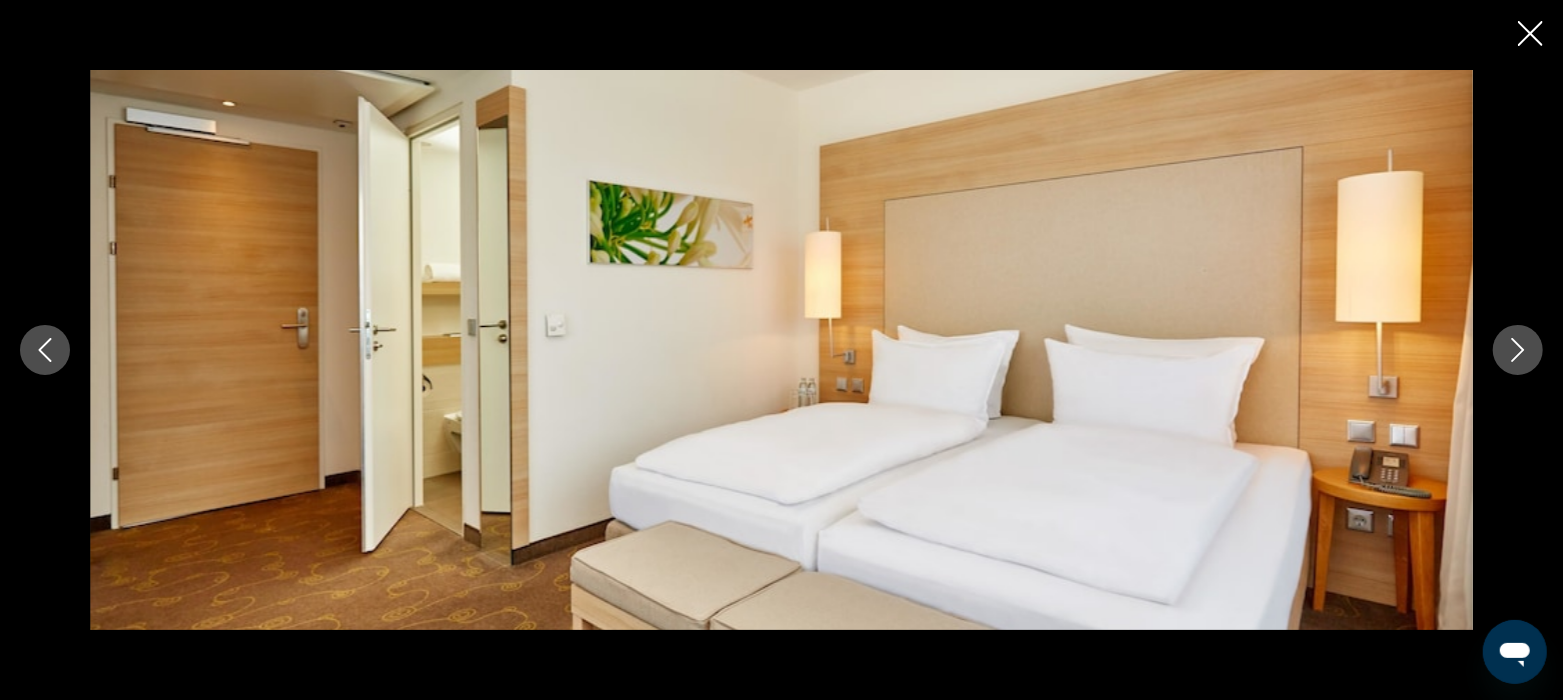 click 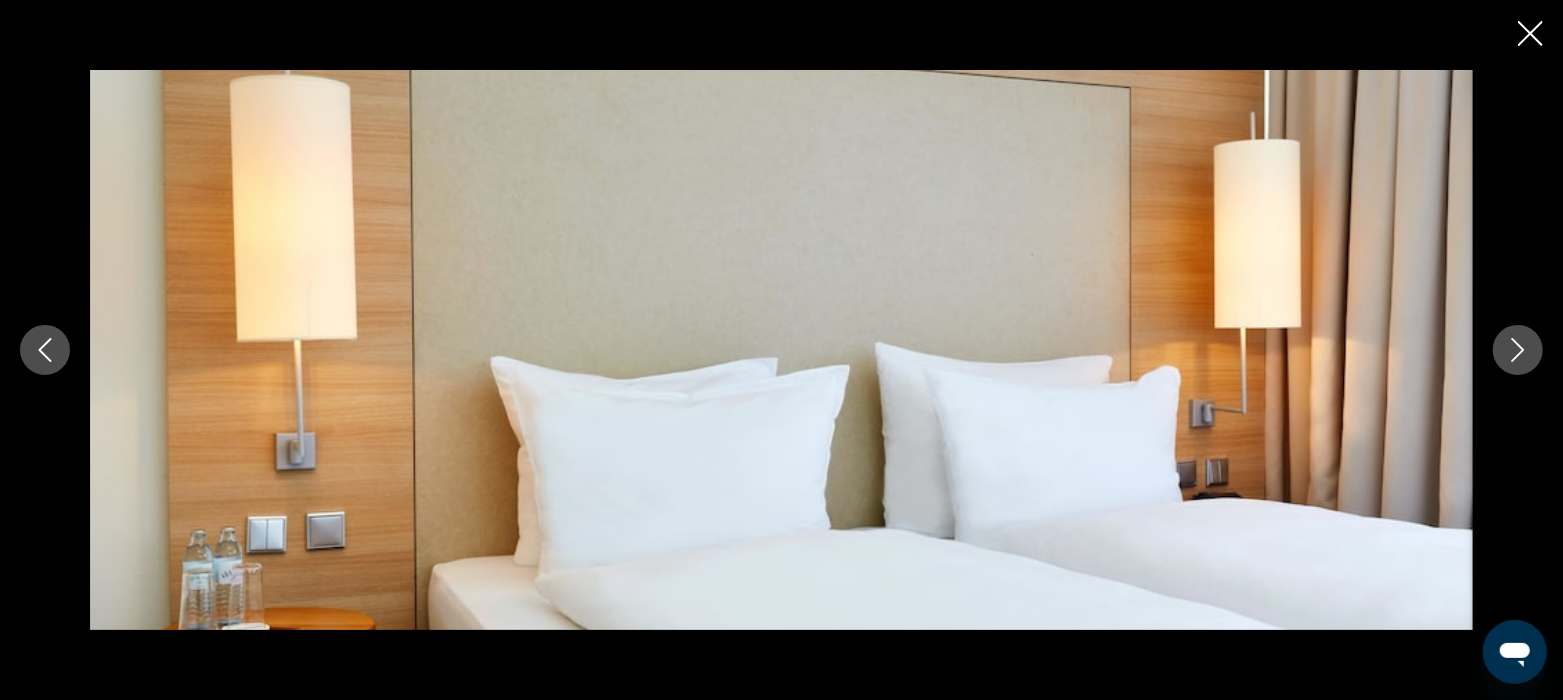 click 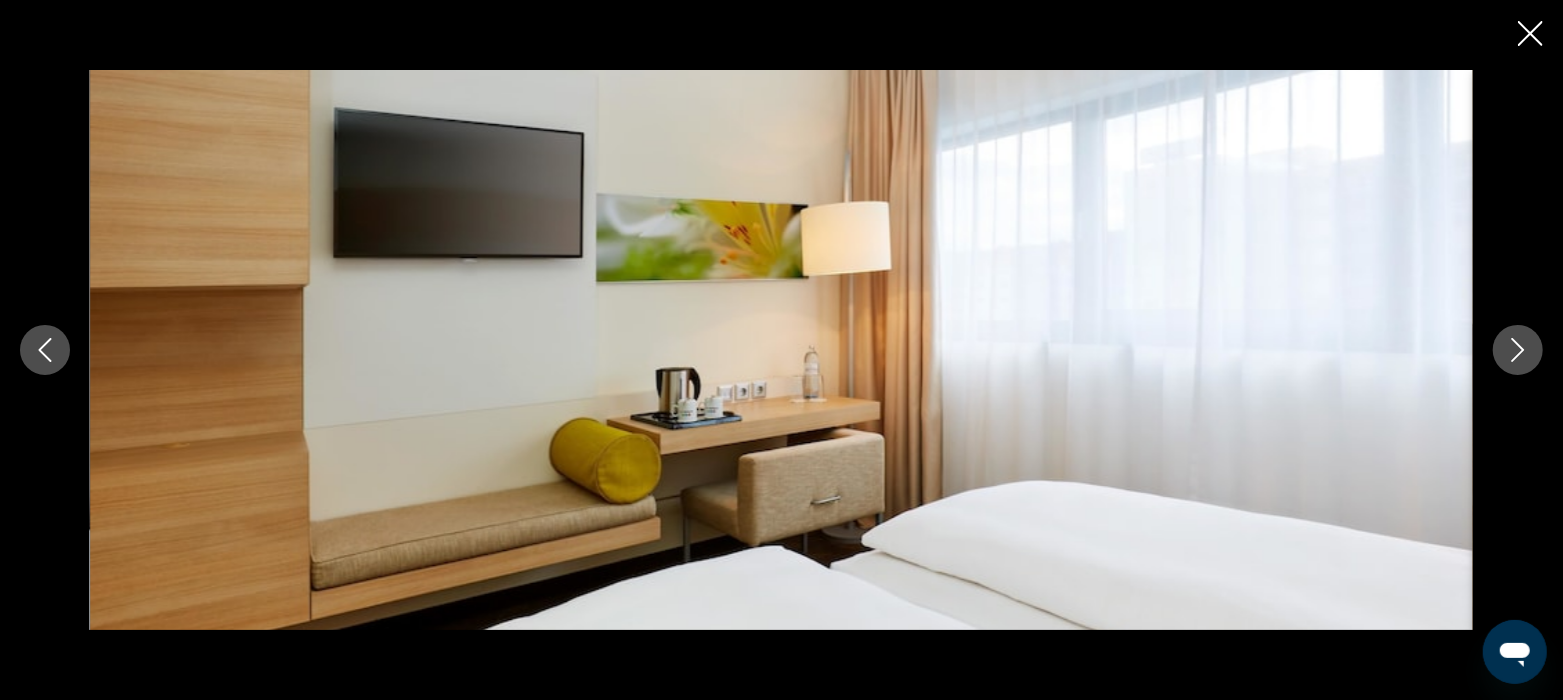 click 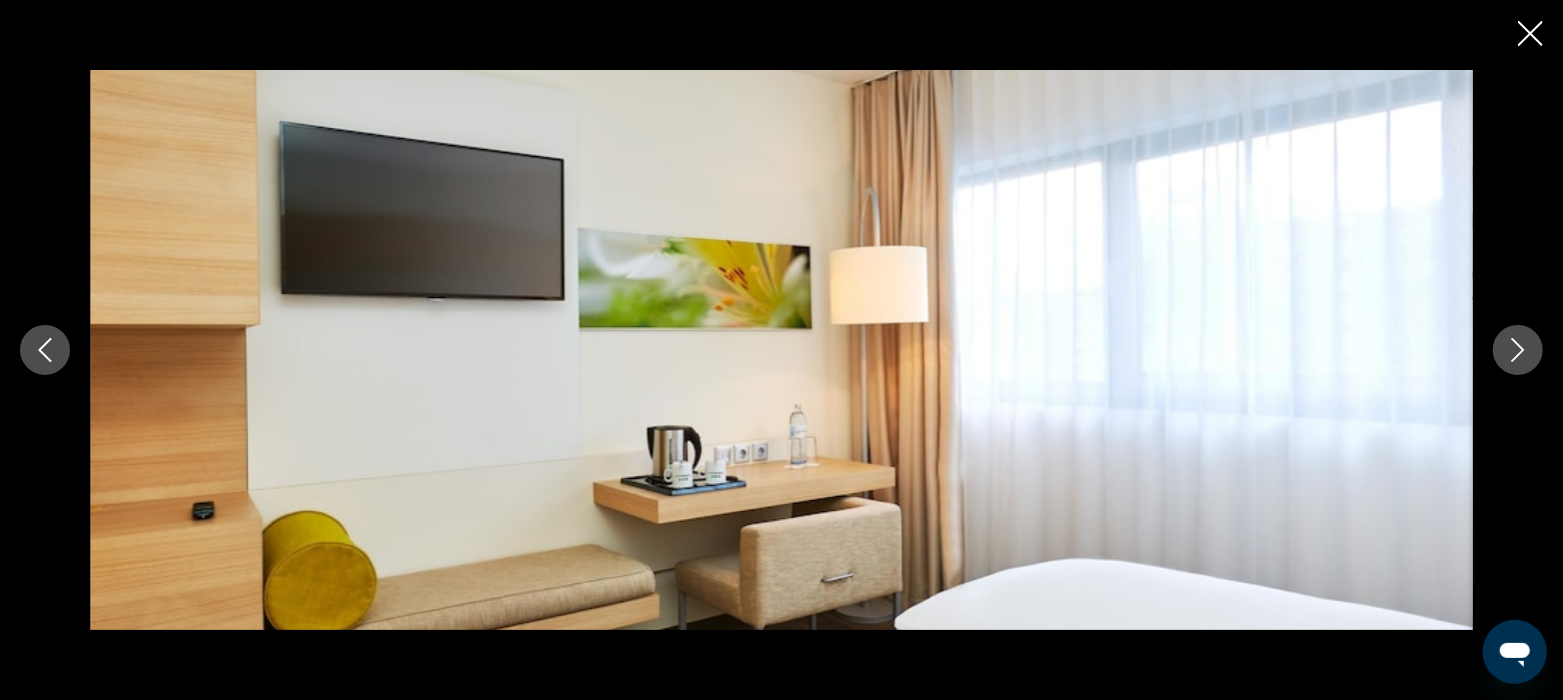 click 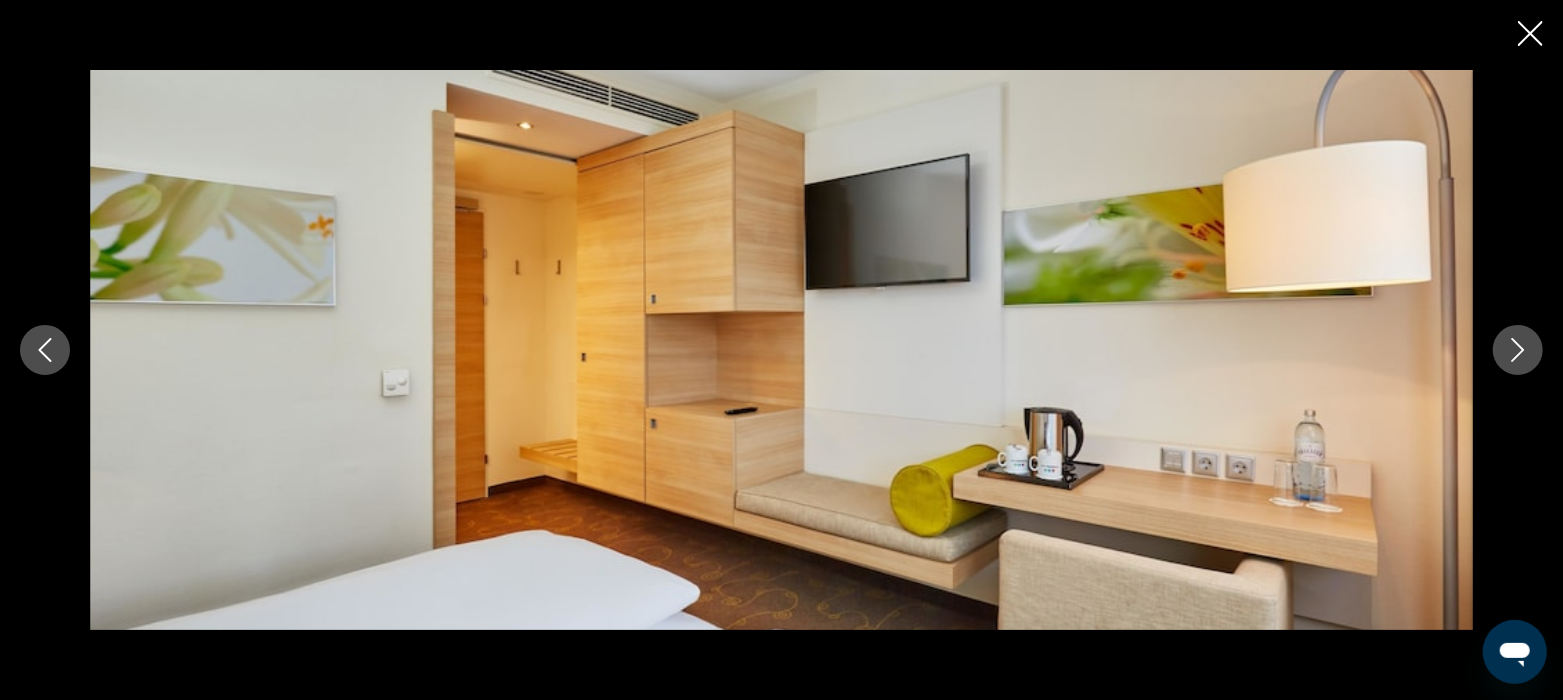 click 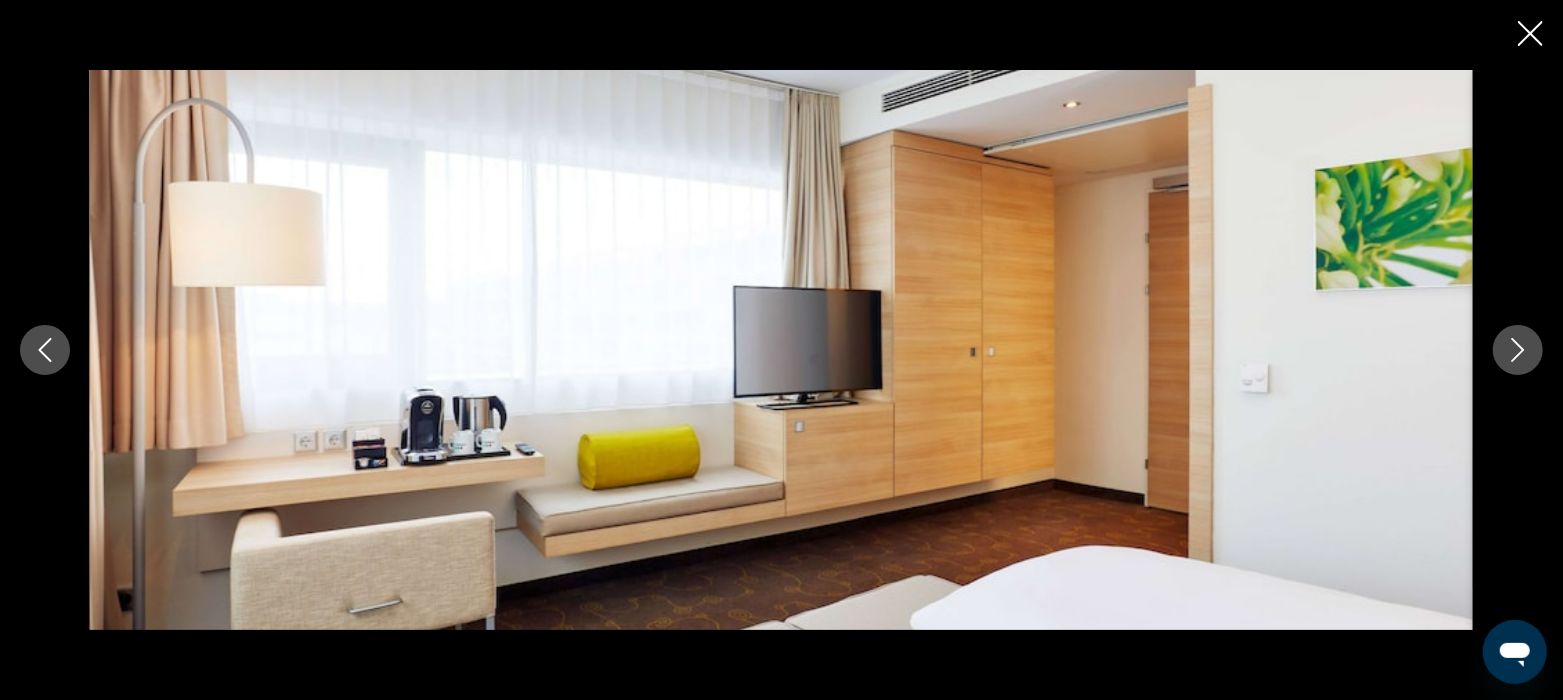 click 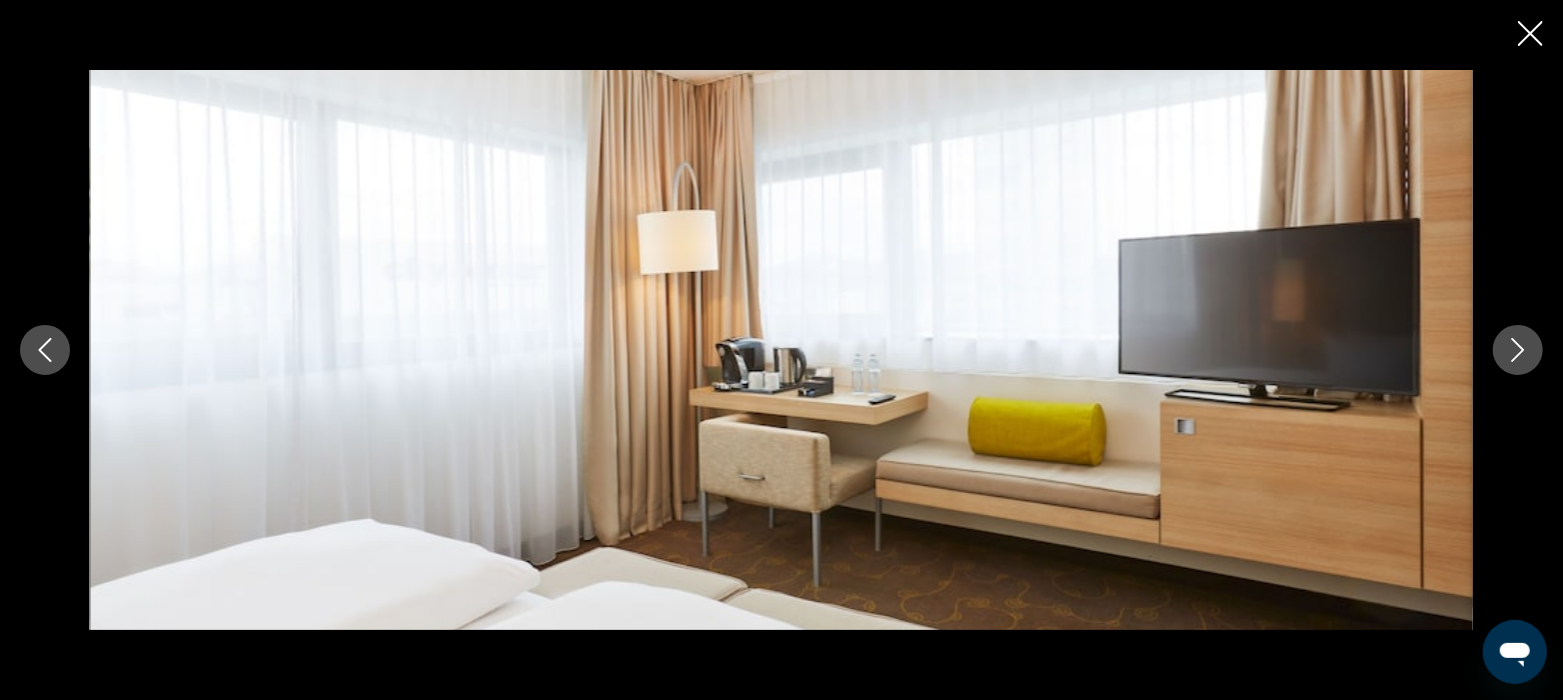 click 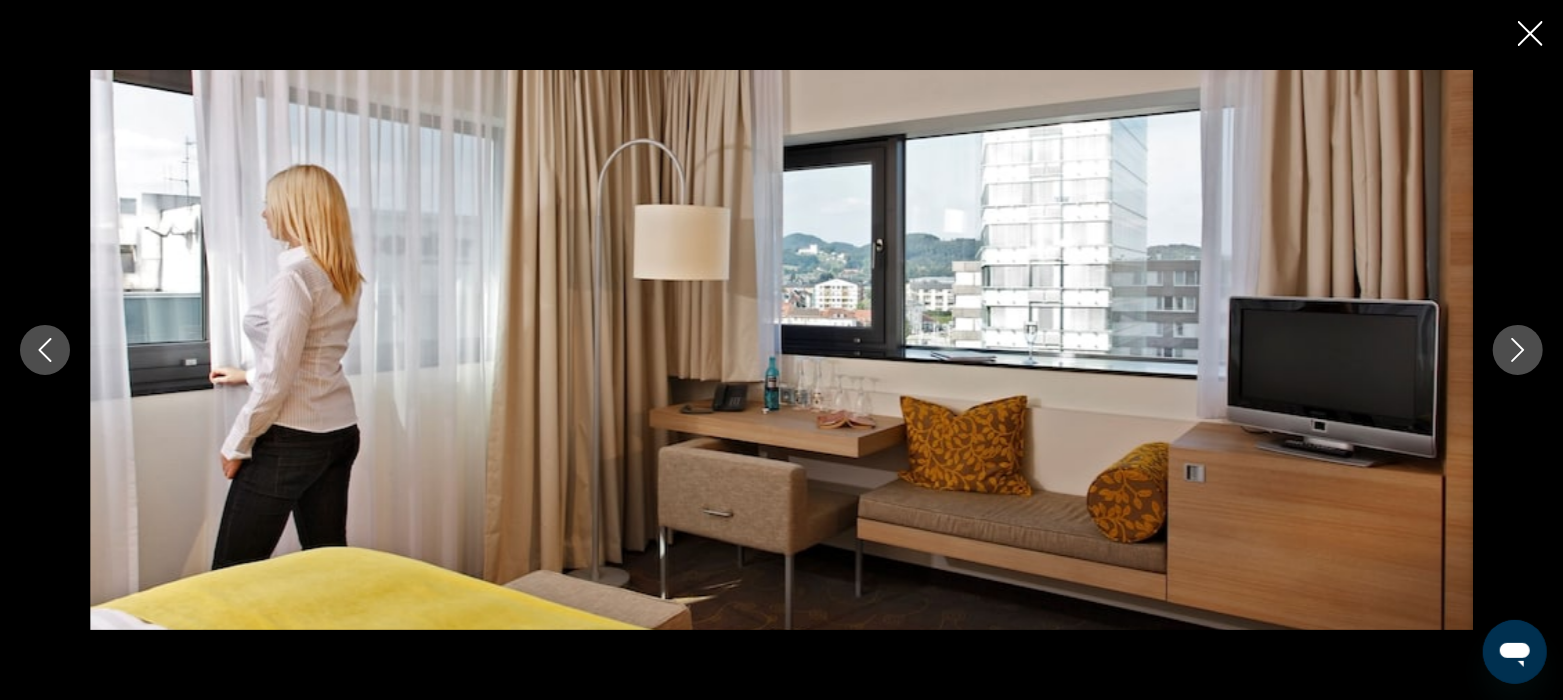 click 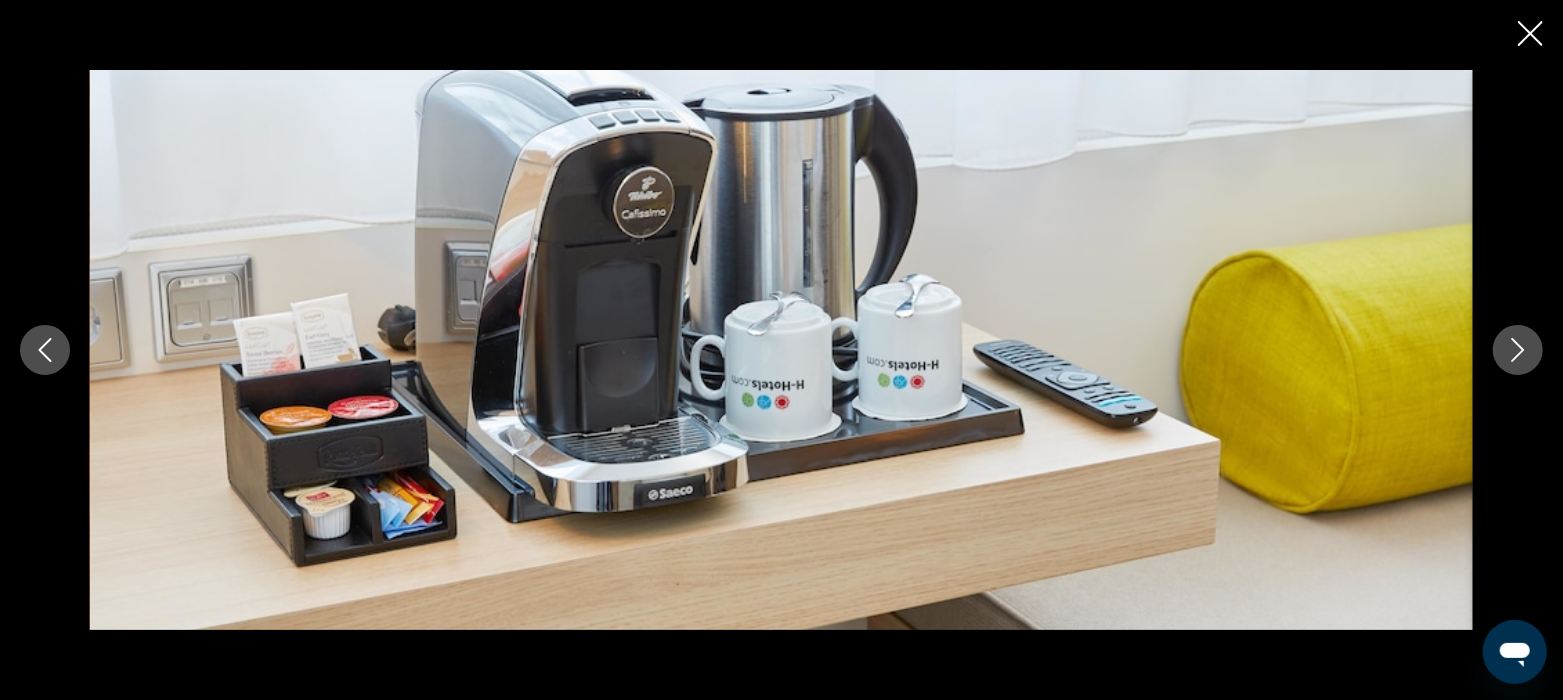 click 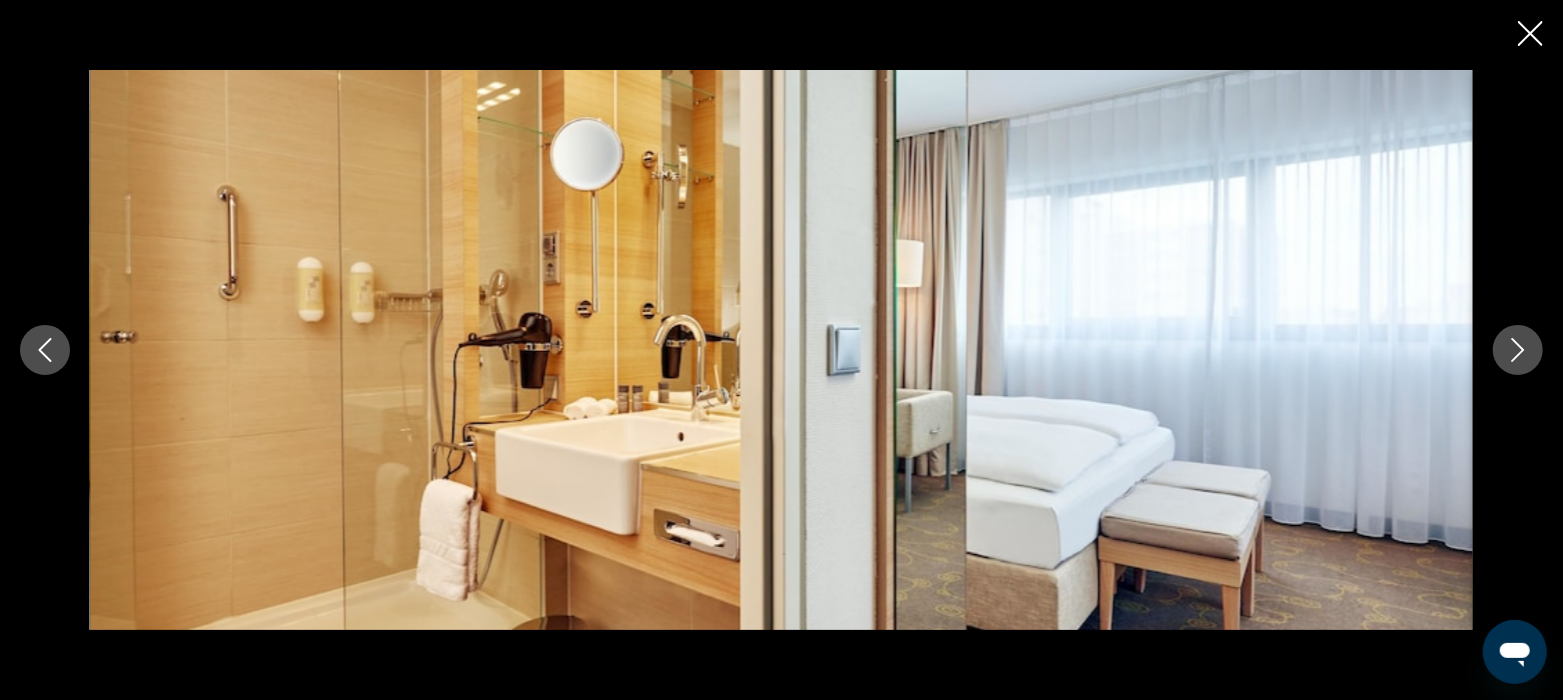 click at bounding box center (1518, 350) 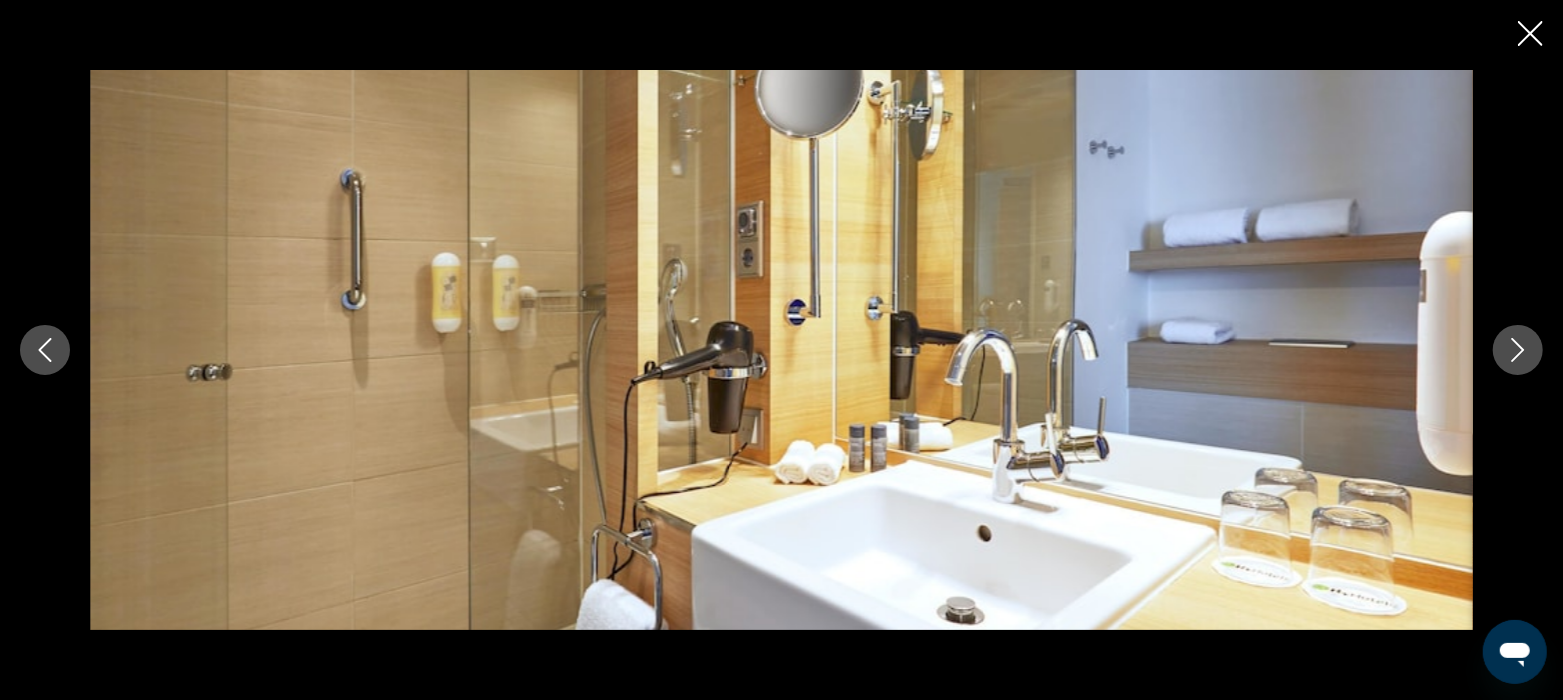 click at bounding box center [1518, 350] 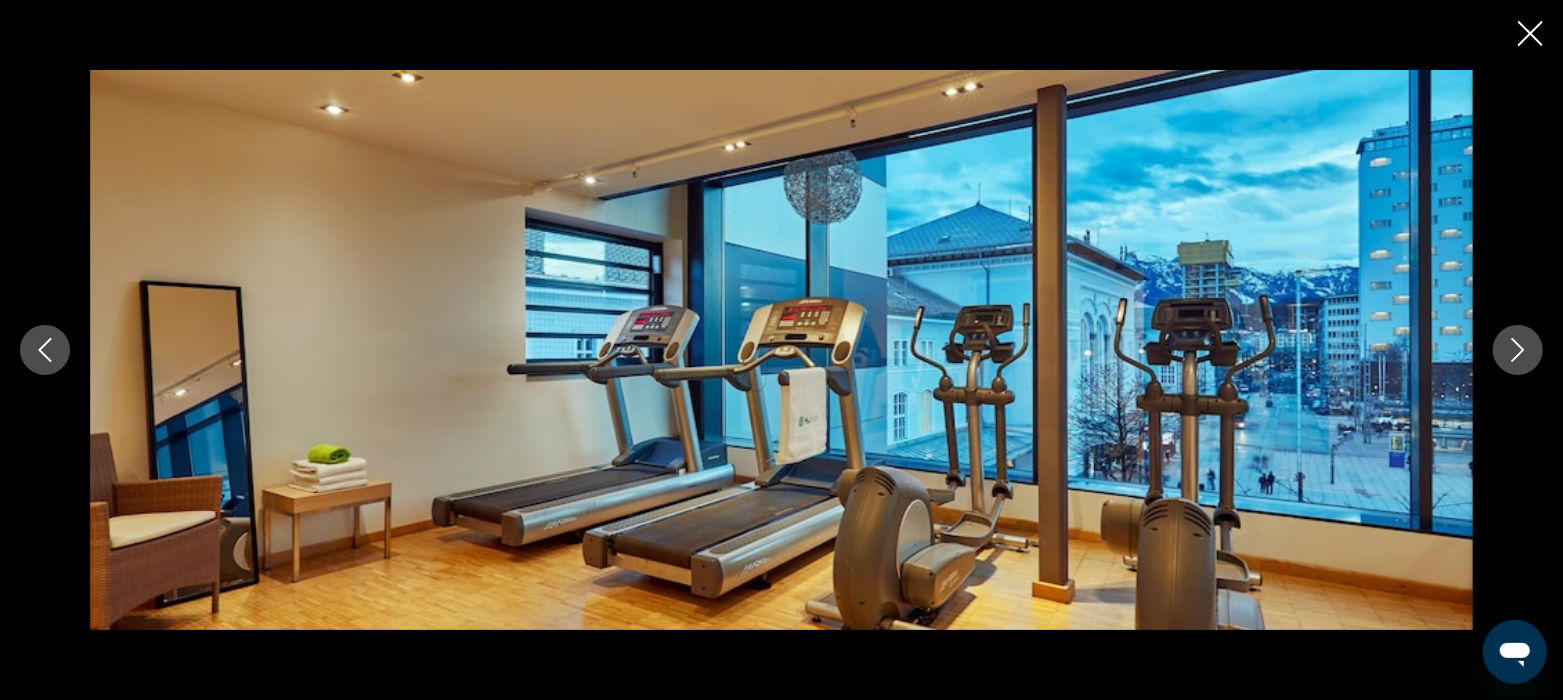 click 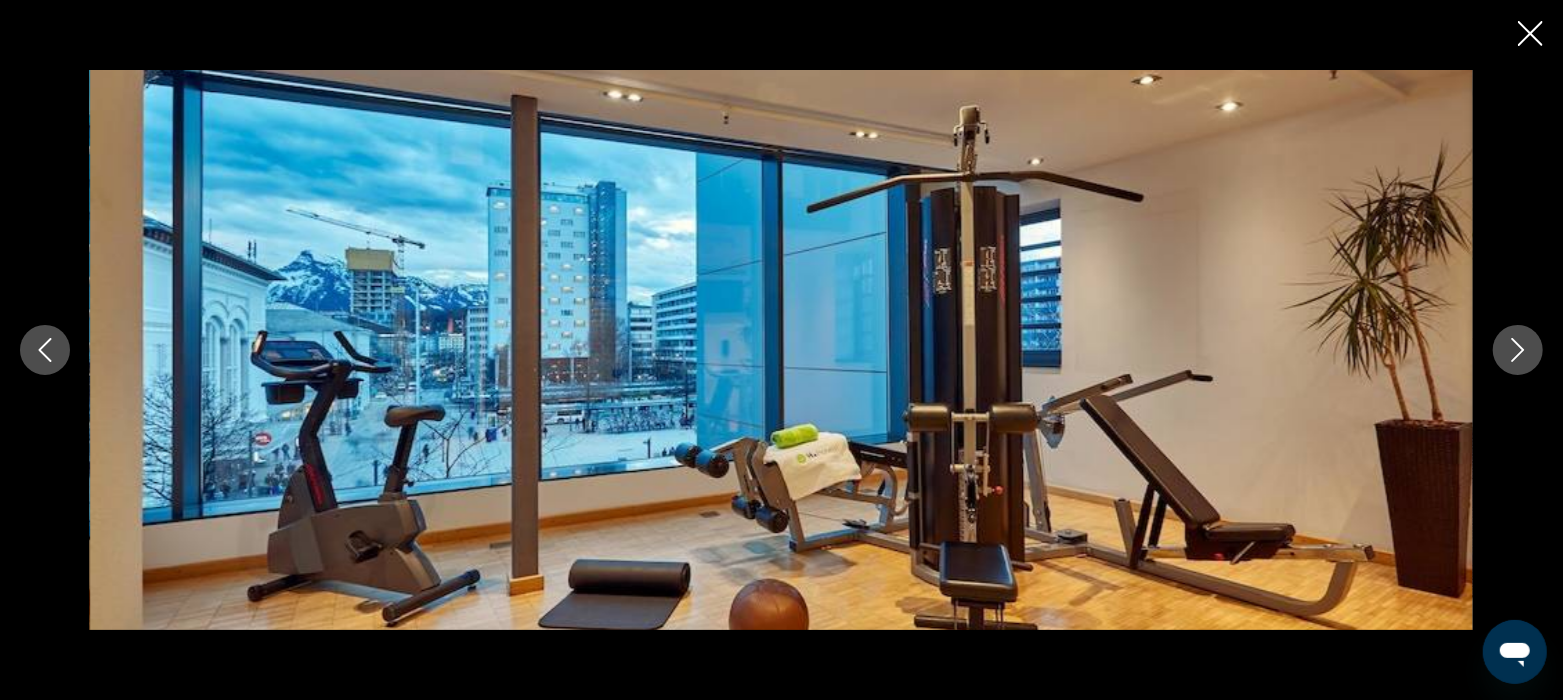 click at bounding box center (1518, 350) 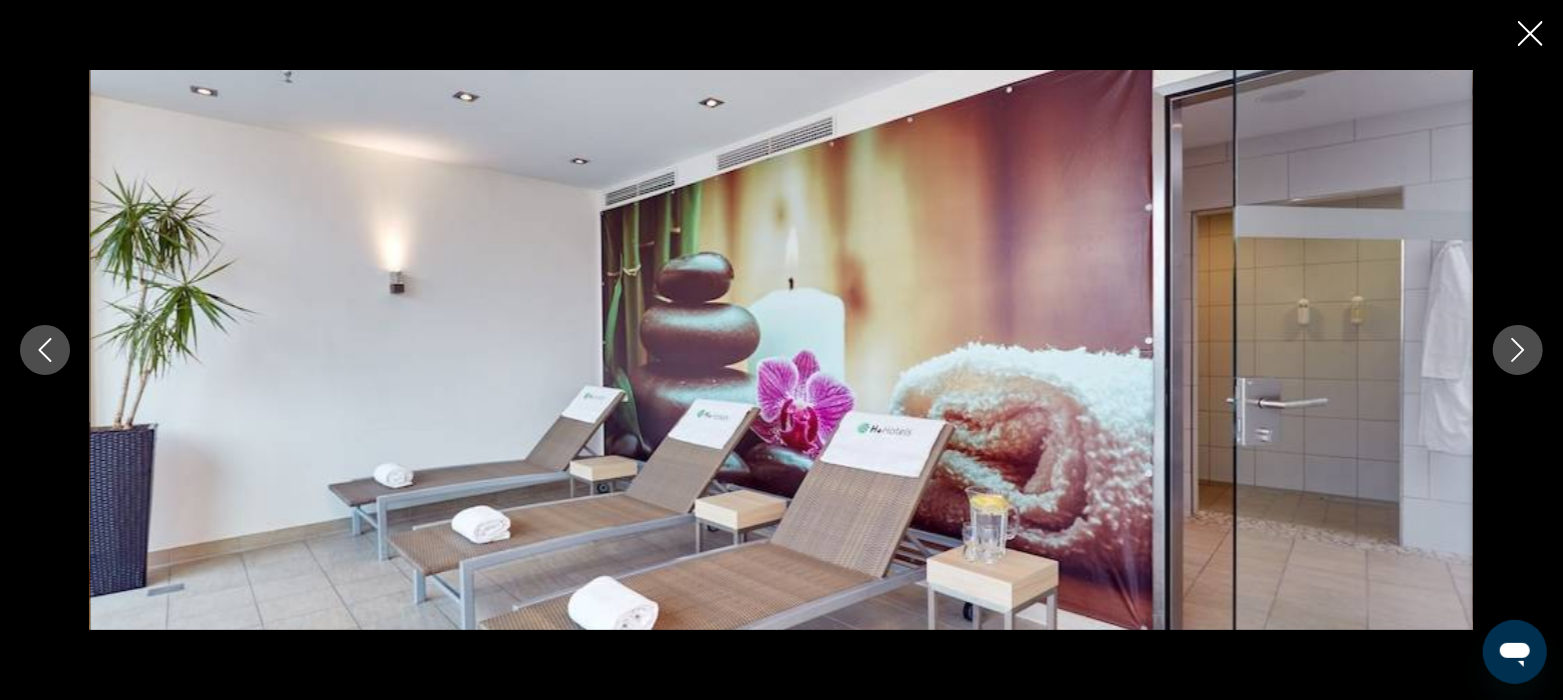 click 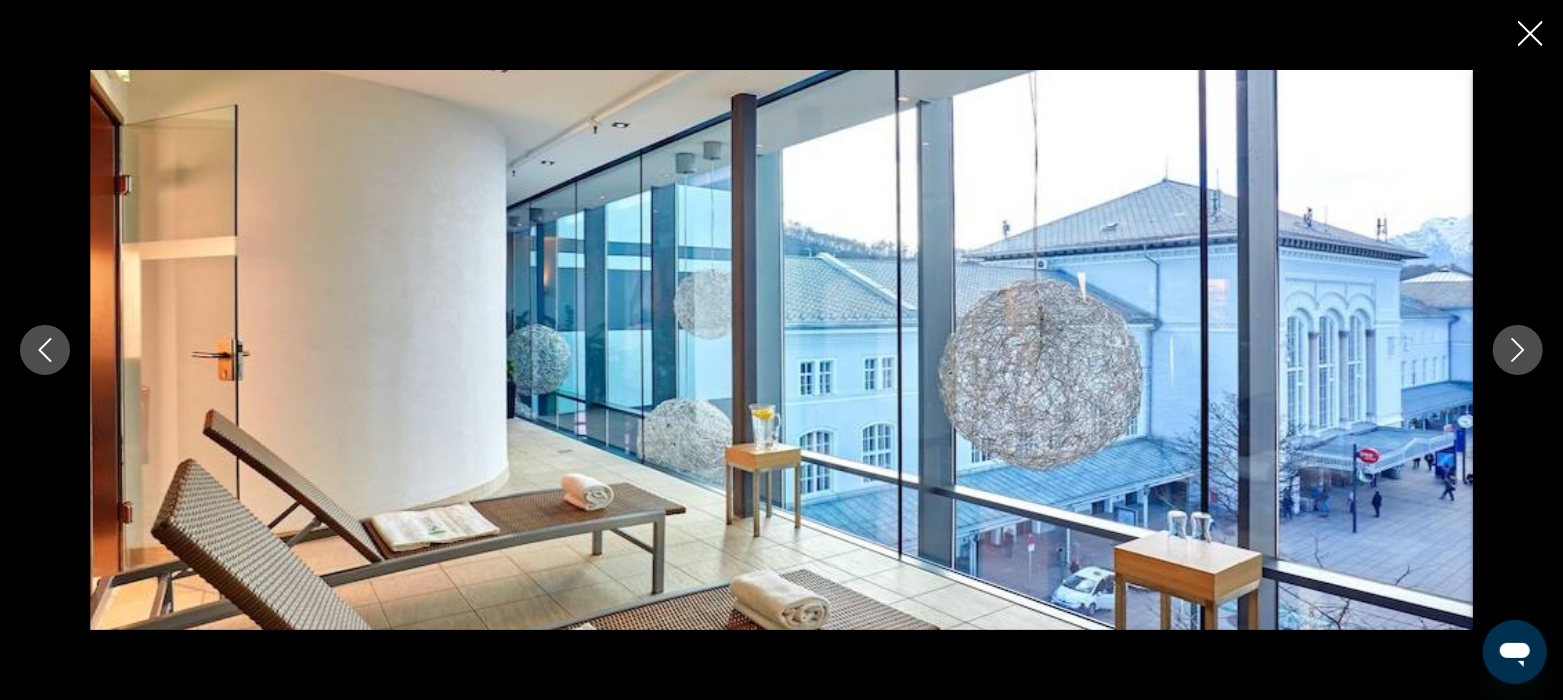 click 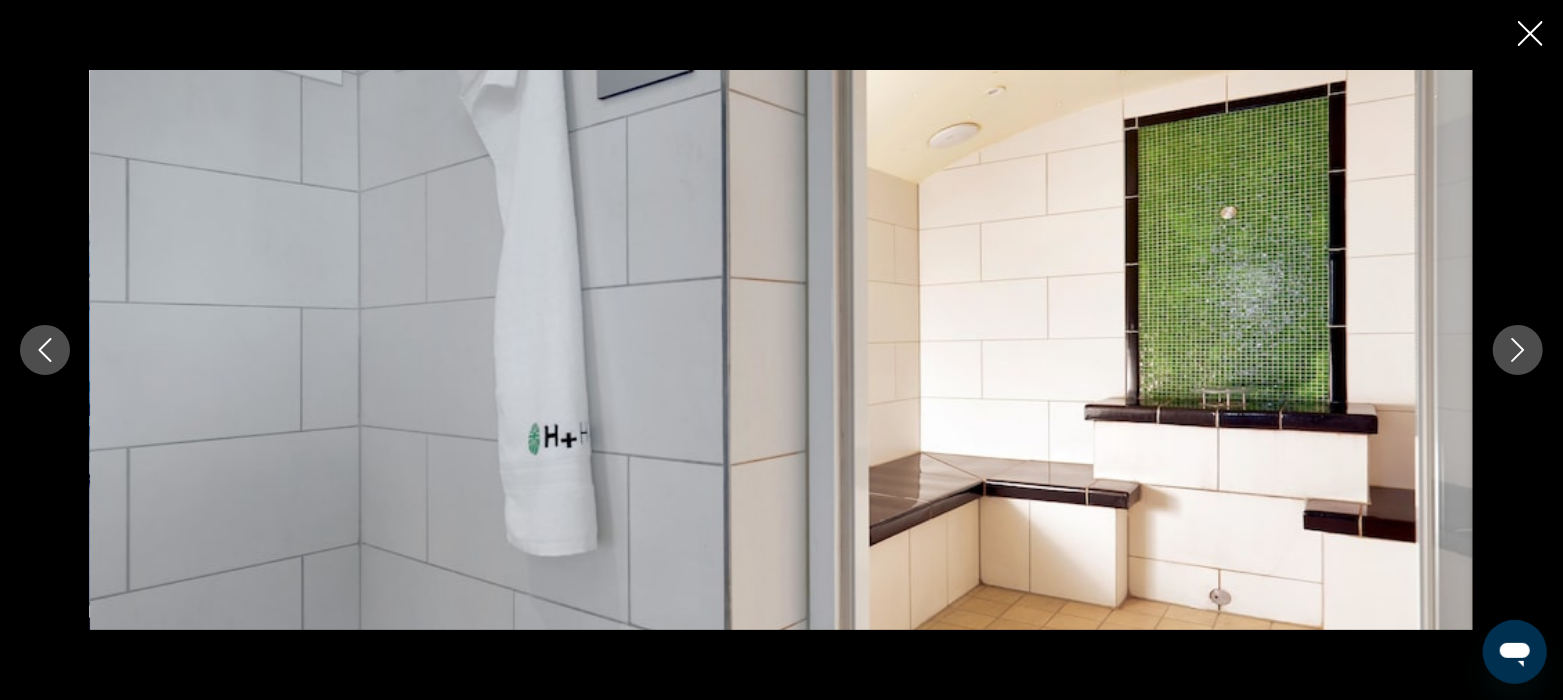 click 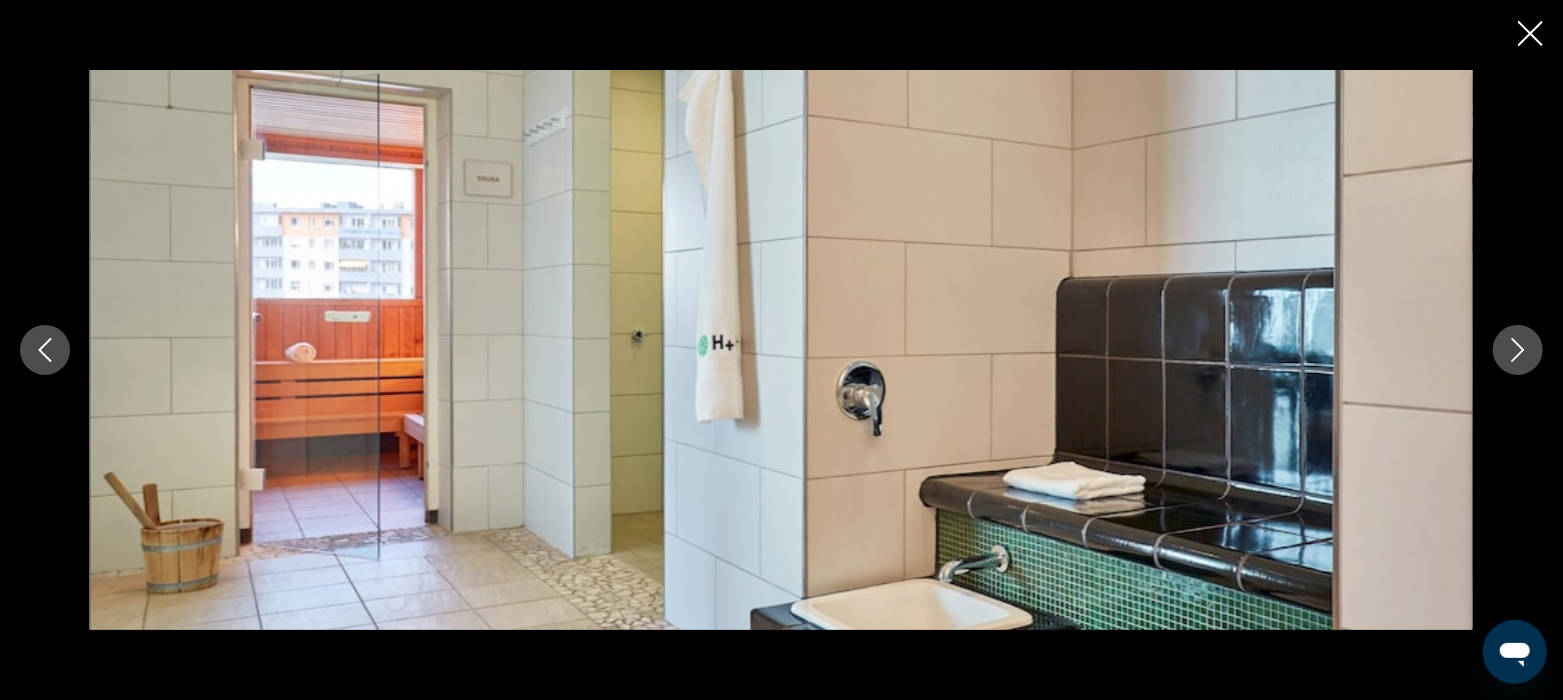 click 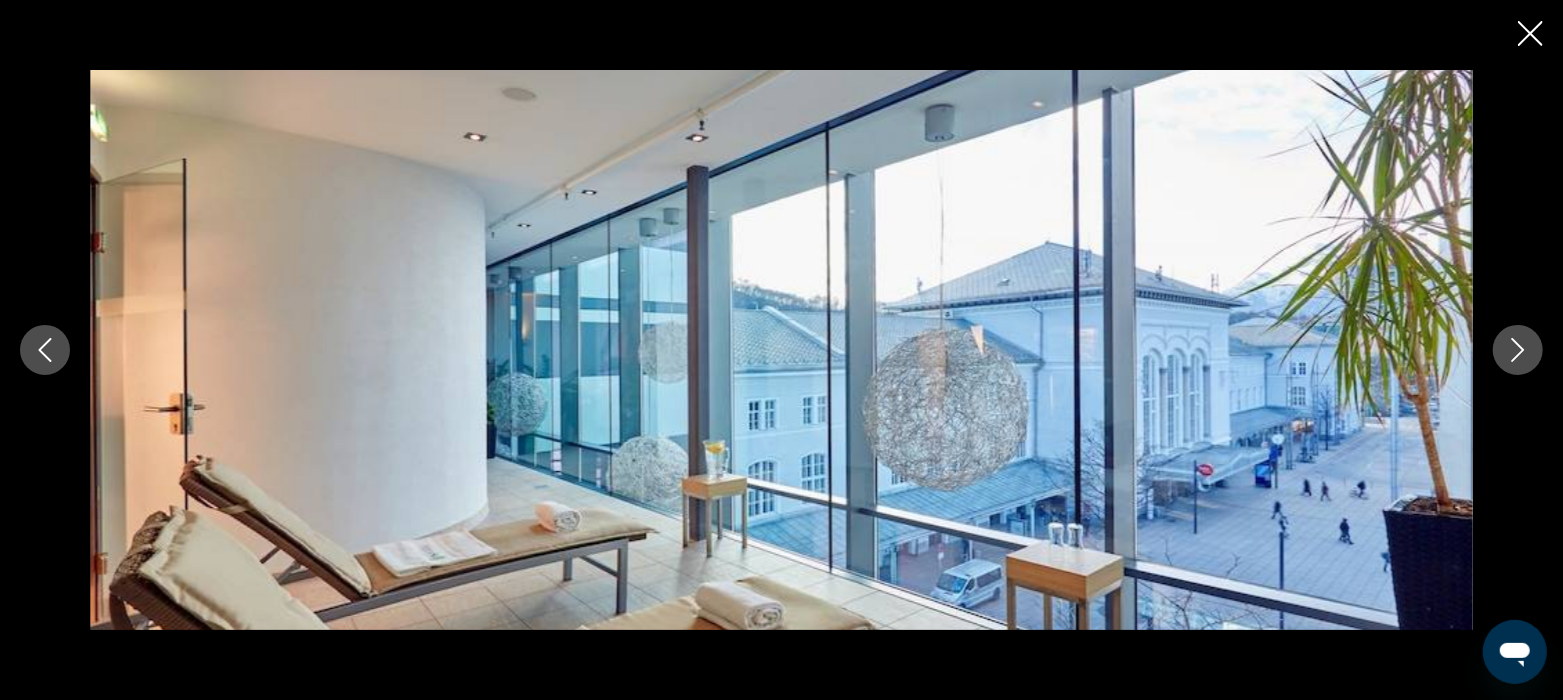 click 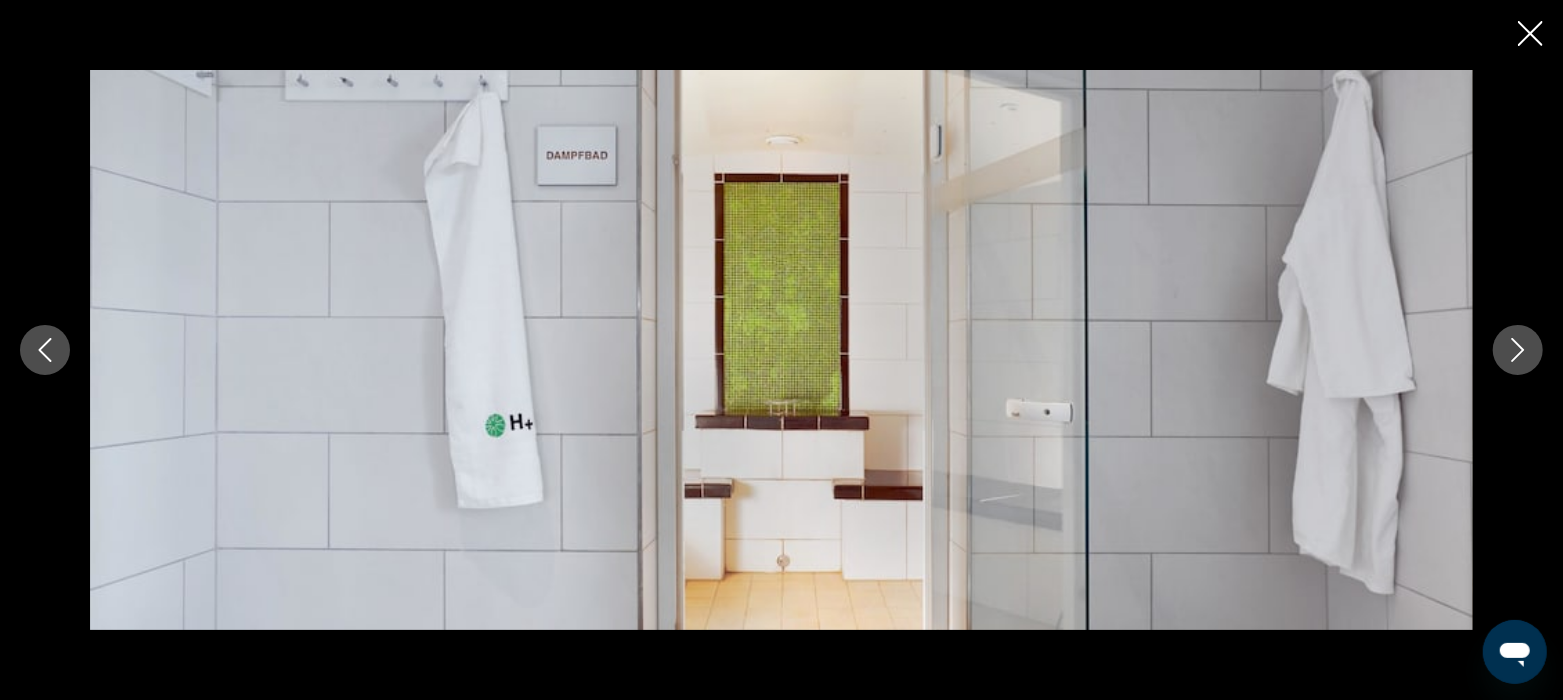 click 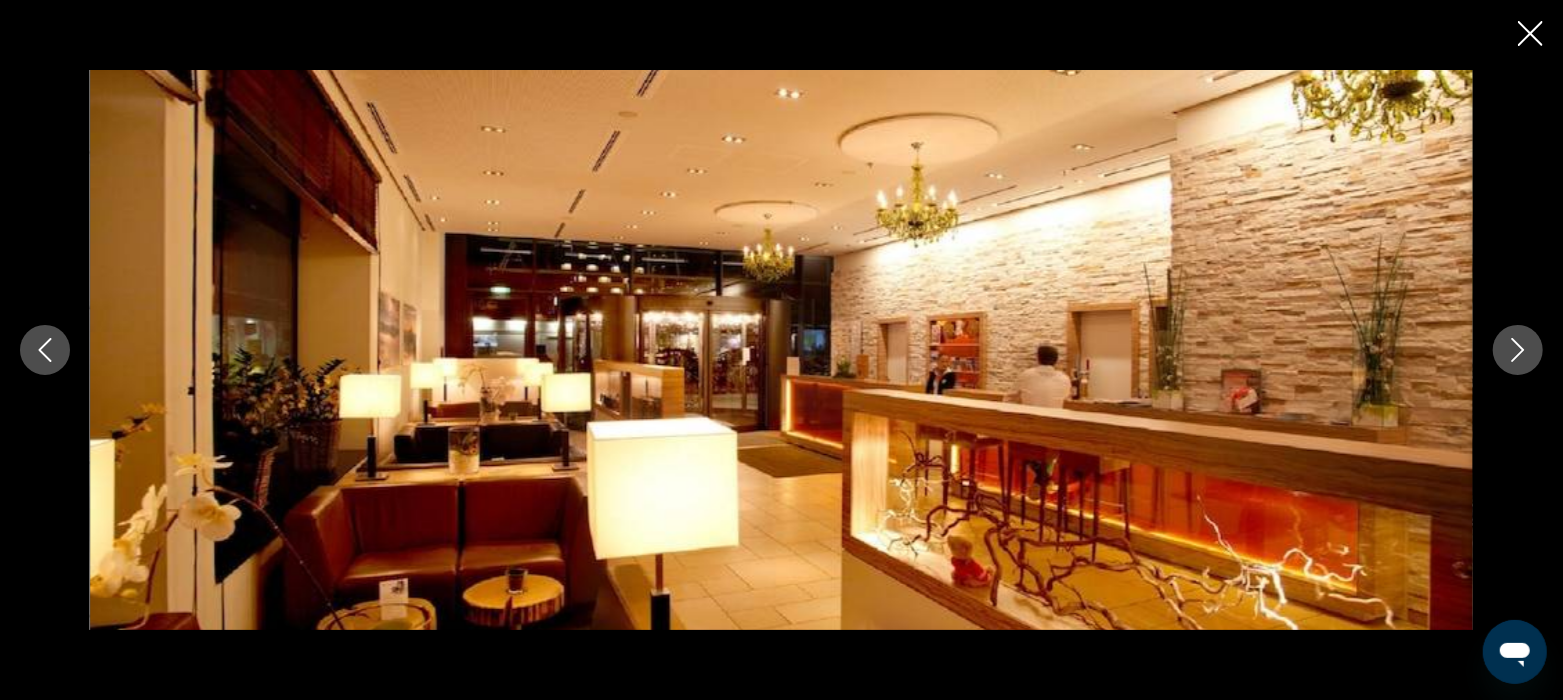 click 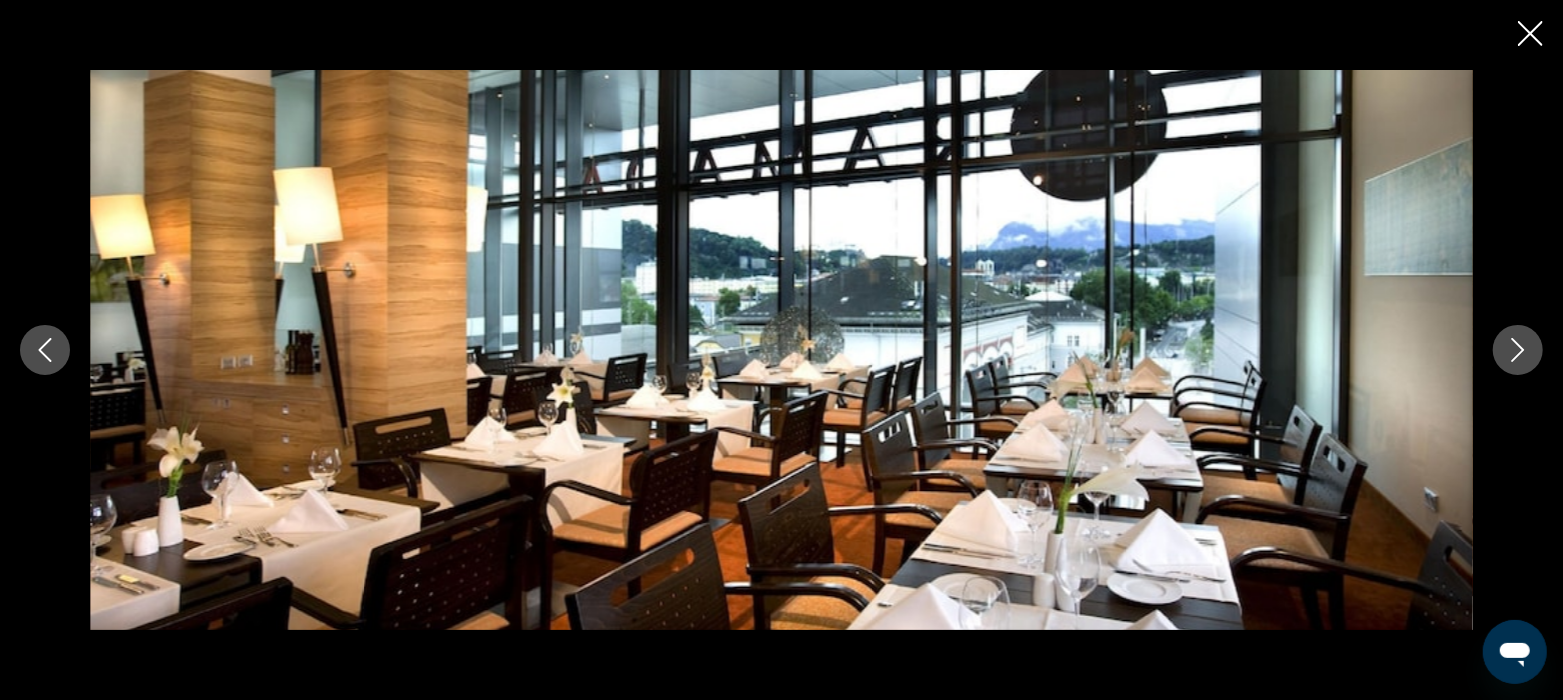 click 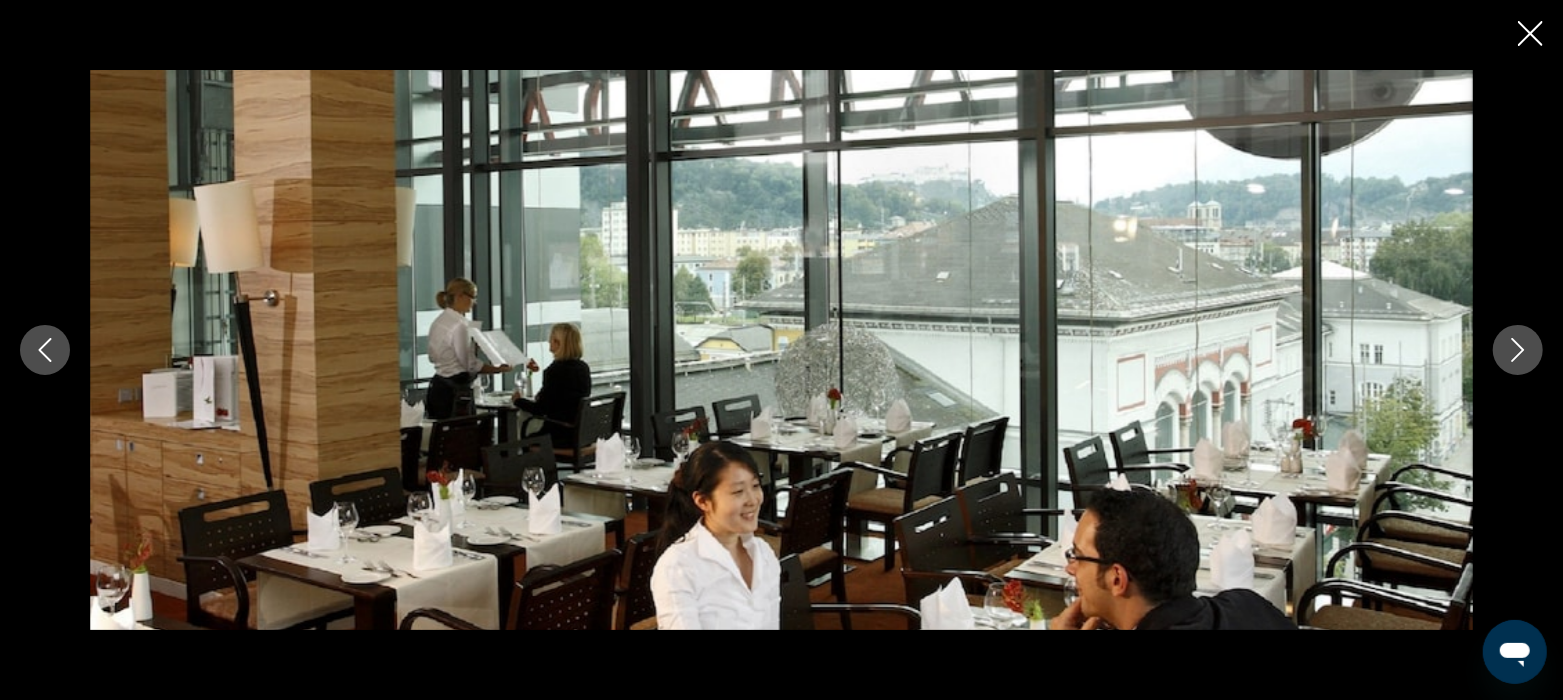 click 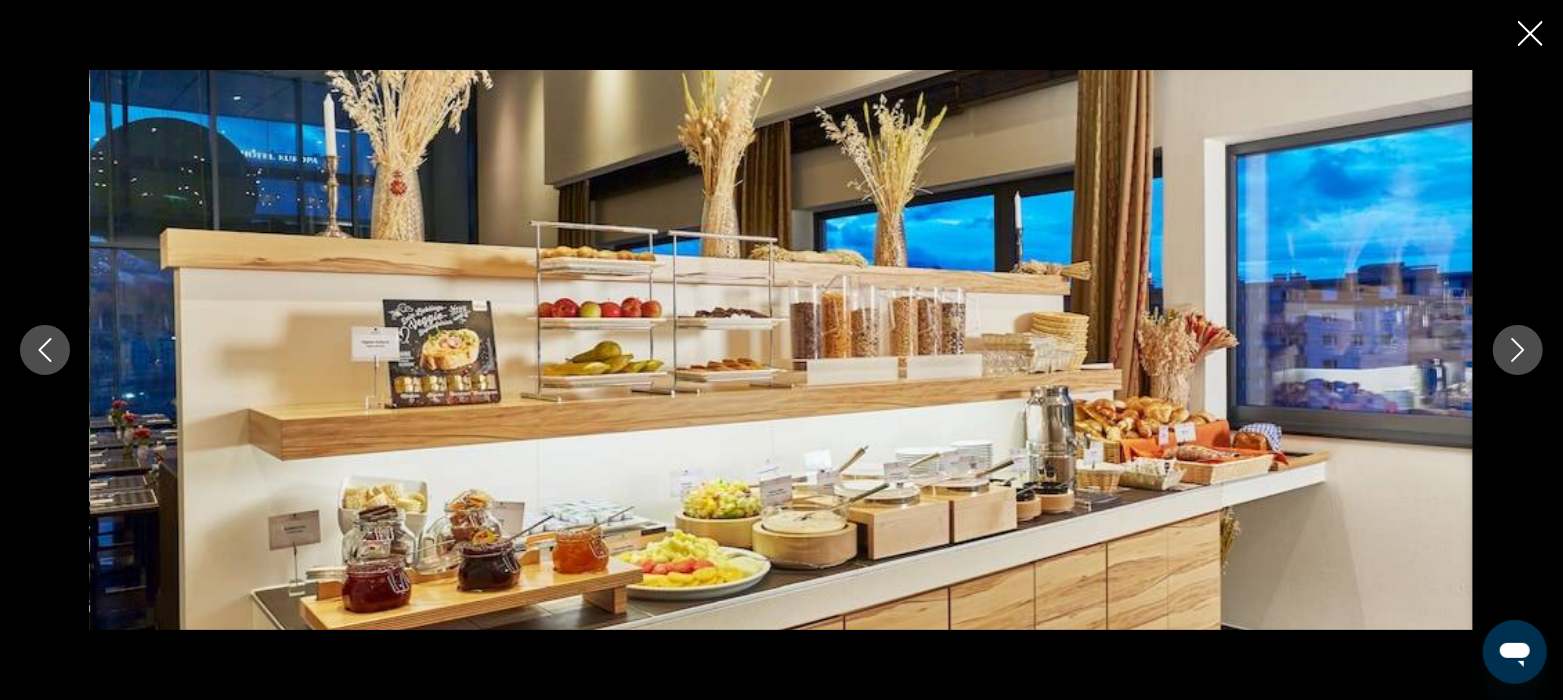 click 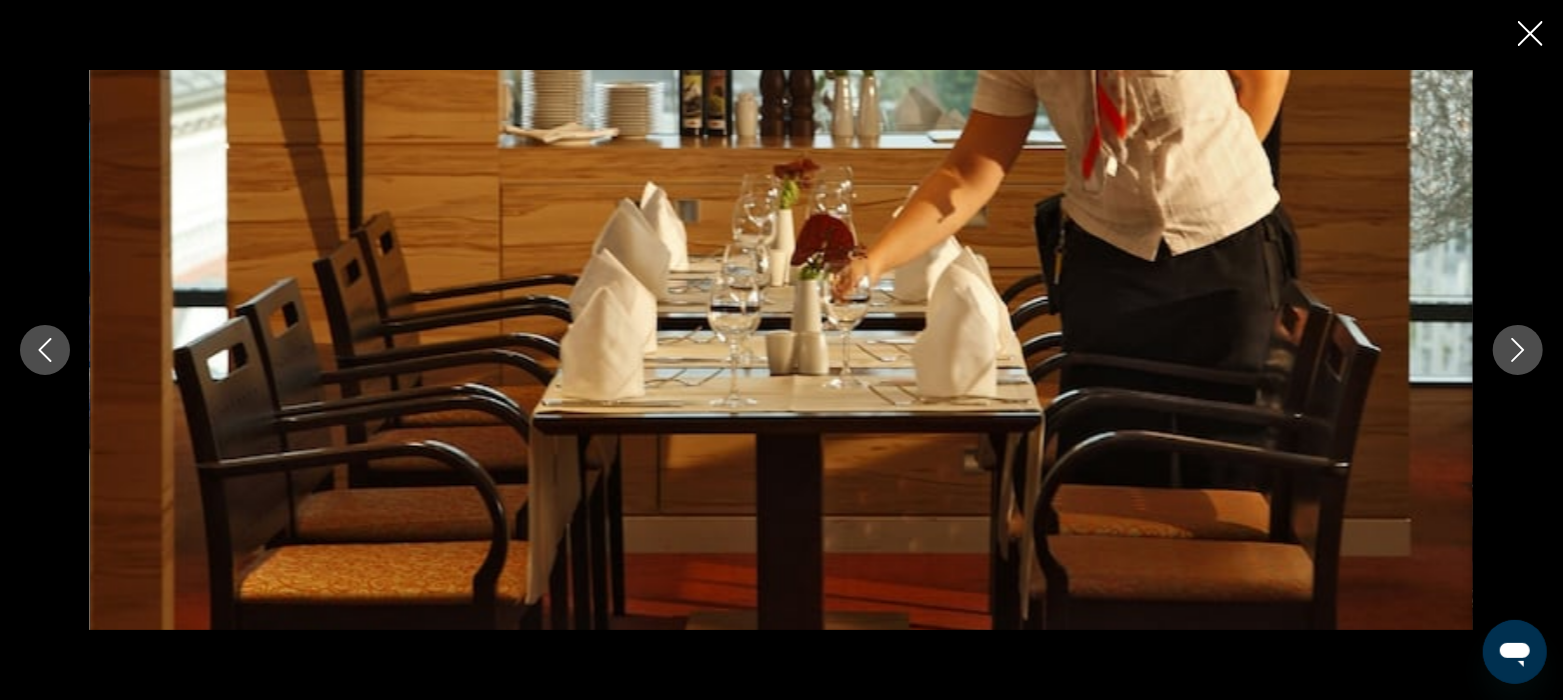 click 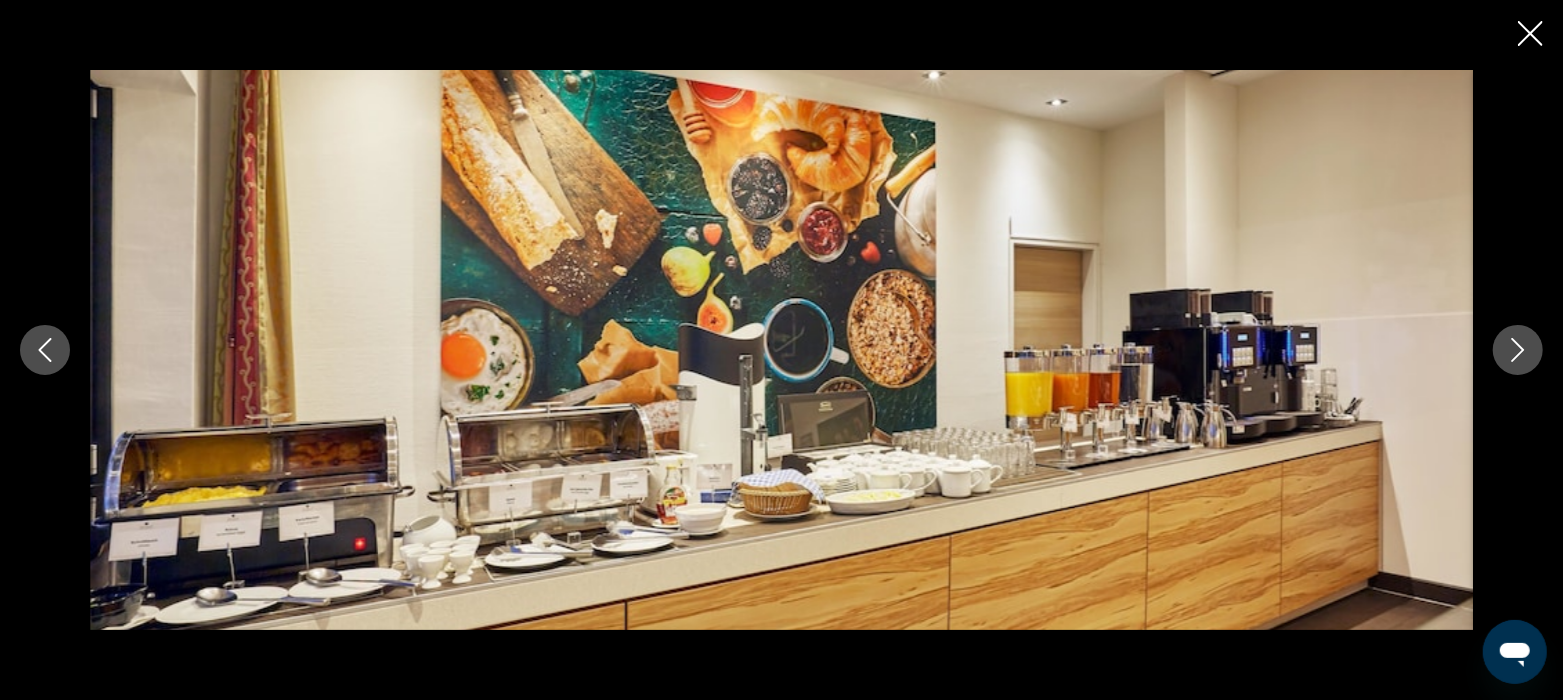click 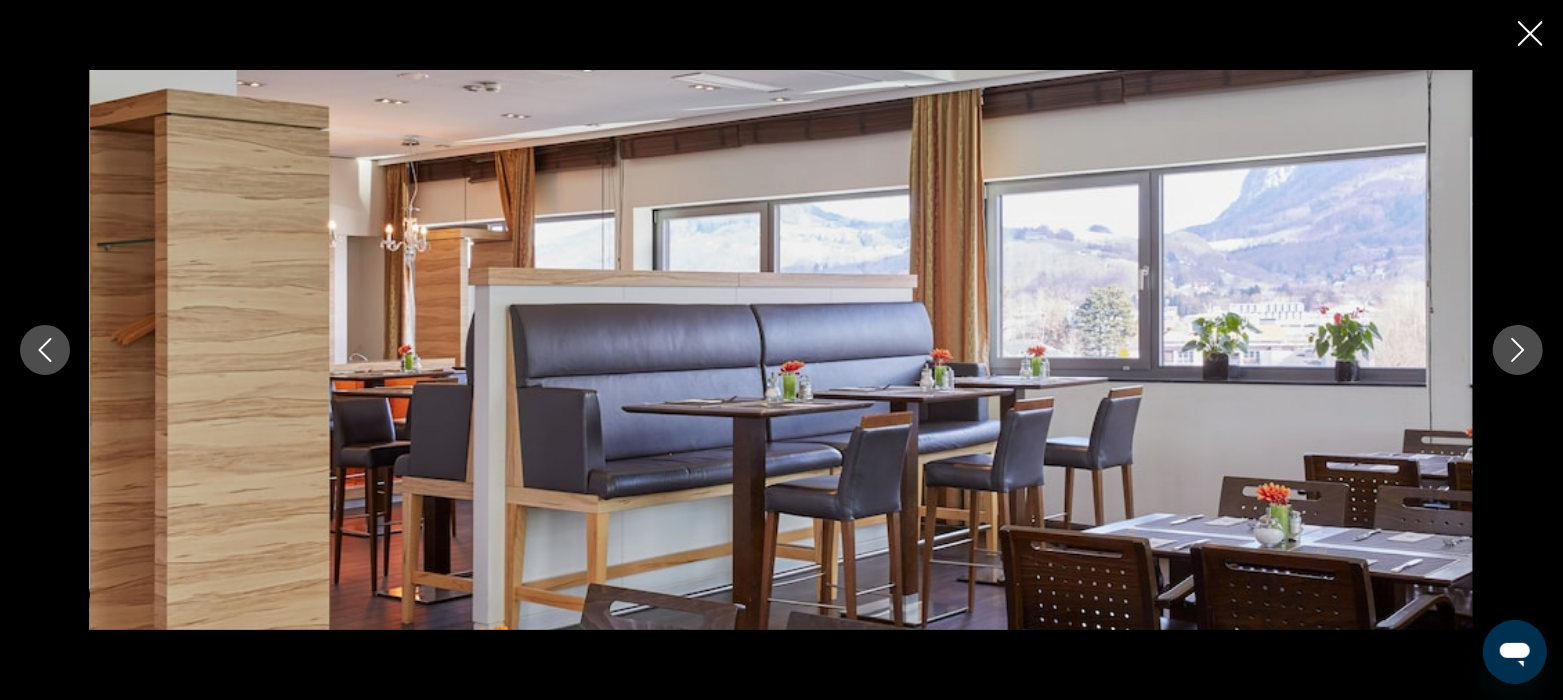 click 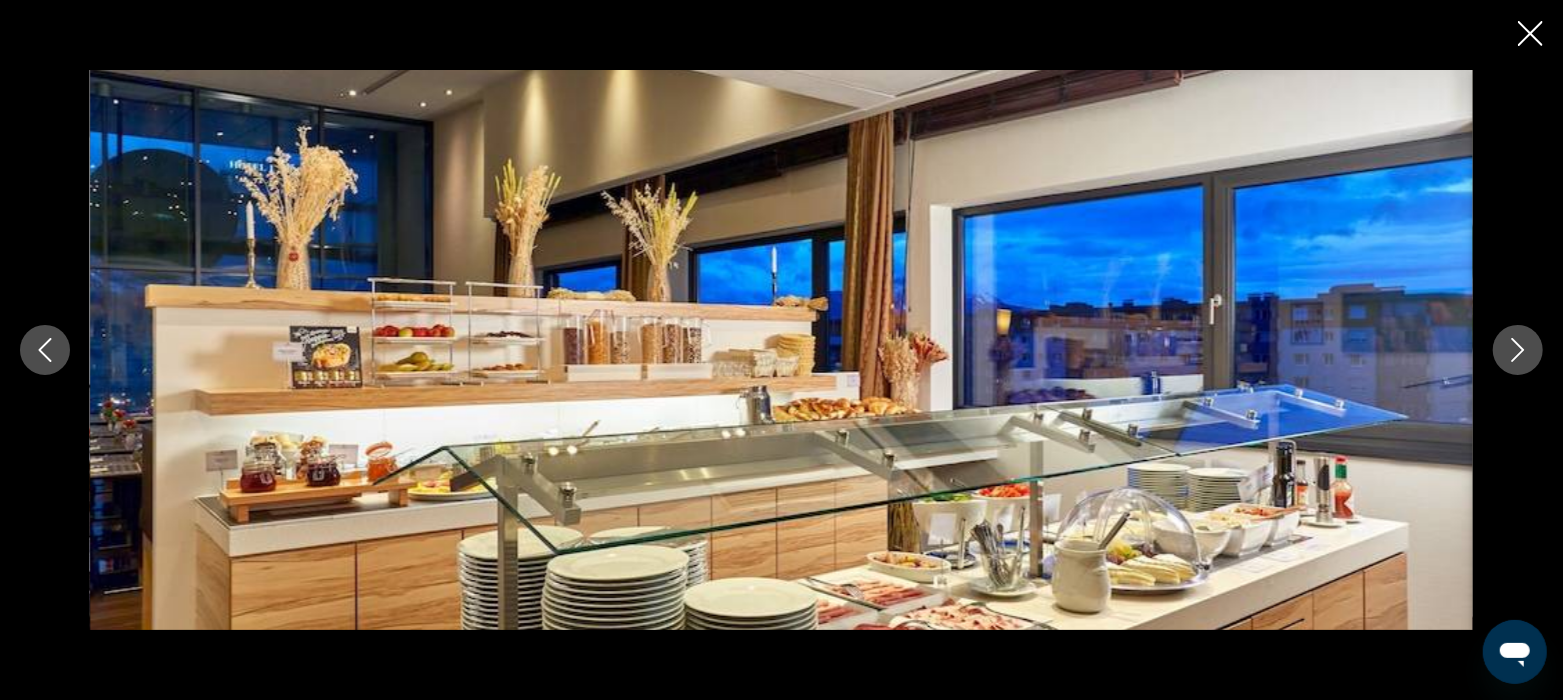 click at bounding box center [1518, 350] 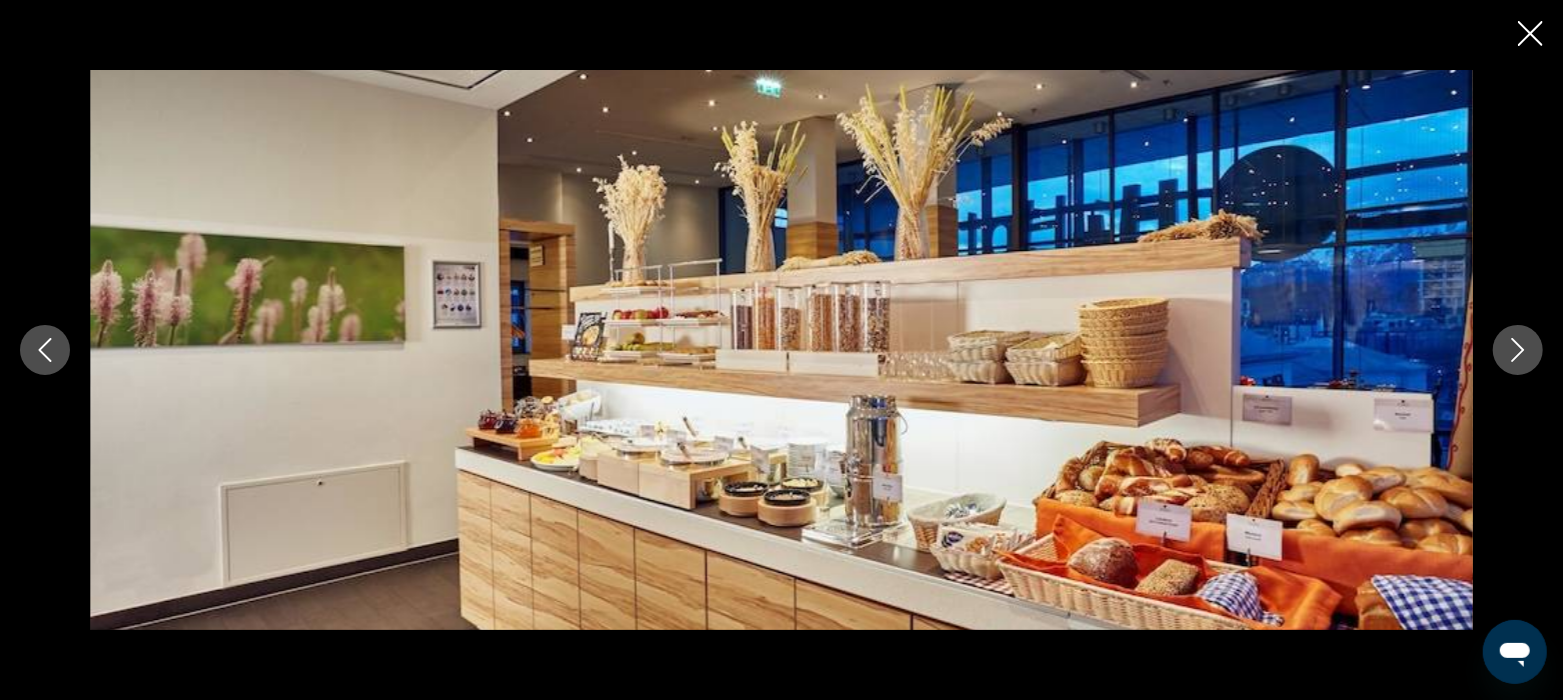 click at bounding box center (781, 350) 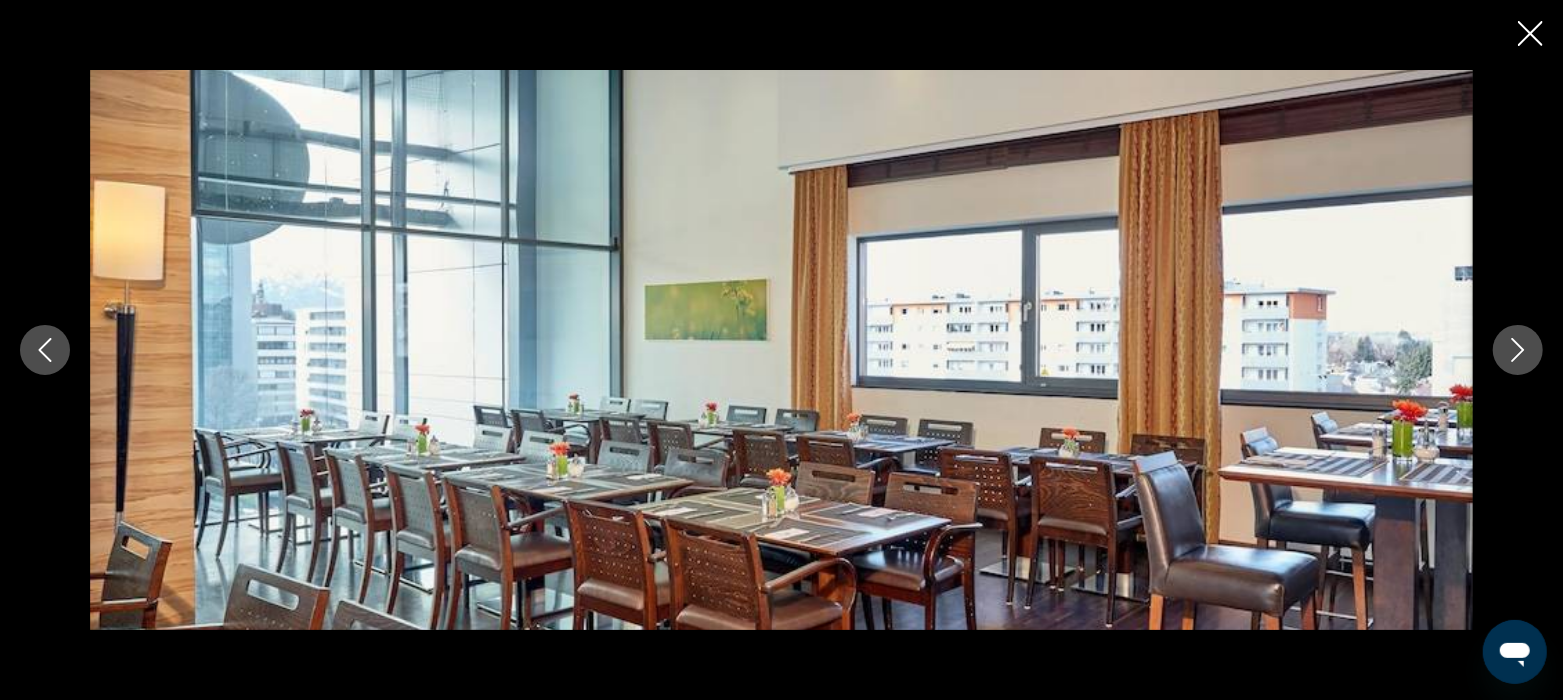 click at bounding box center [1518, 350] 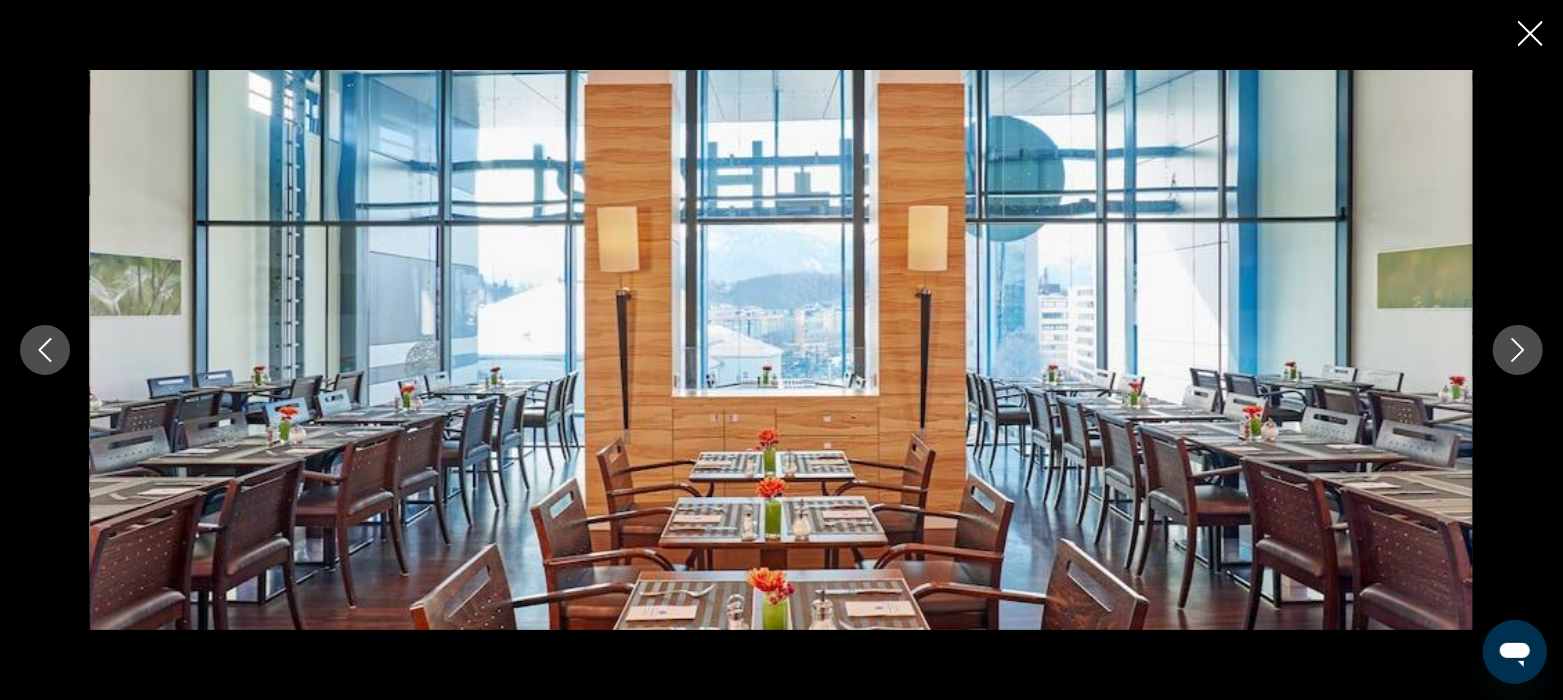 click at bounding box center (1518, 350) 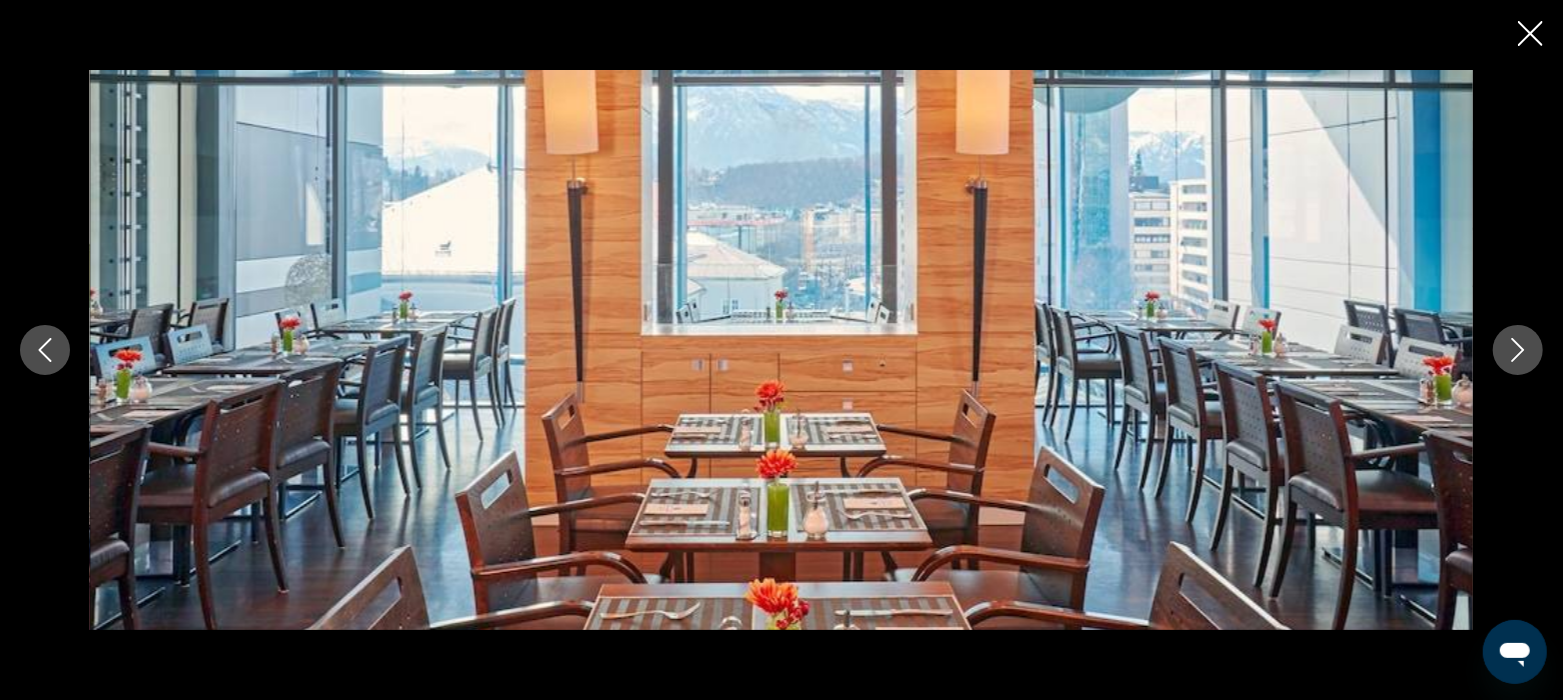 click at bounding box center [1518, 350] 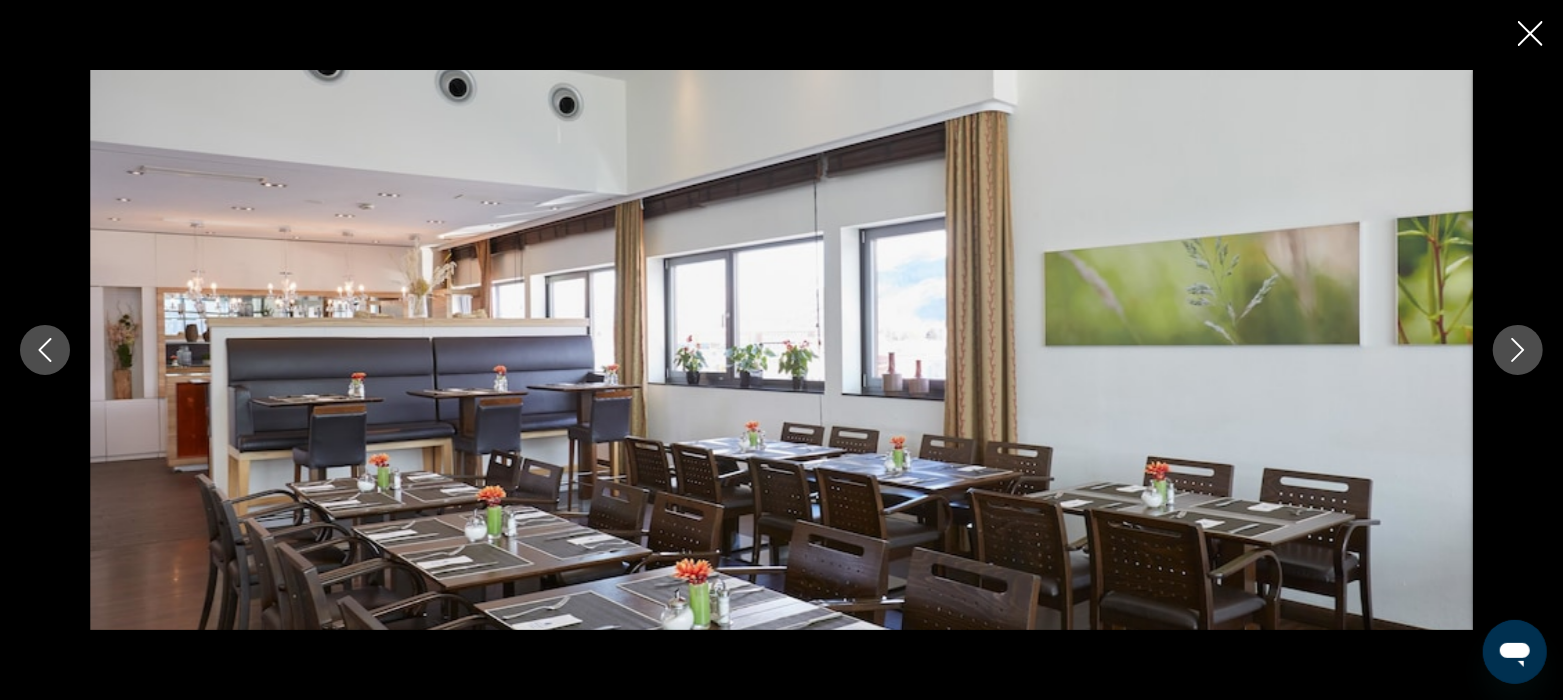 click at bounding box center [1518, 350] 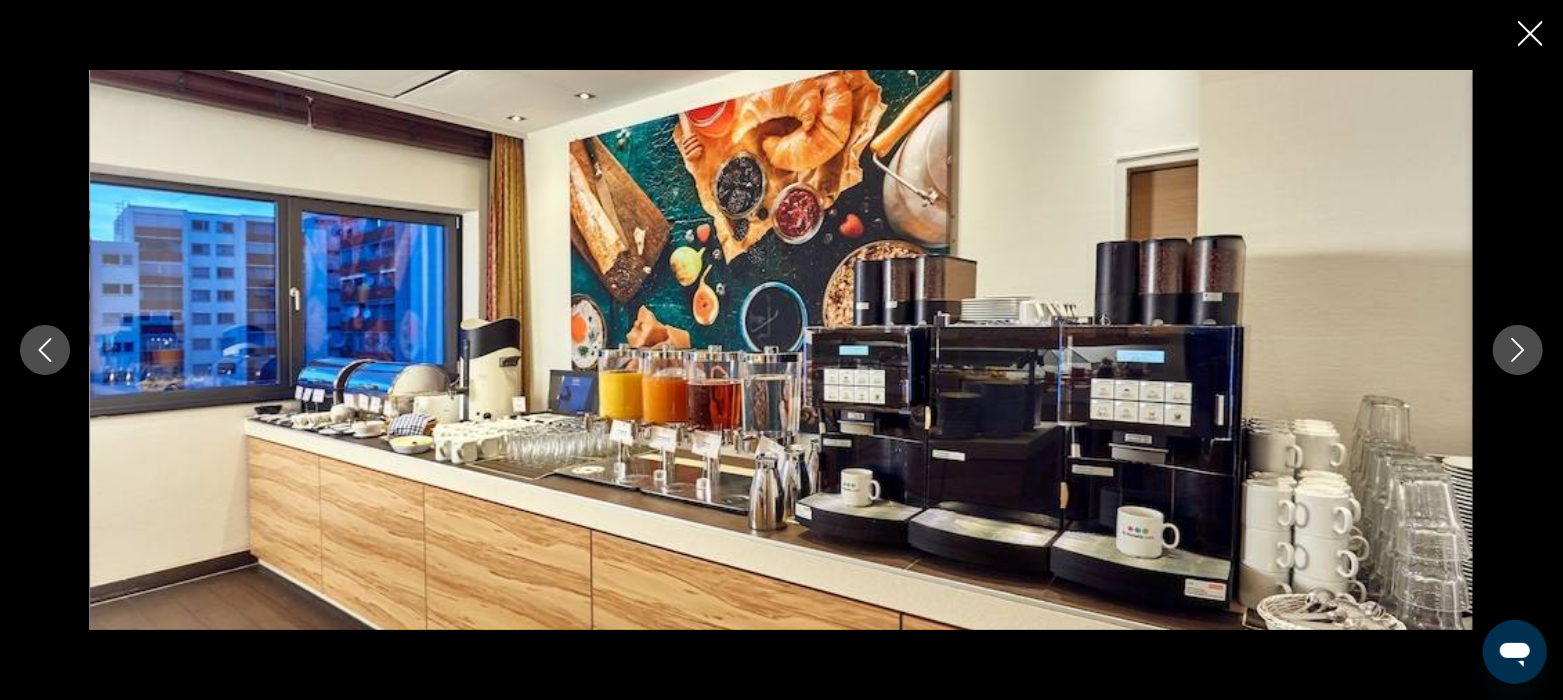 click at bounding box center (781, 350) 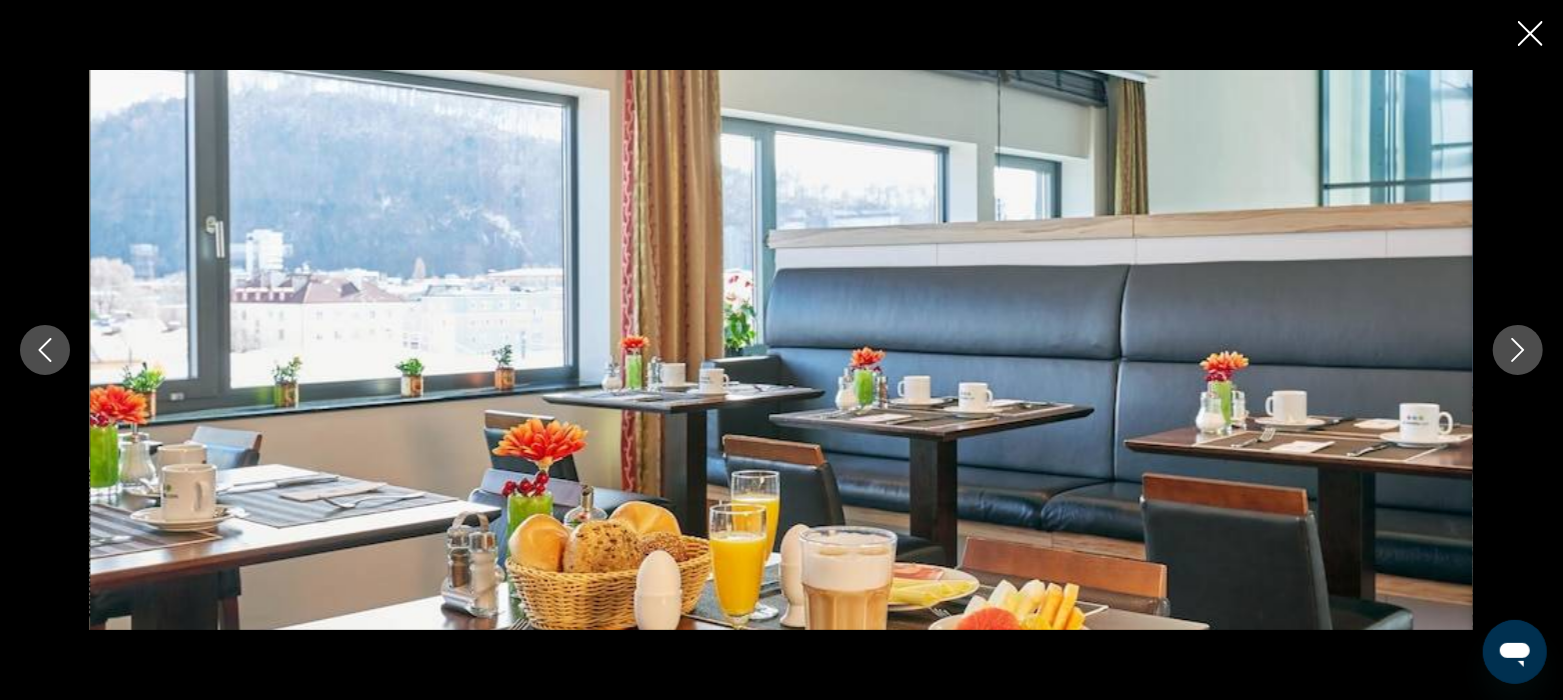 click at bounding box center [781, 350] 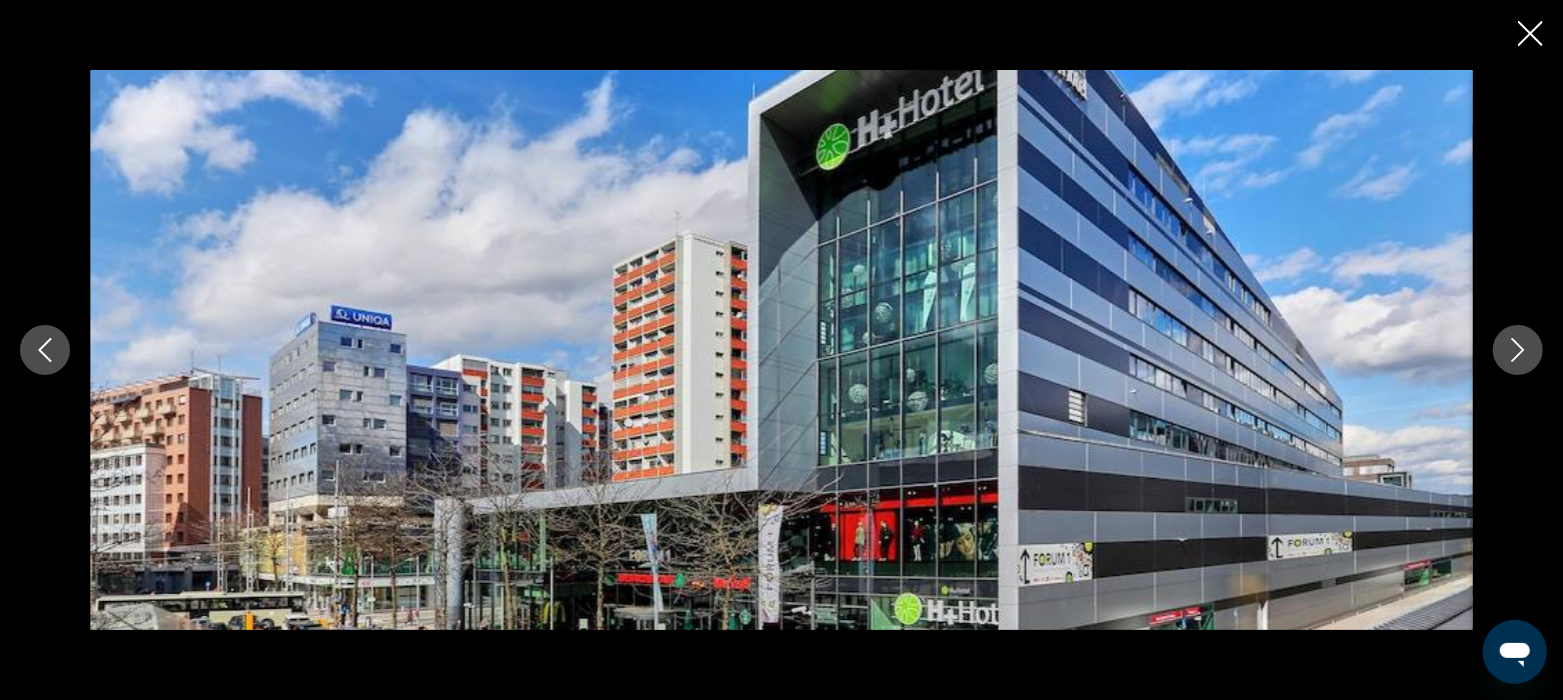 click at bounding box center (1518, 350) 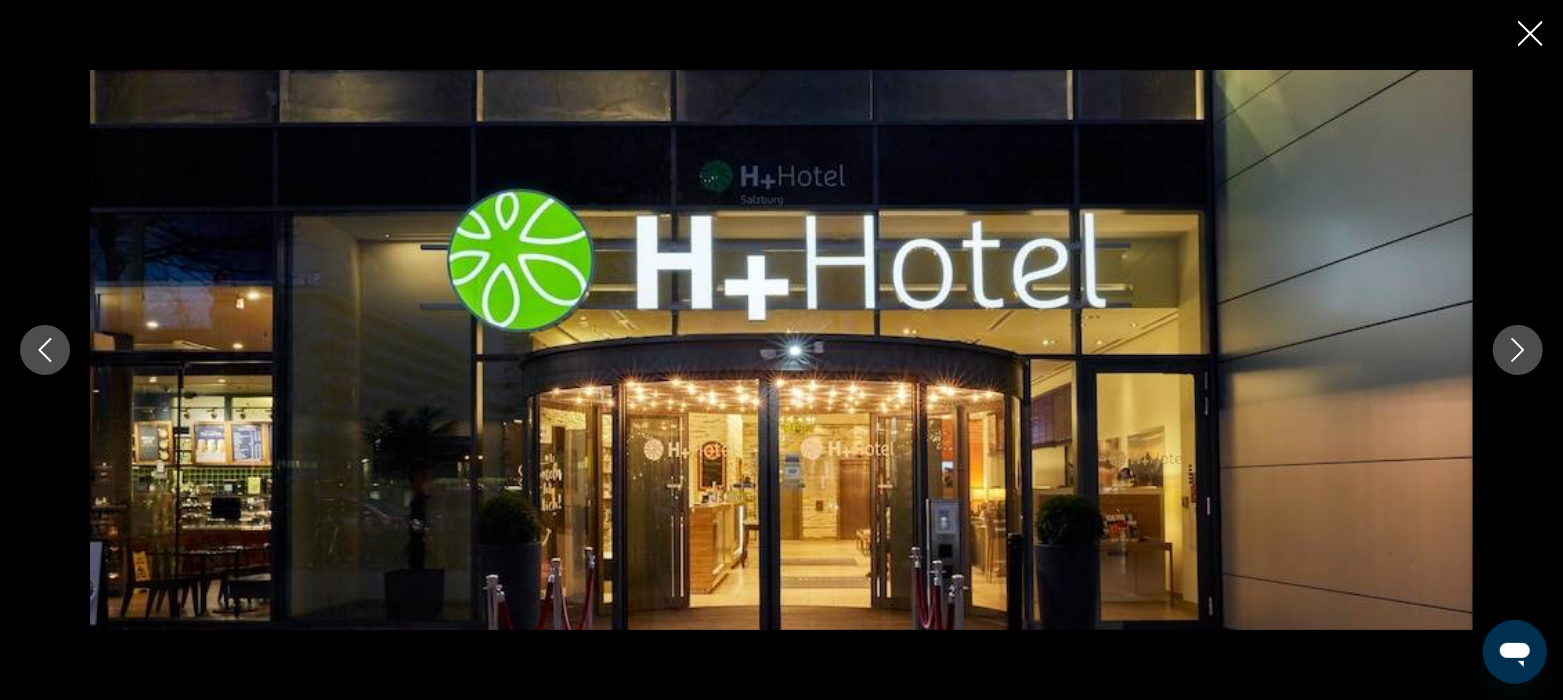 click at bounding box center [1518, 350] 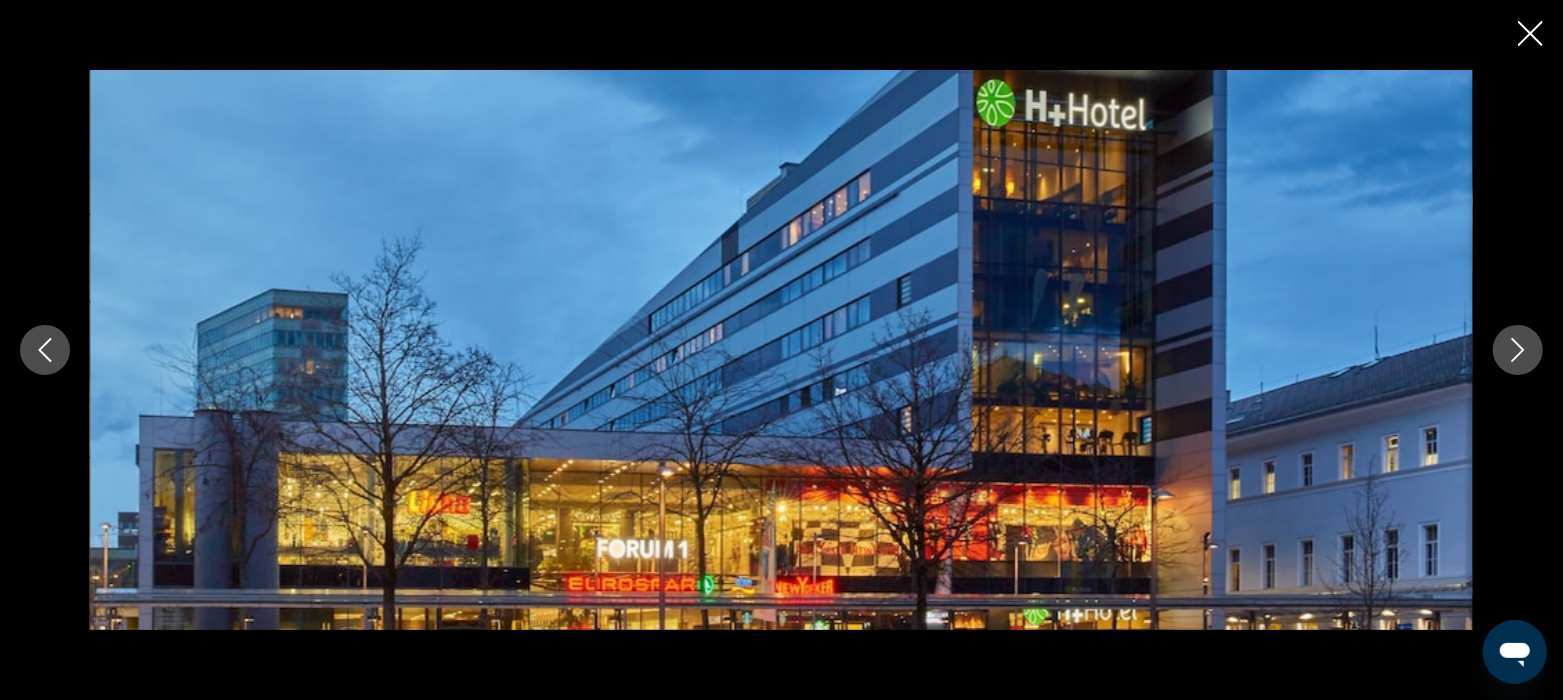 click at bounding box center [781, 350] 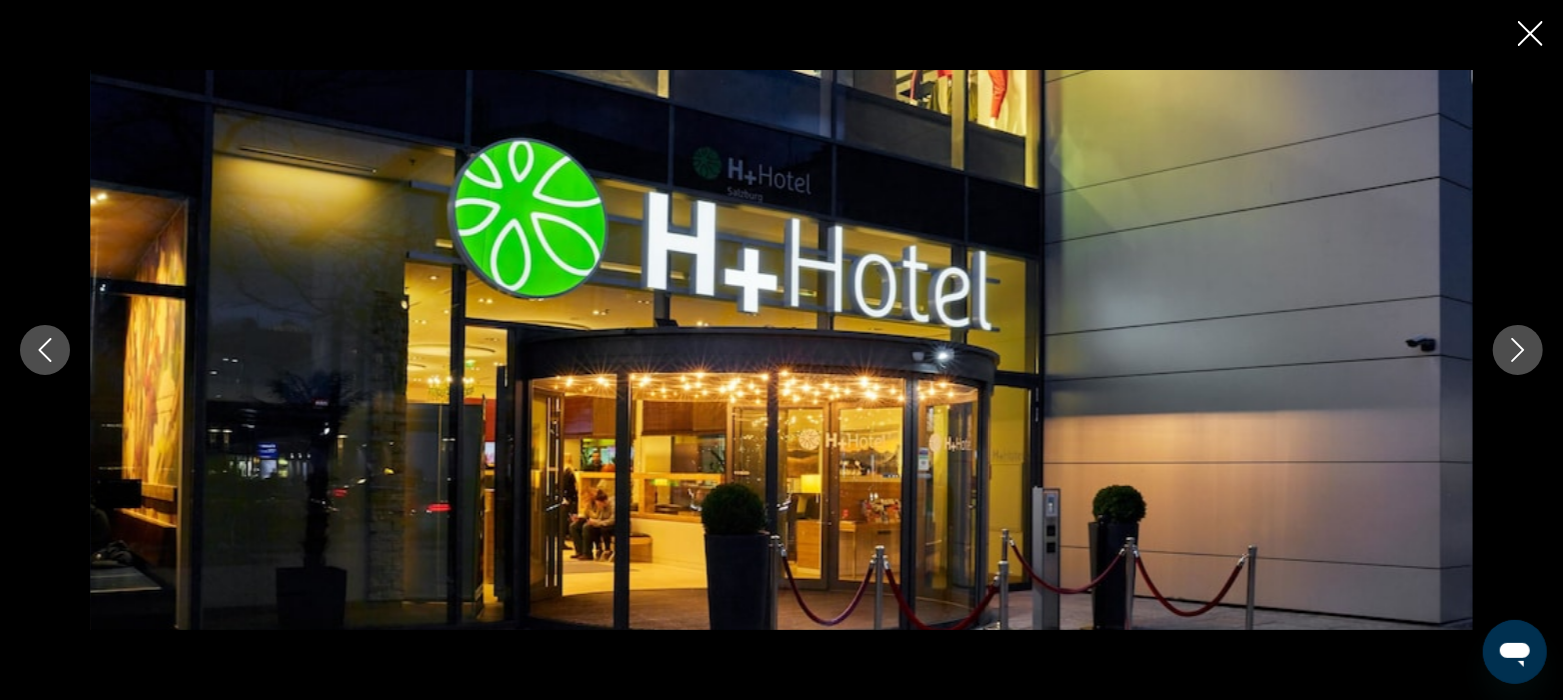 click 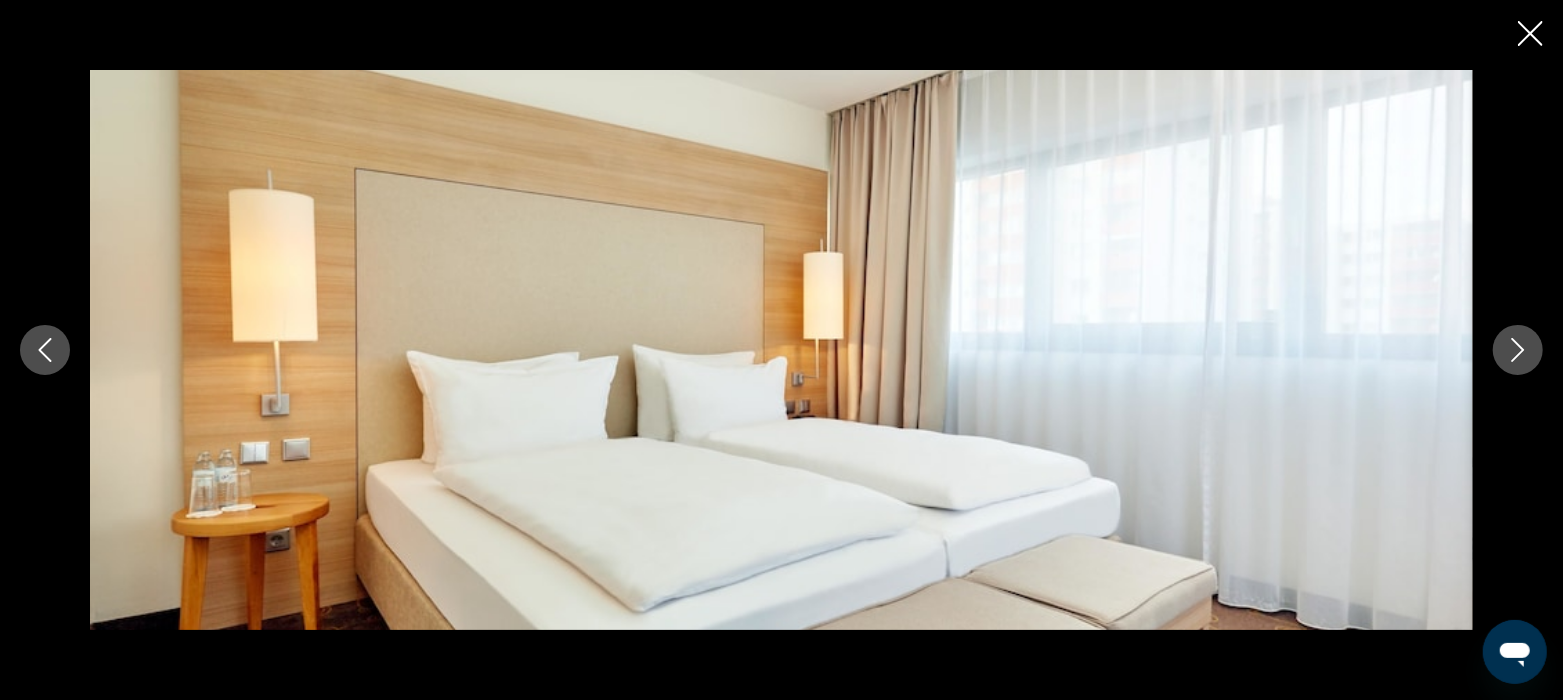 click 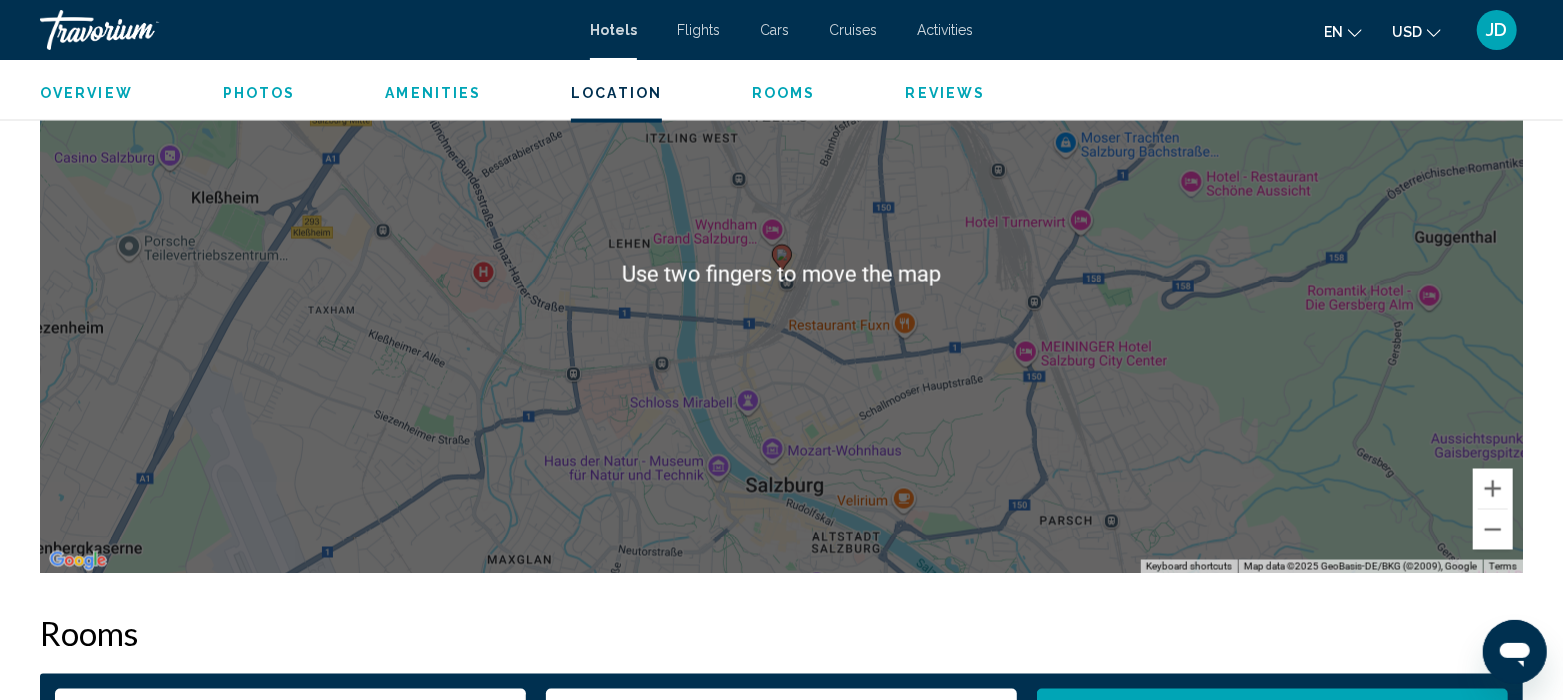 scroll, scrollTop: 1996, scrollLeft: 0, axis: vertical 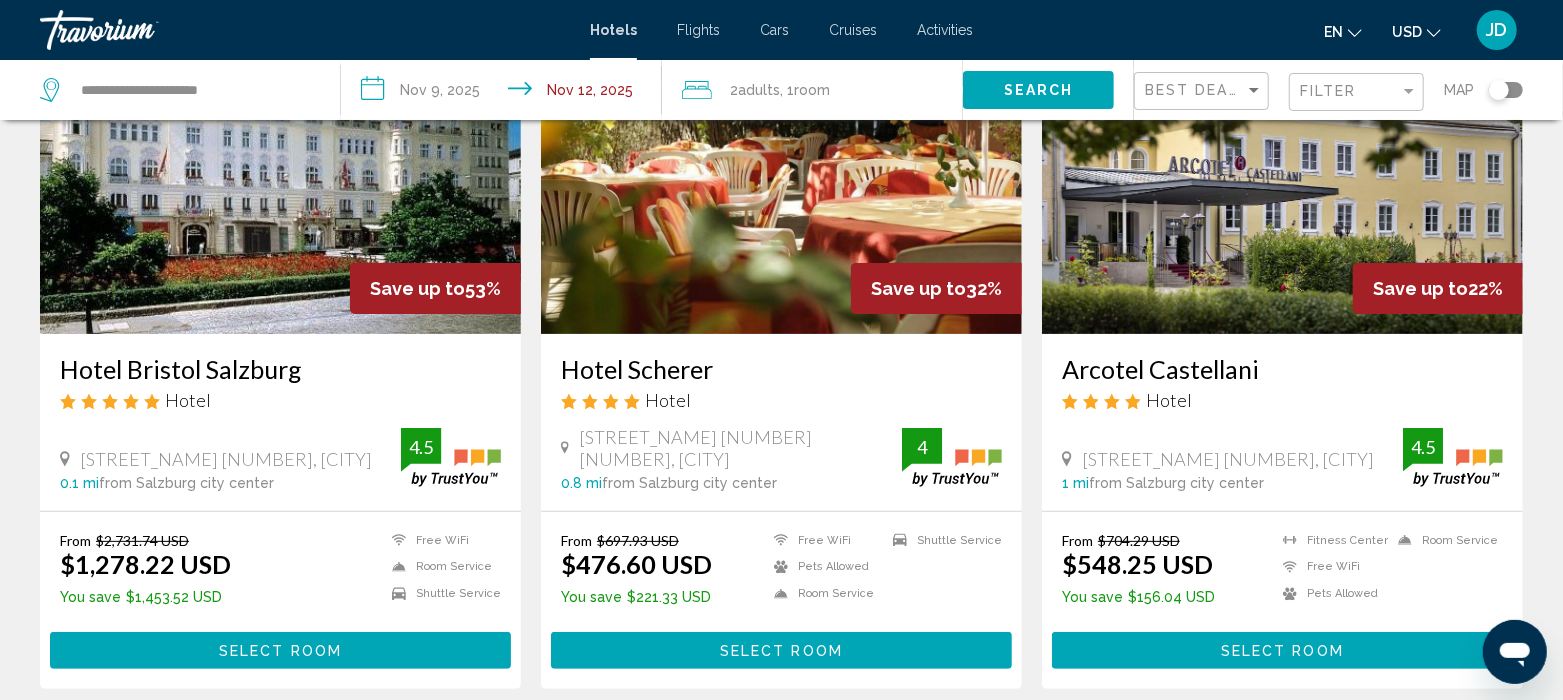 click at bounding box center [280, 174] 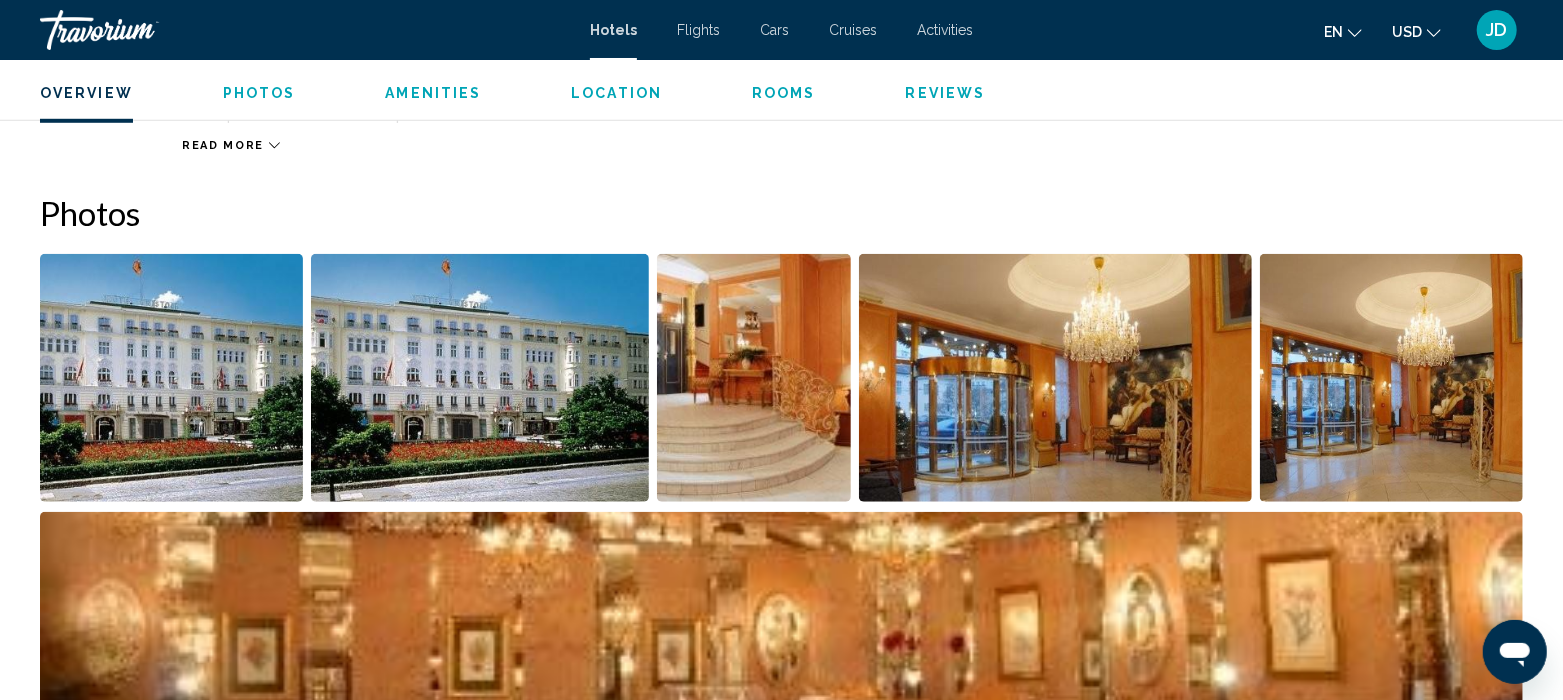 scroll, scrollTop: 895, scrollLeft: 0, axis: vertical 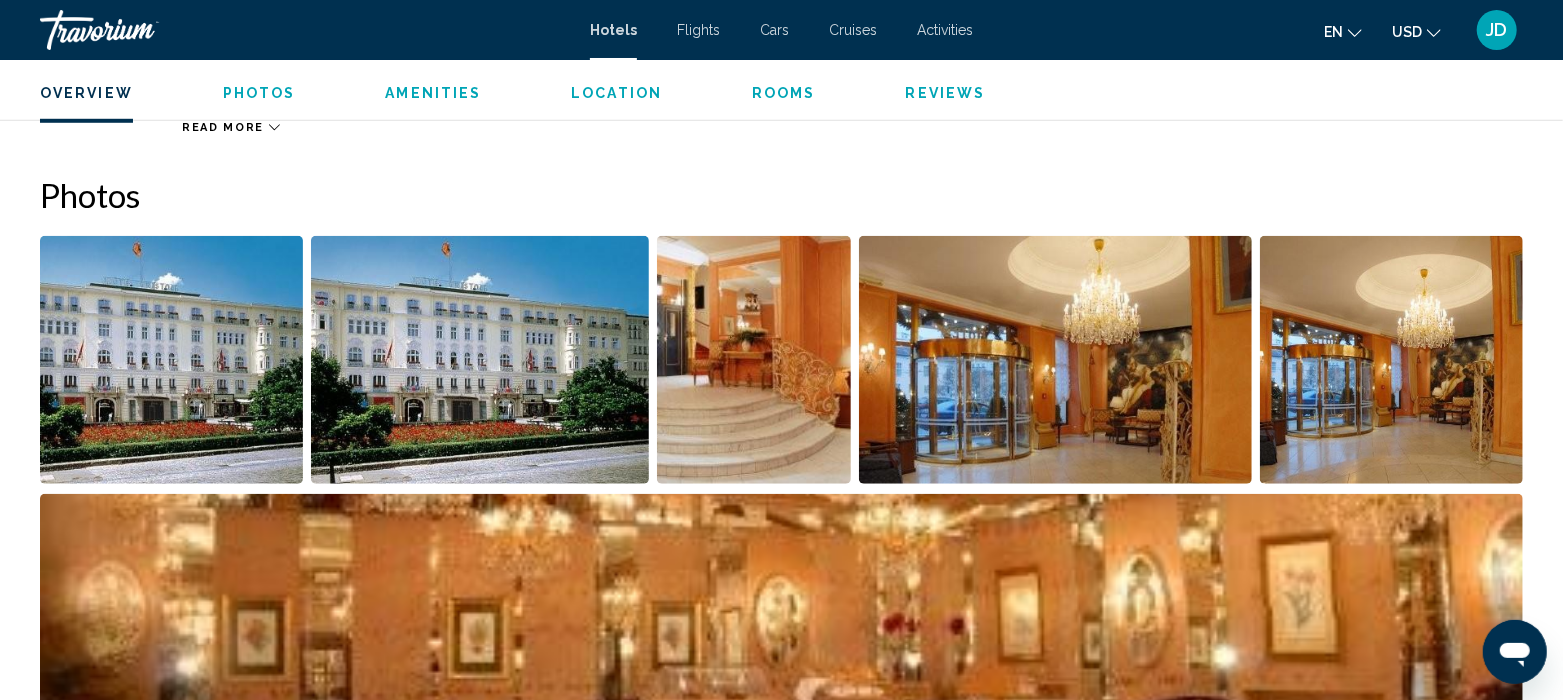 click at bounding box center [171, 360] 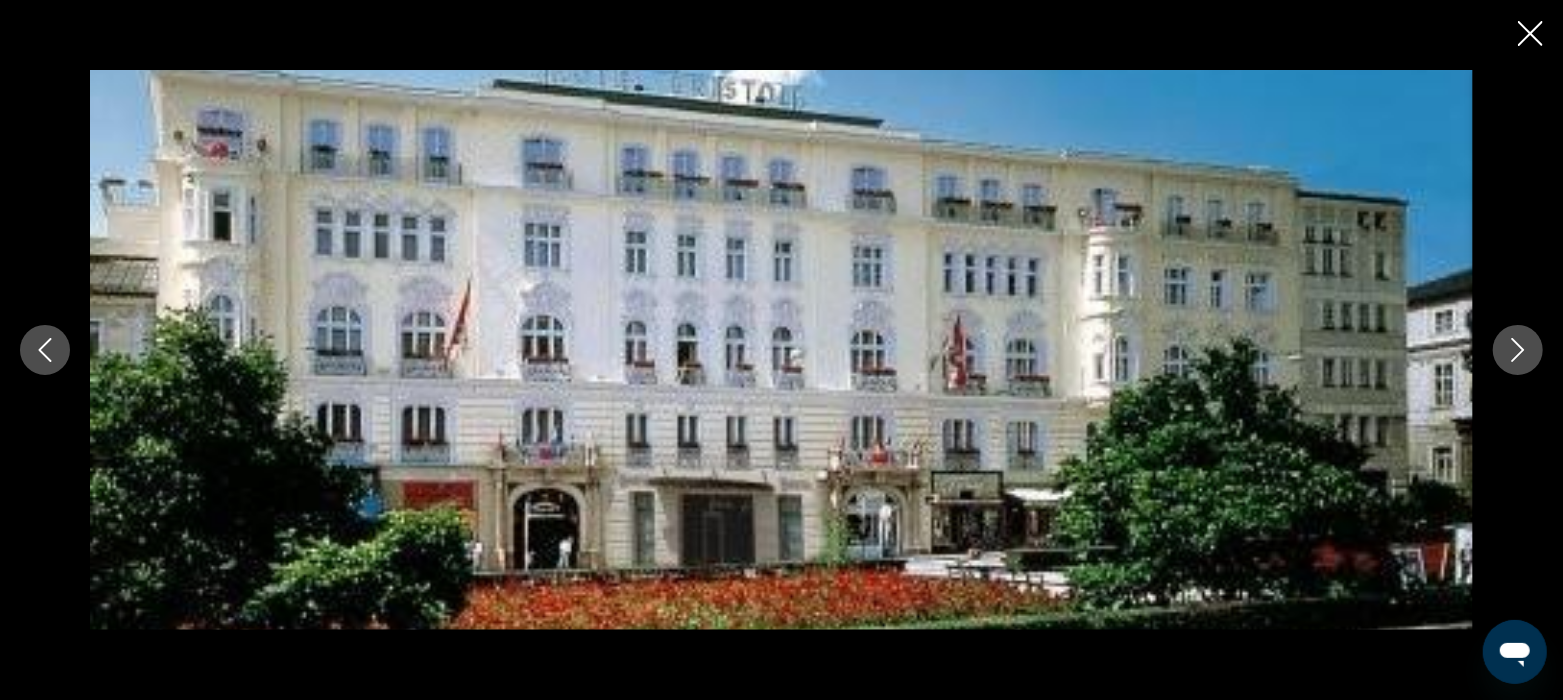 click 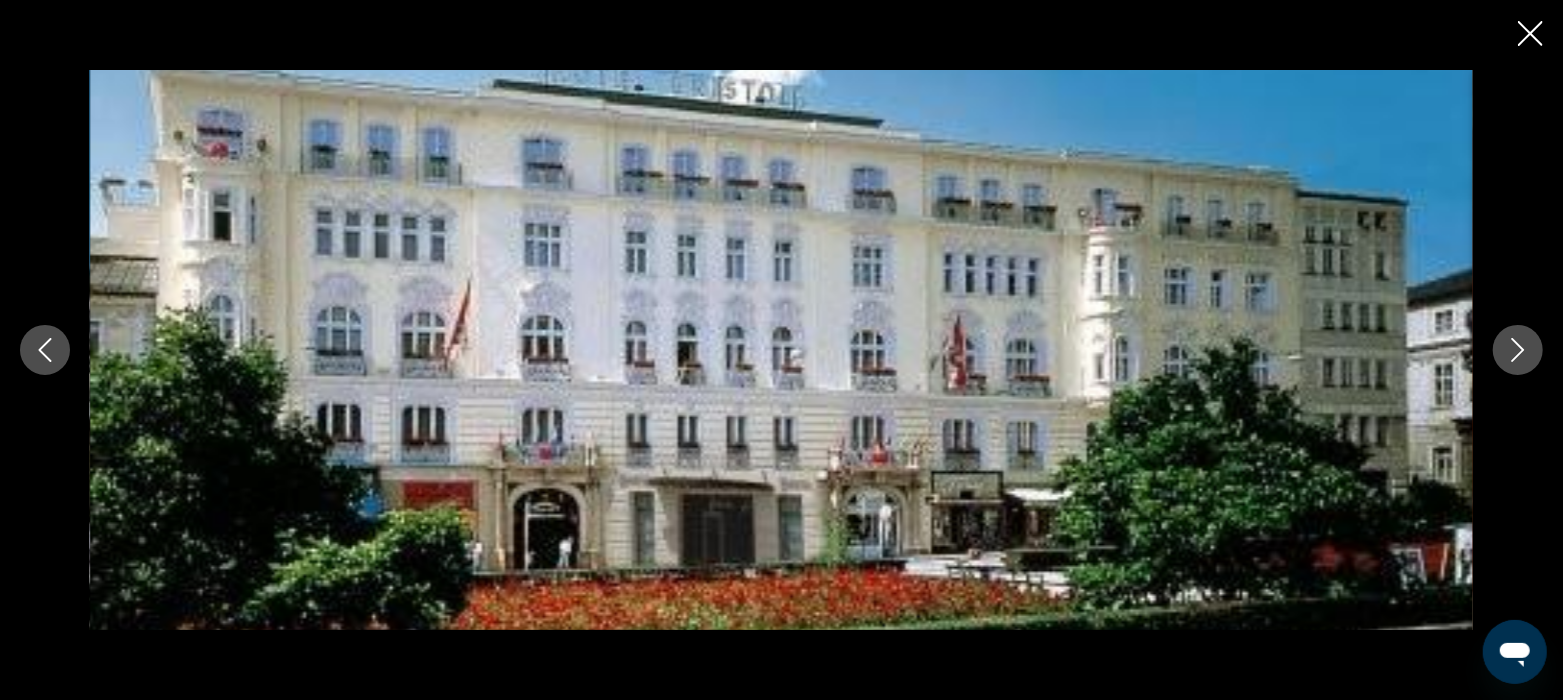 click 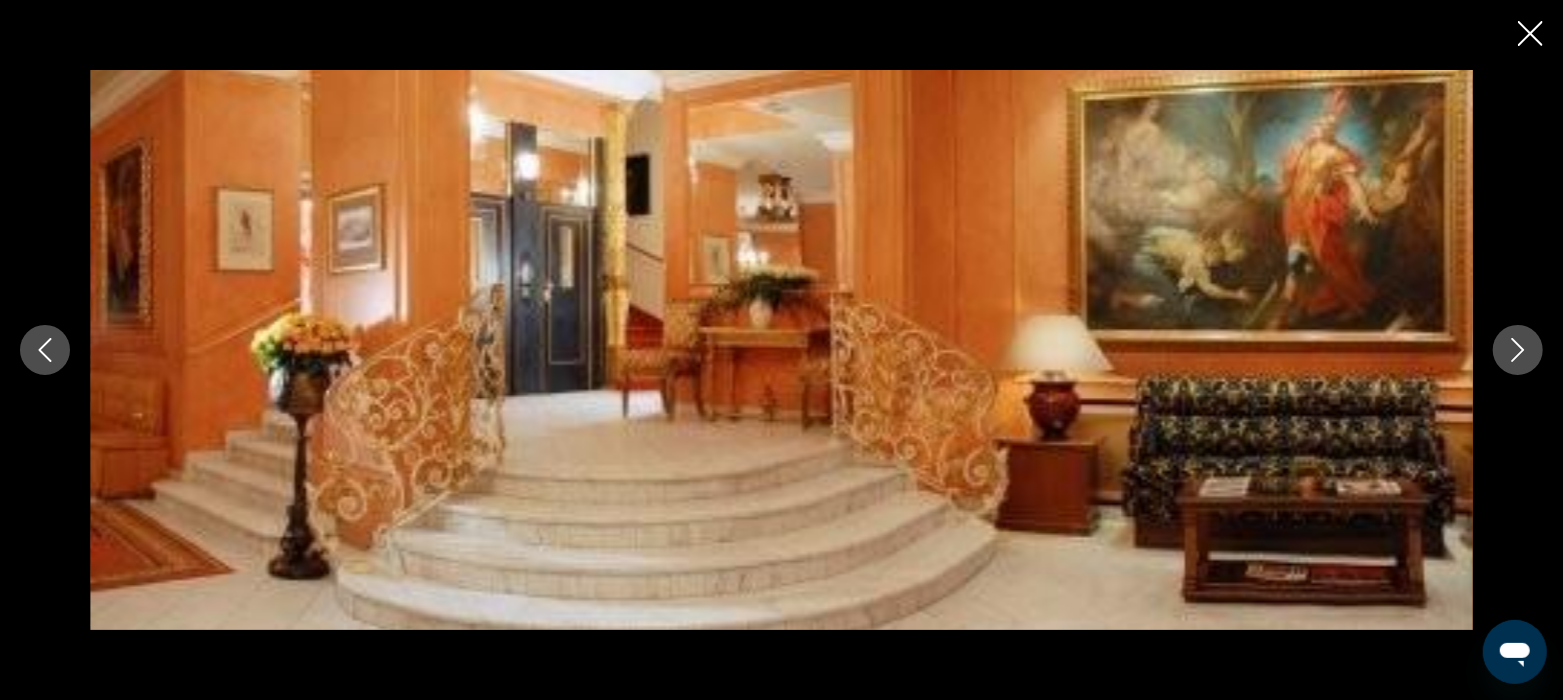 click 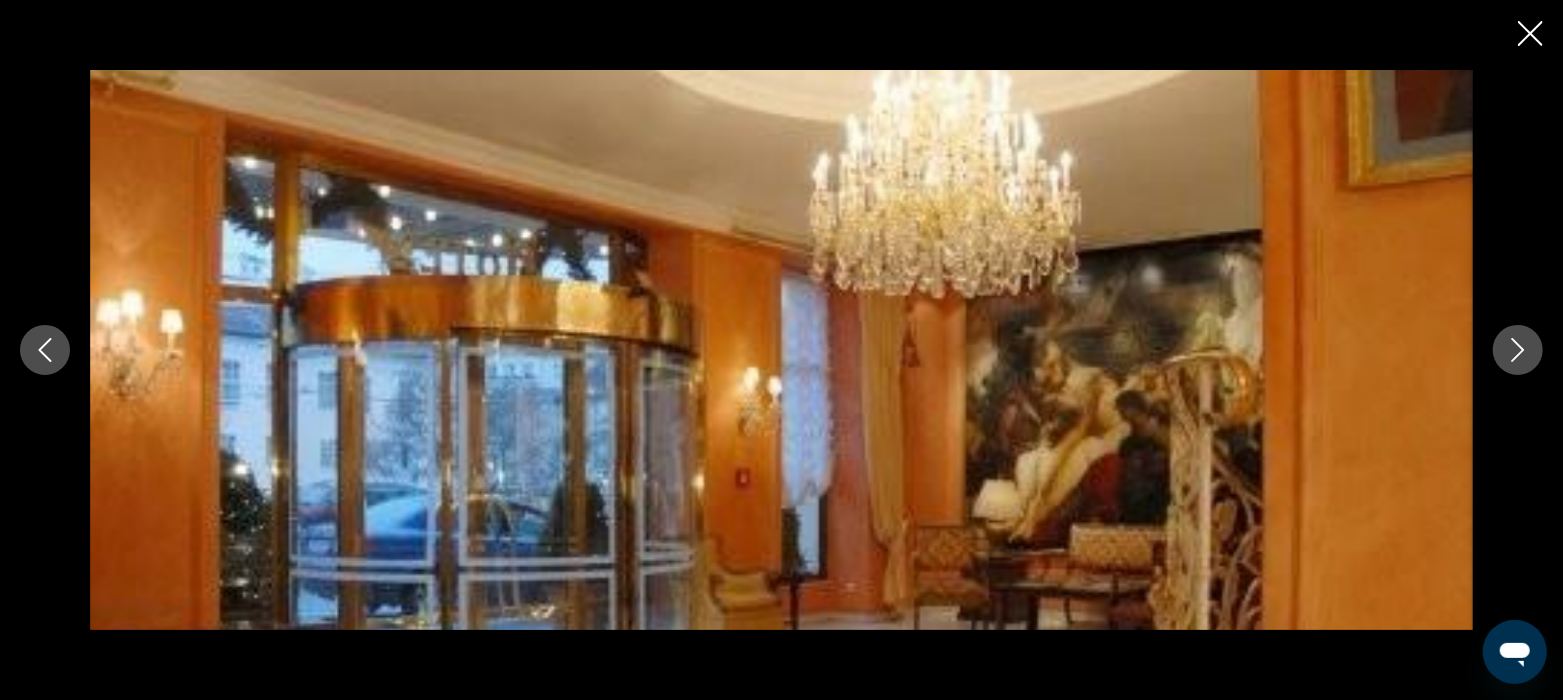 click 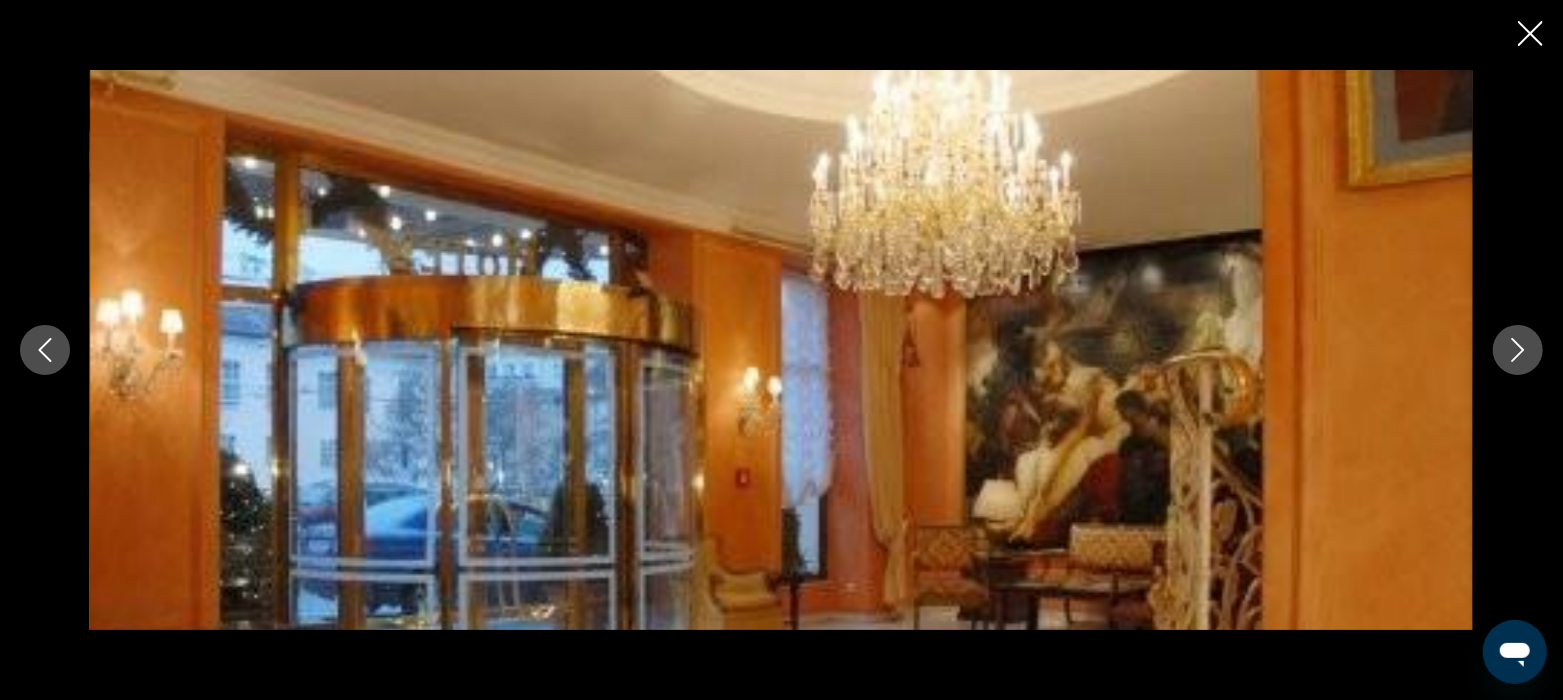 click 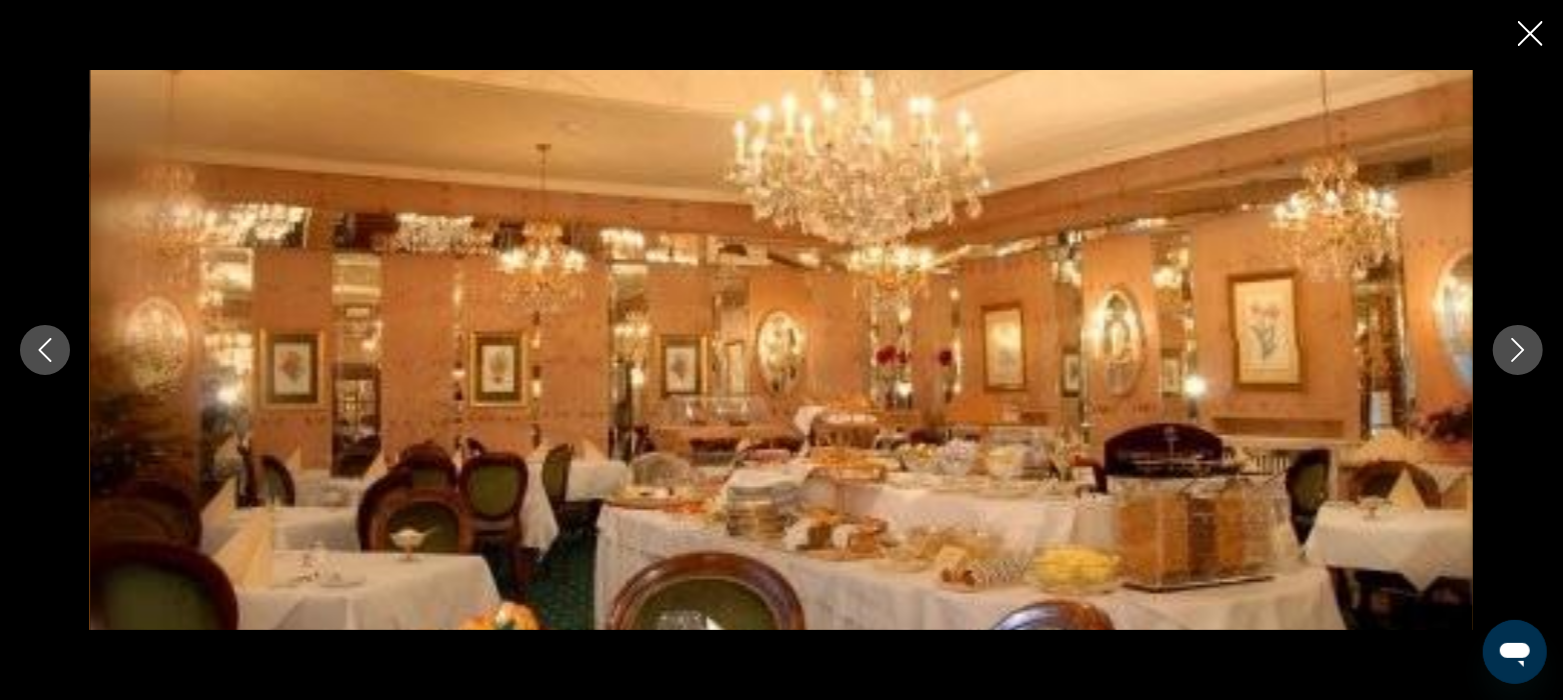 click 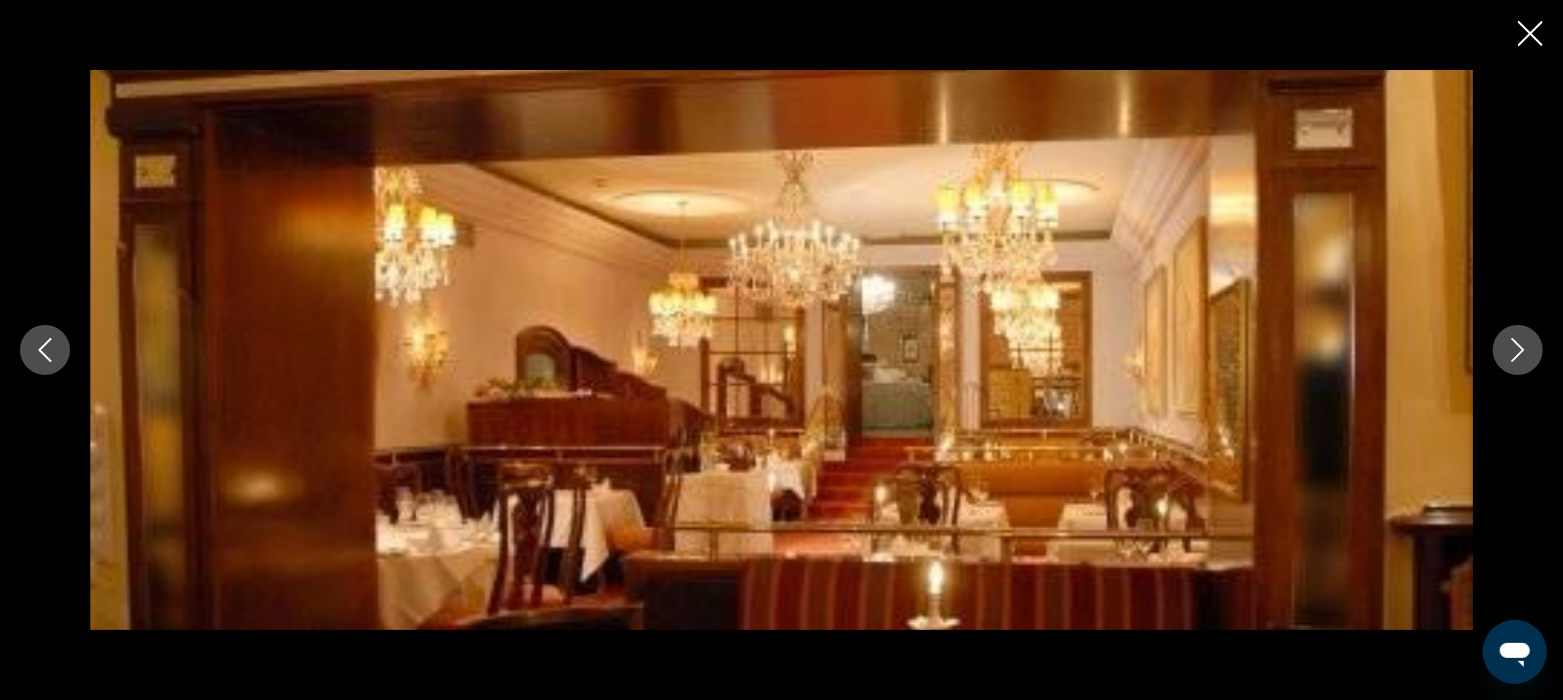 click 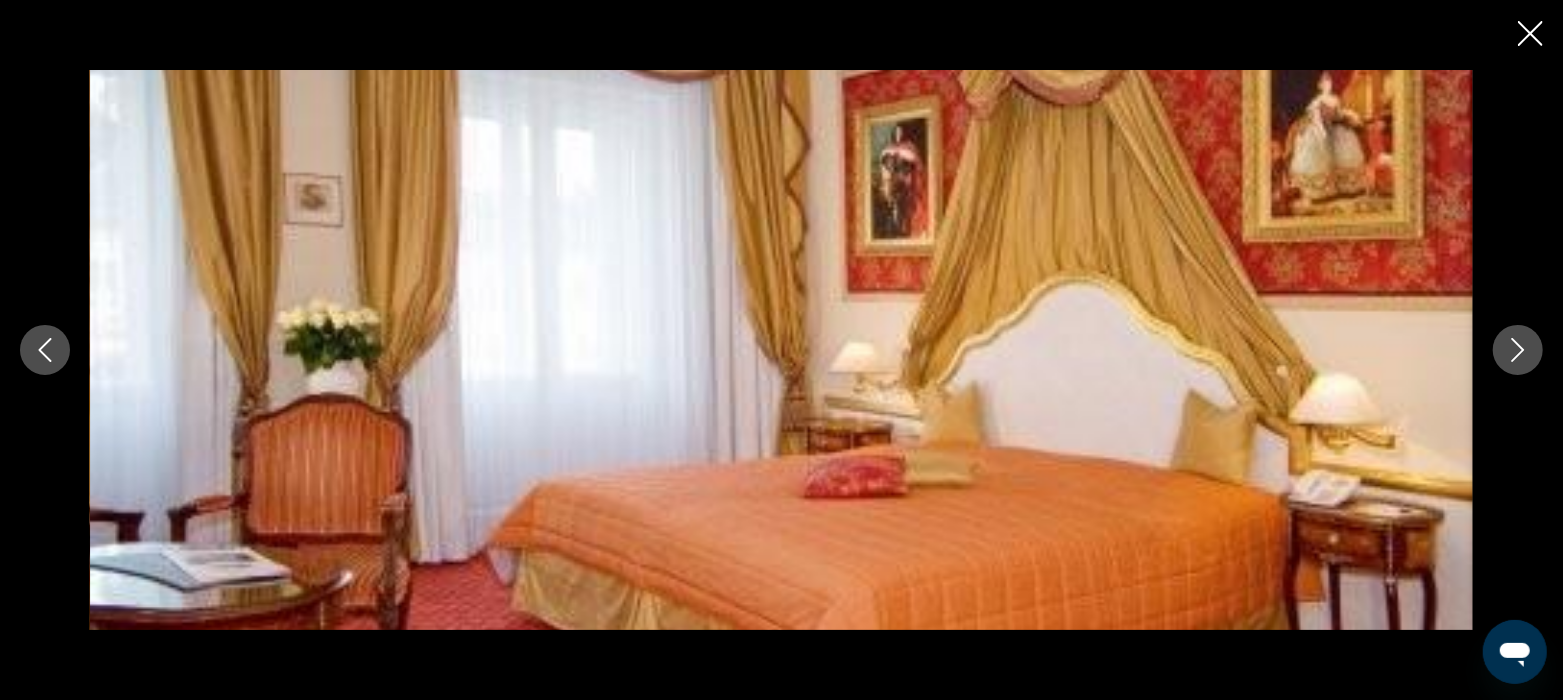 click 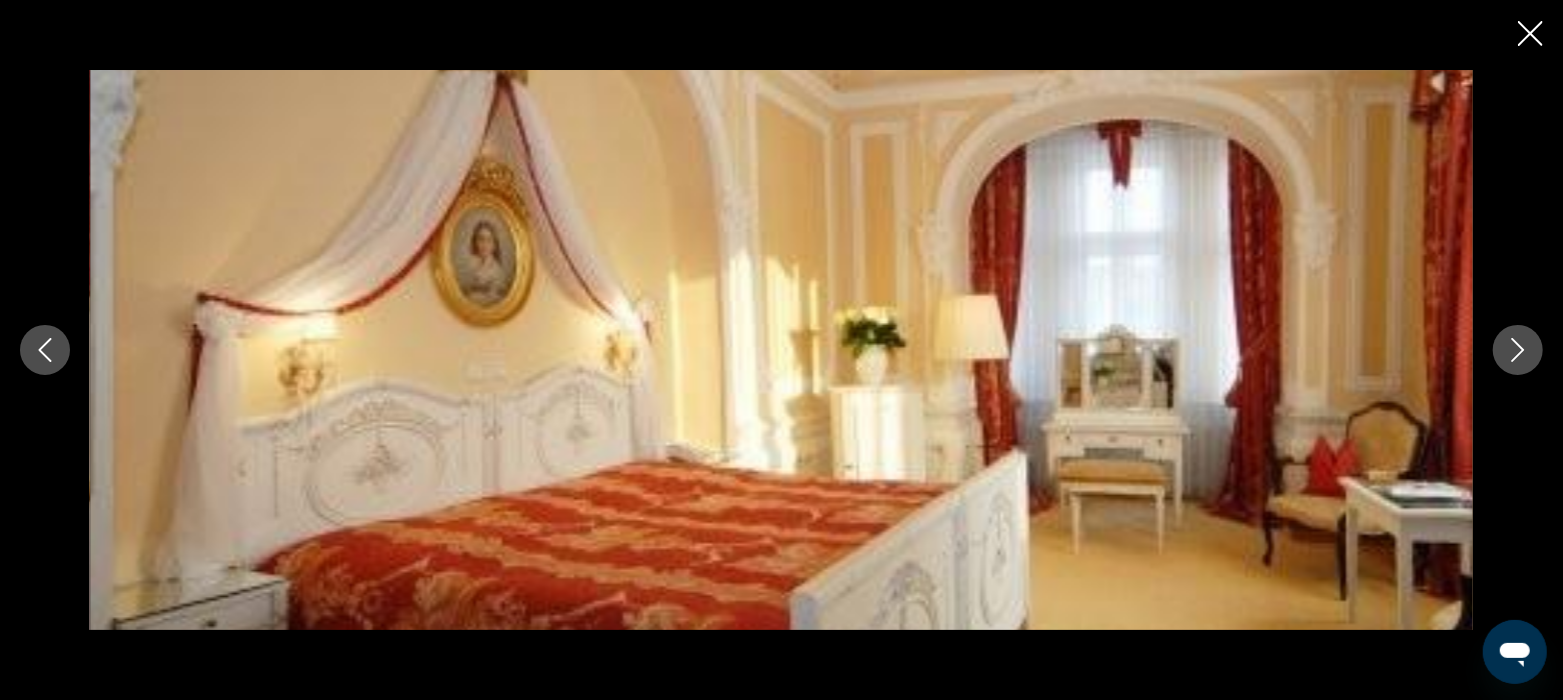 click at bounding box center (1518, 350) 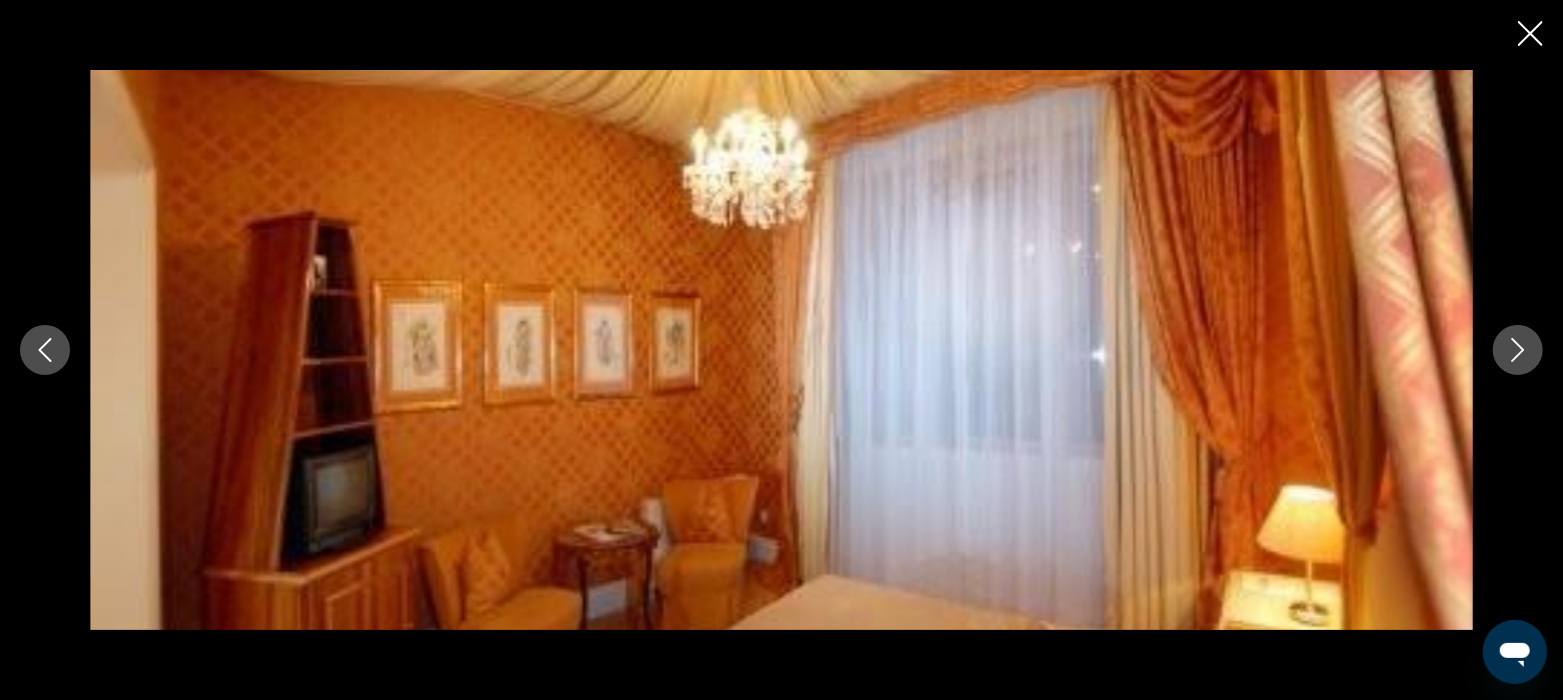 click 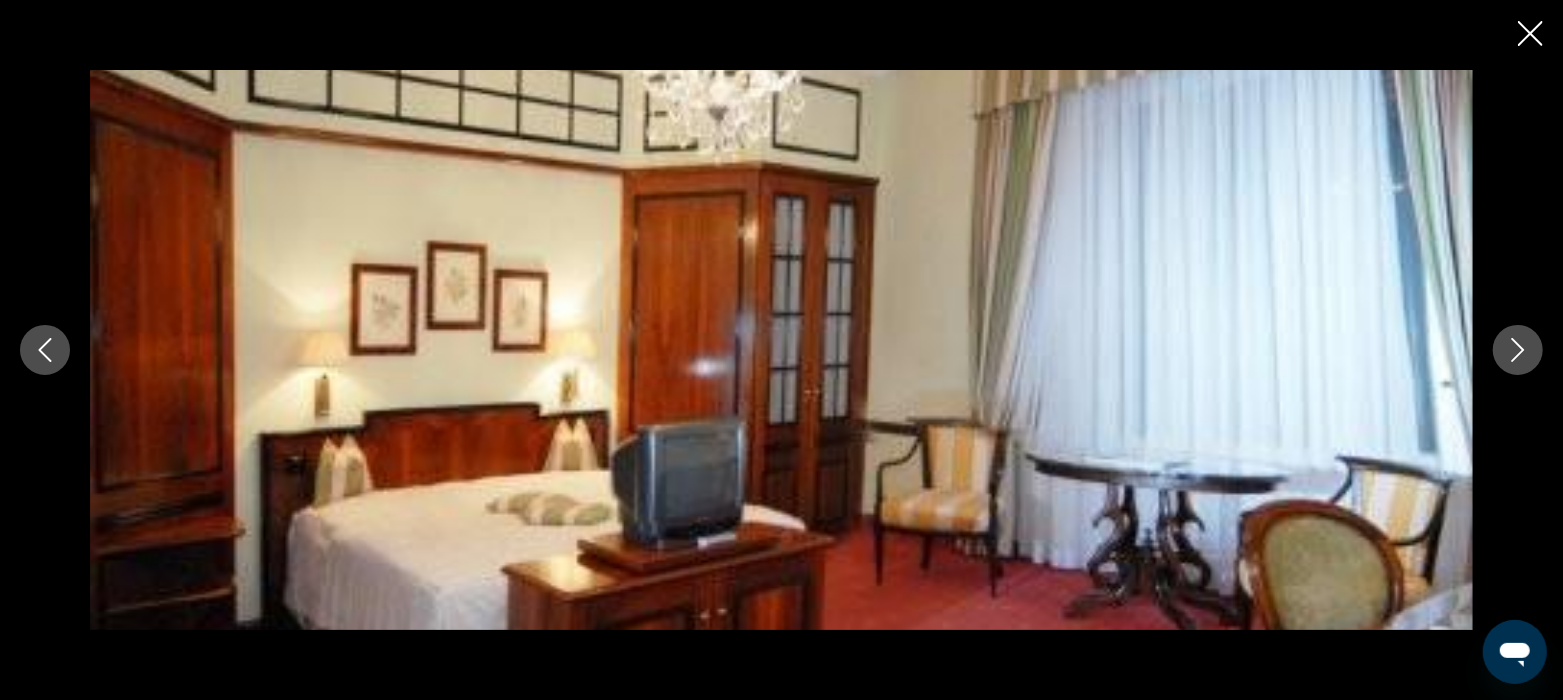 click 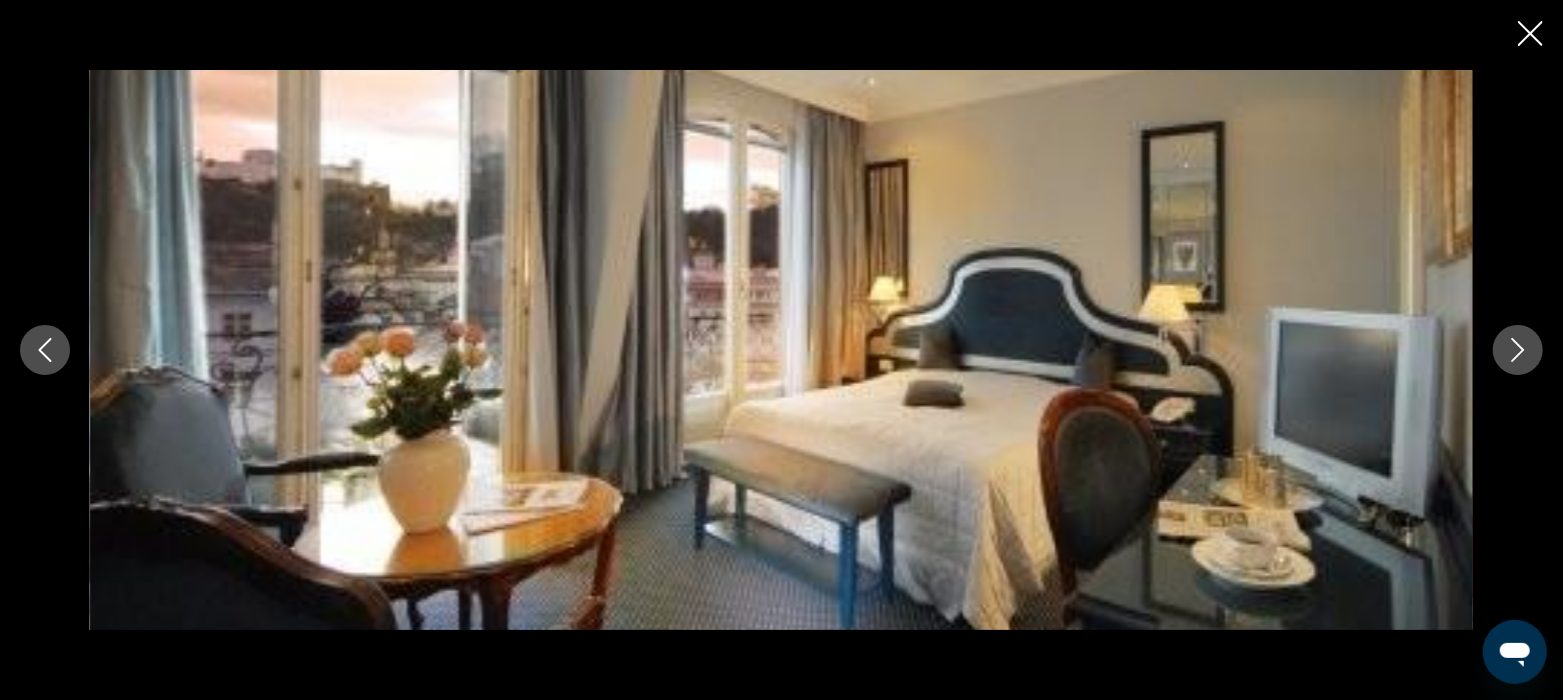click at bounding box center [1518, 350] 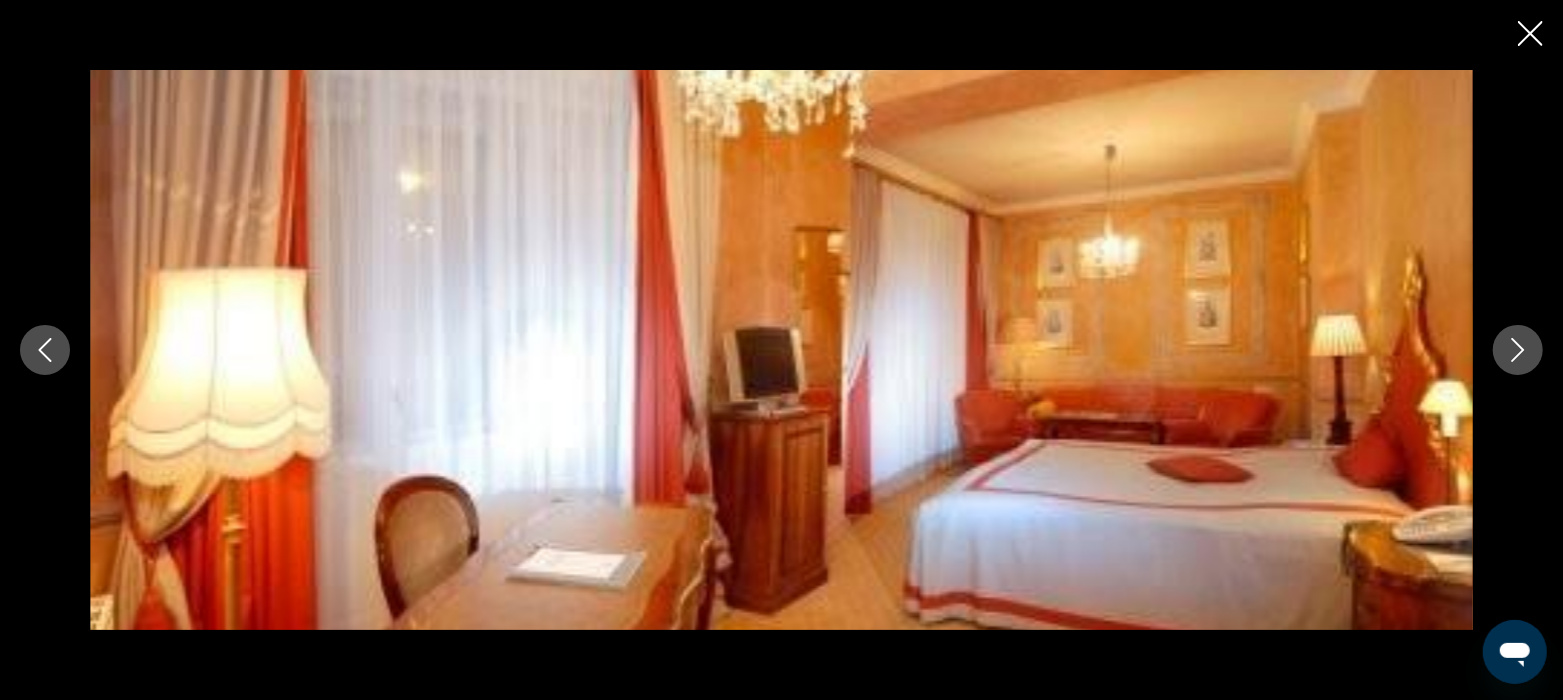 click at bounding box center (1518, 350) 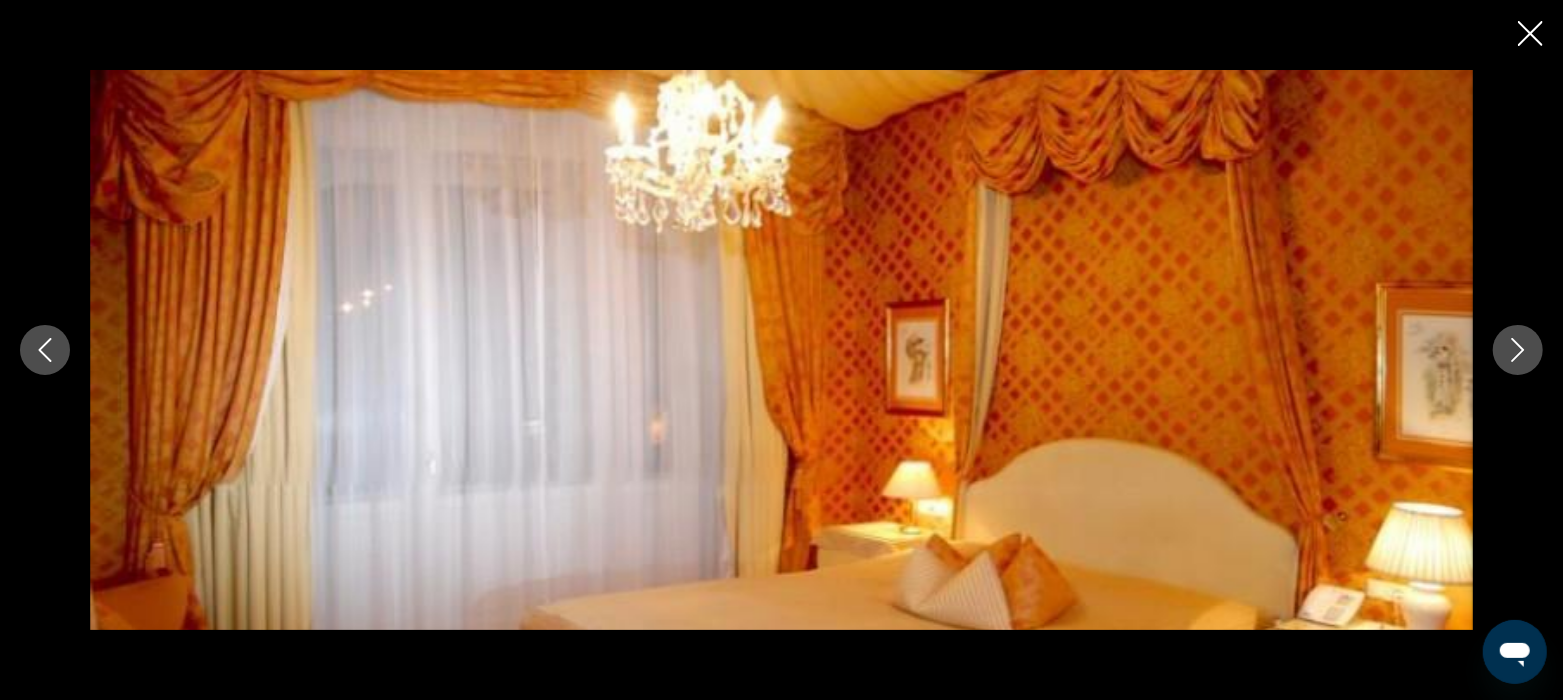 click at bounding box center (1518, 350) 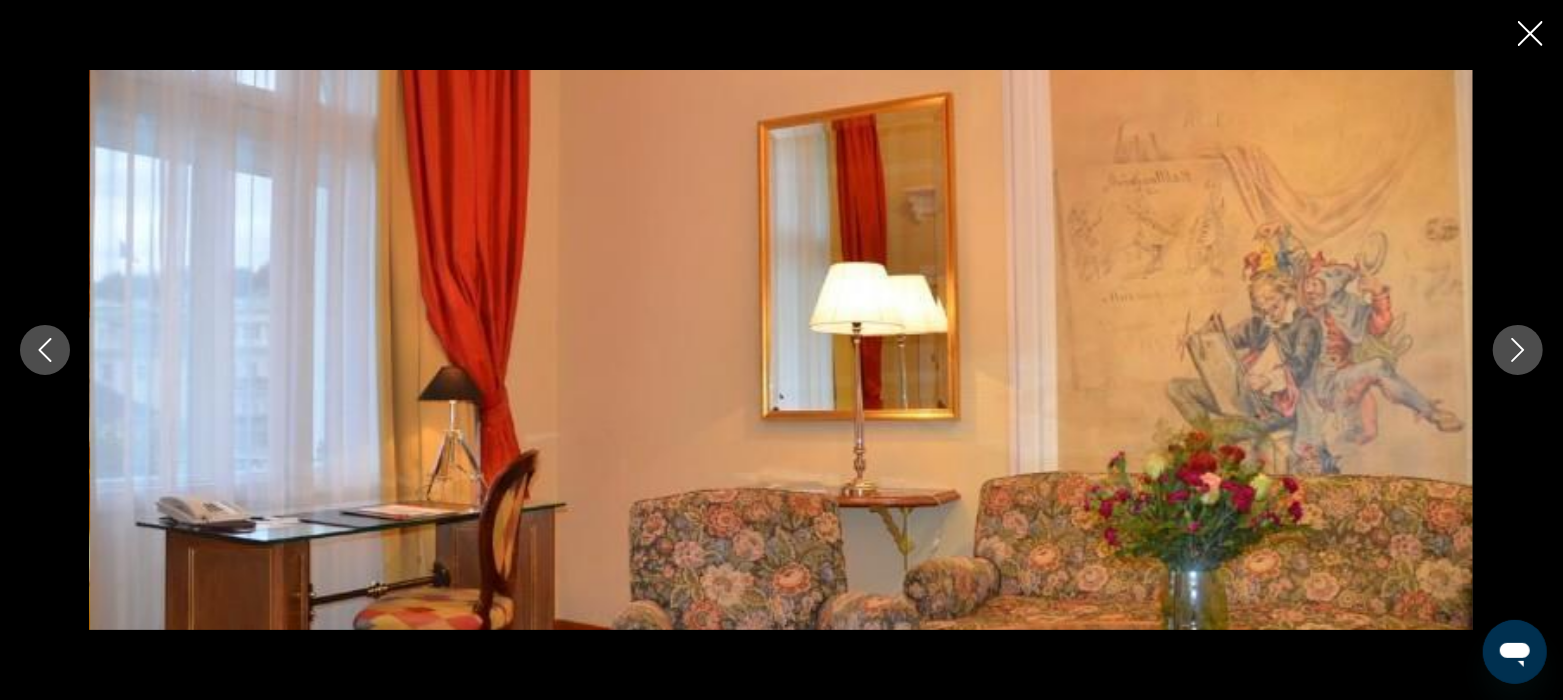 click at bounding box center [1518, 350] 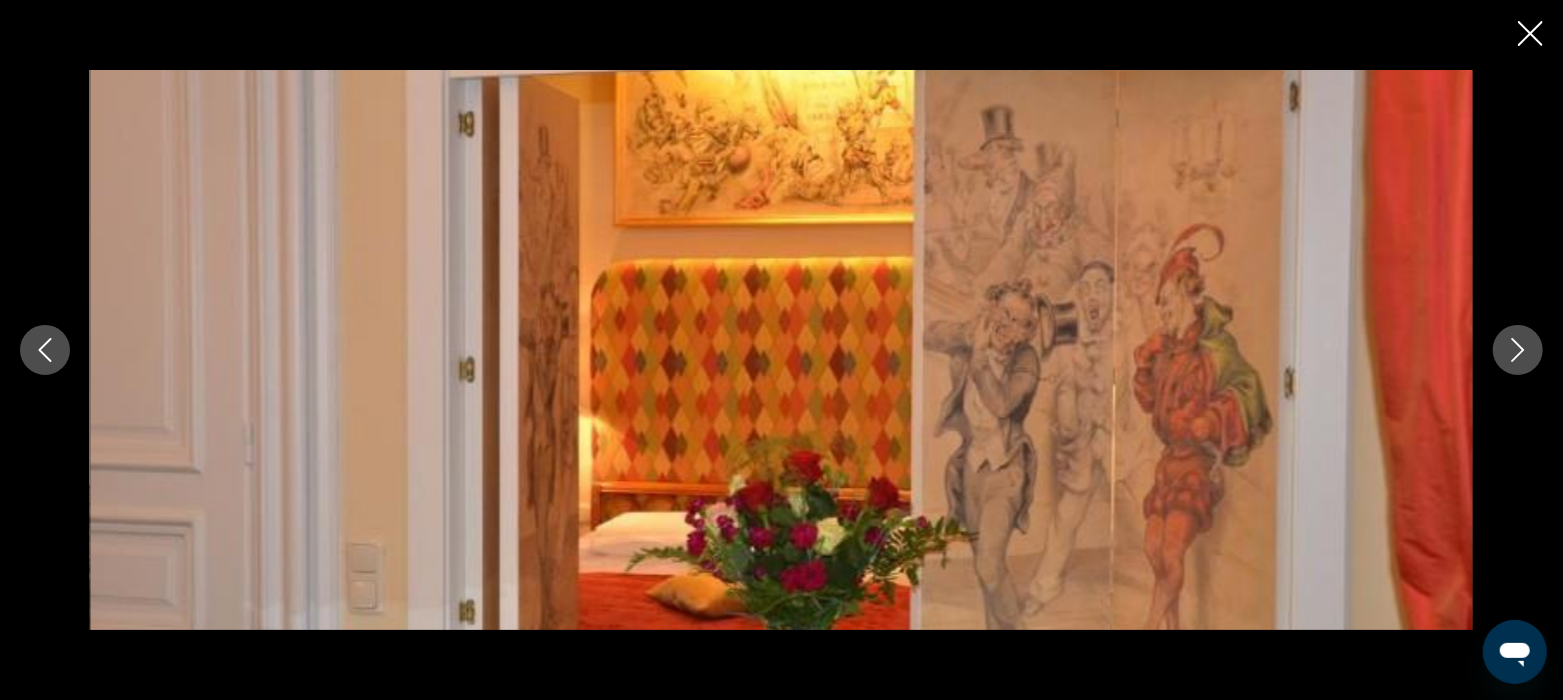 click at bounding box center [1518, 350] 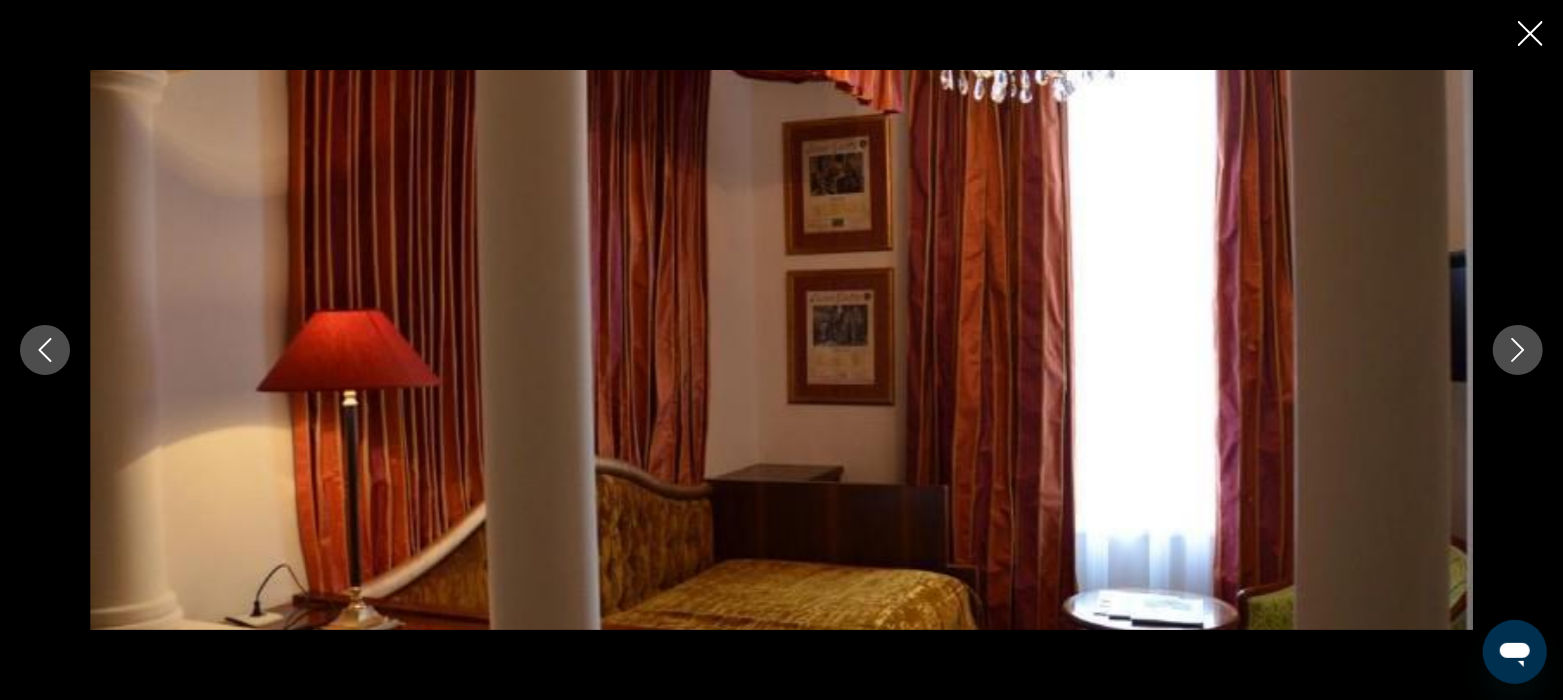 click 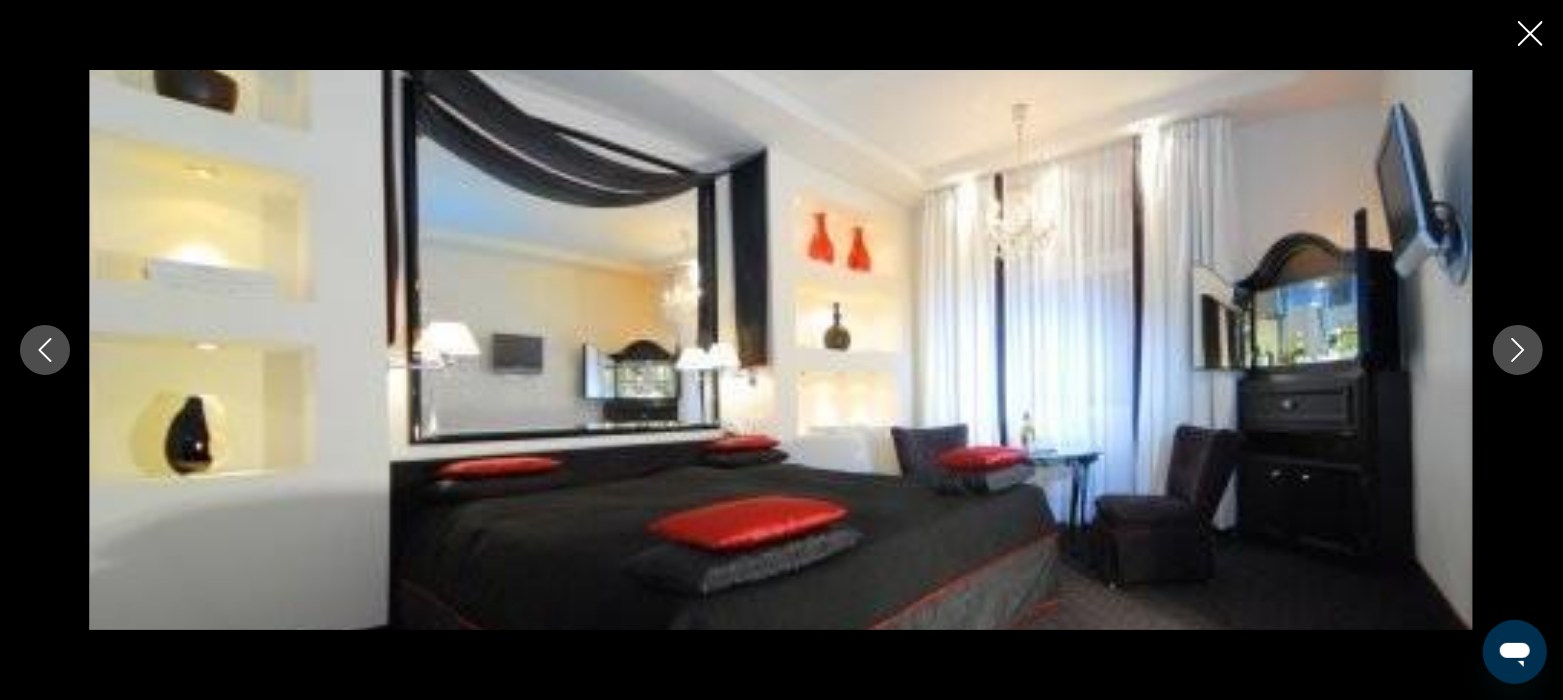 click 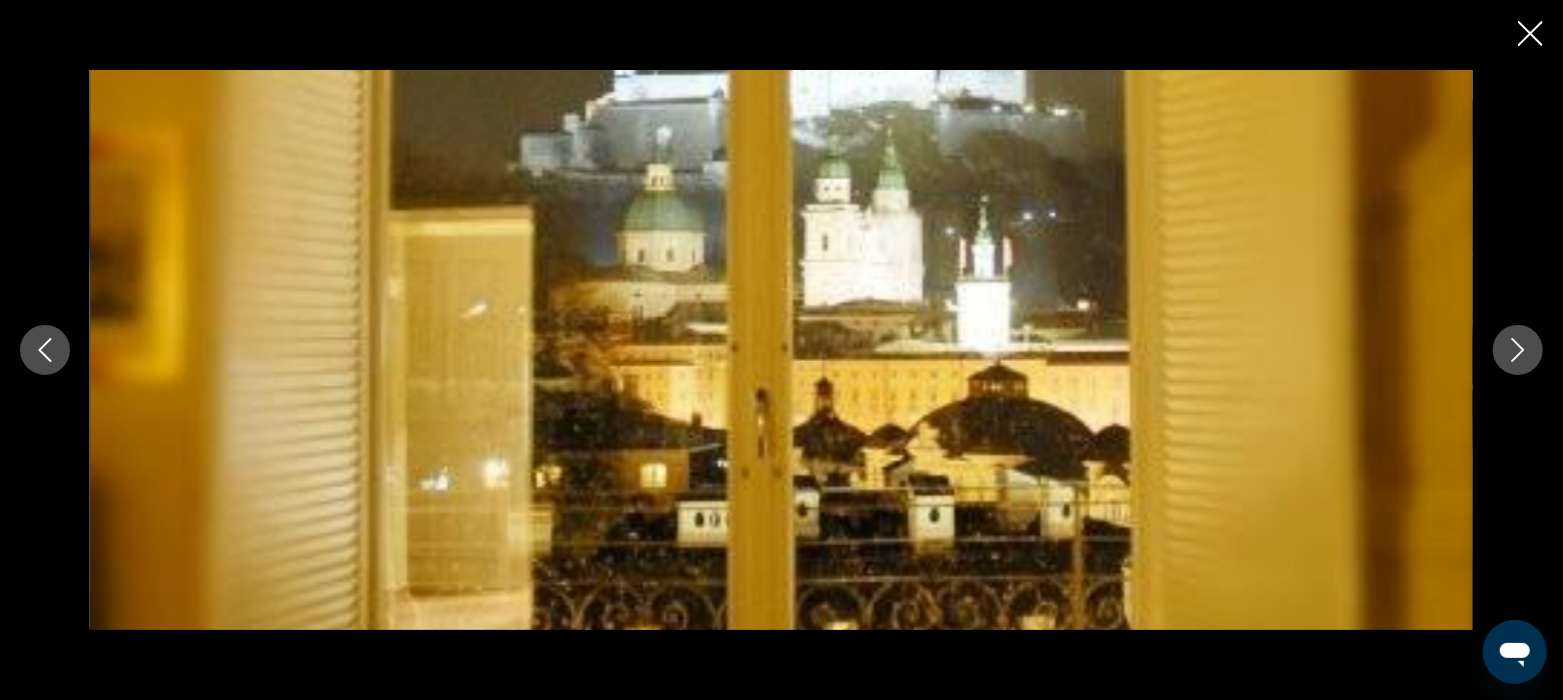 click 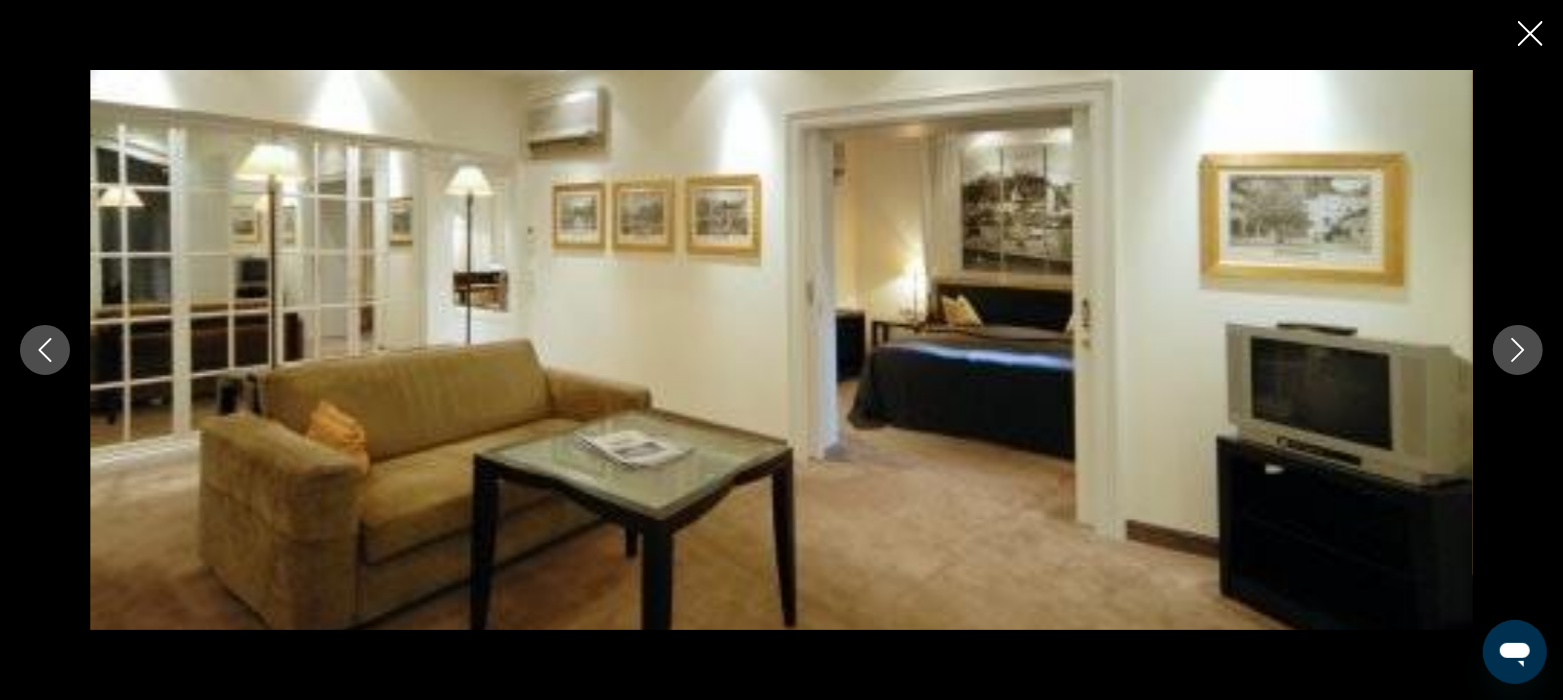 click at bounding box center (1518, 350) 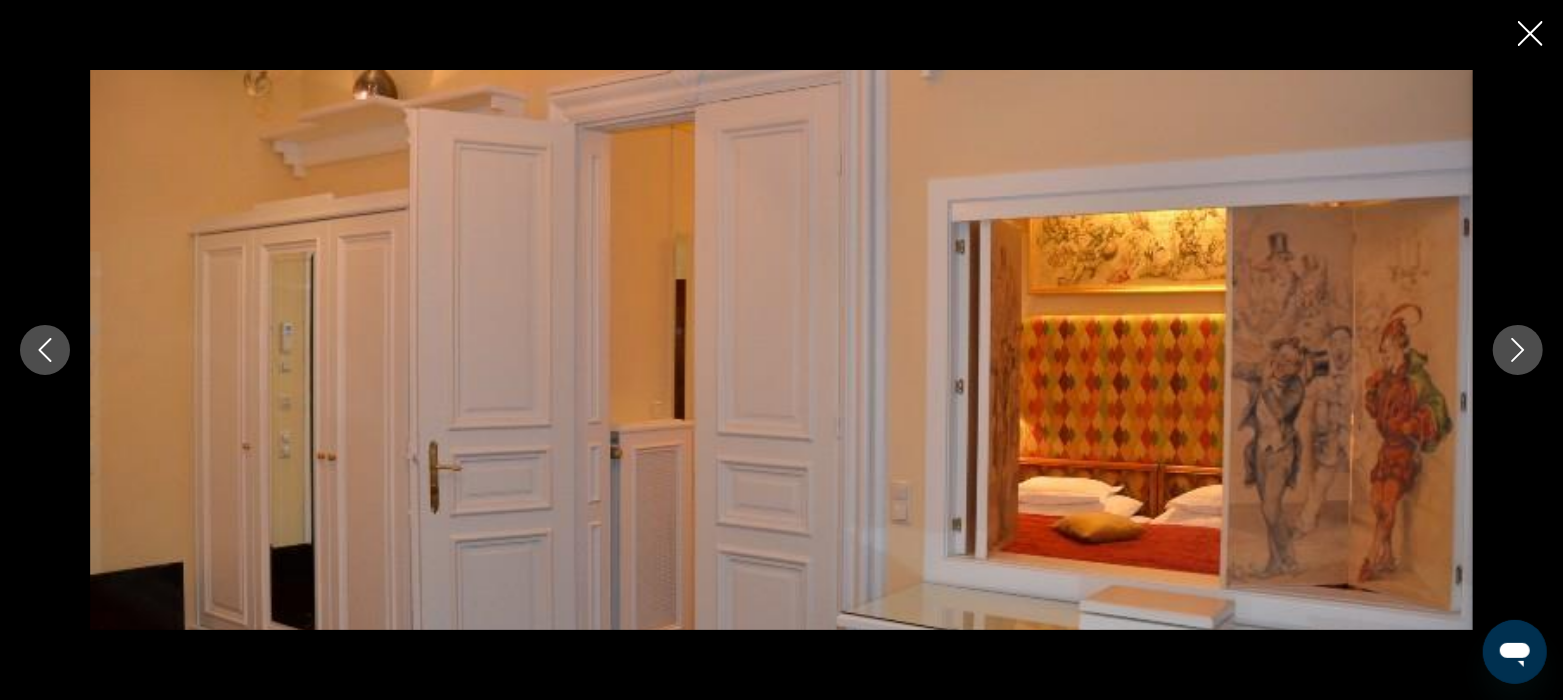 click at bounding box center (1518, 350) 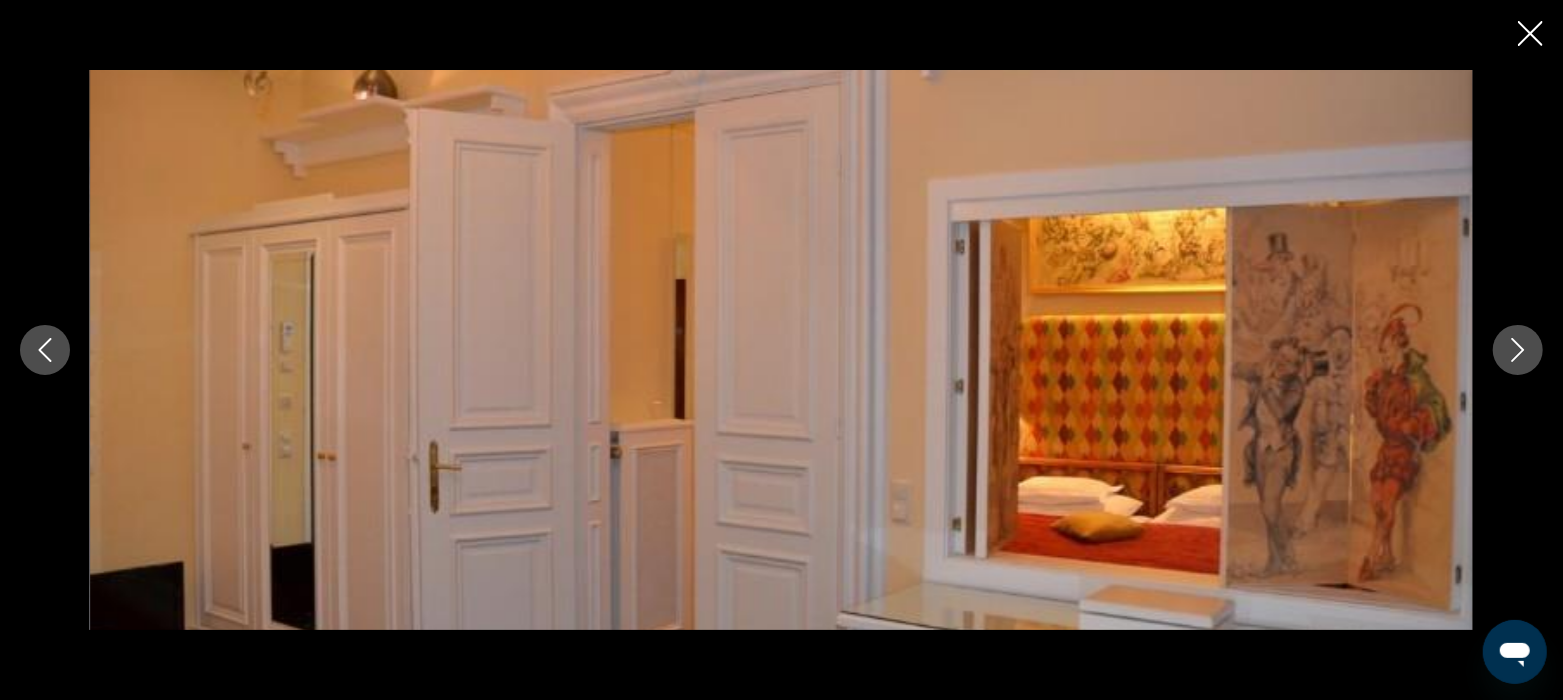 click at bounding box center (1518, 350) 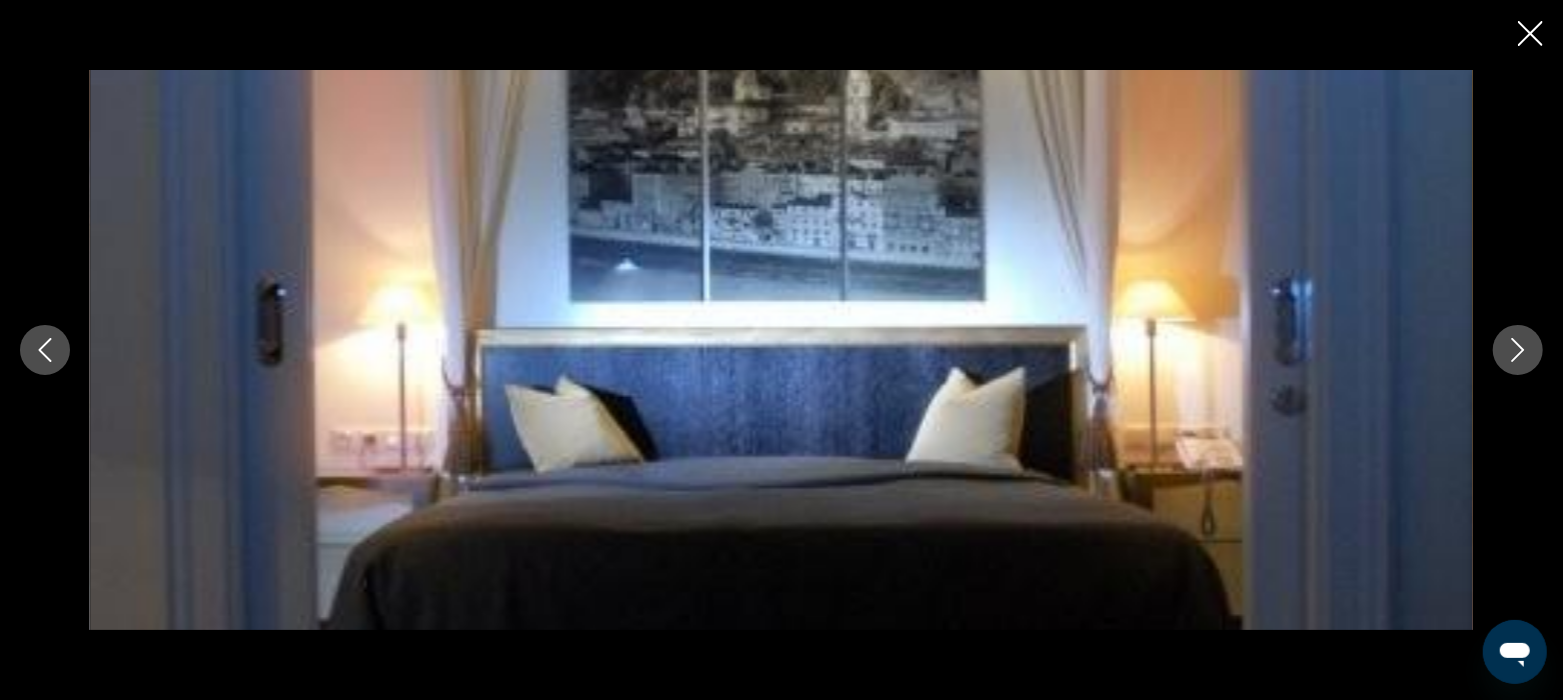 click at bounding box center [1518, 350] 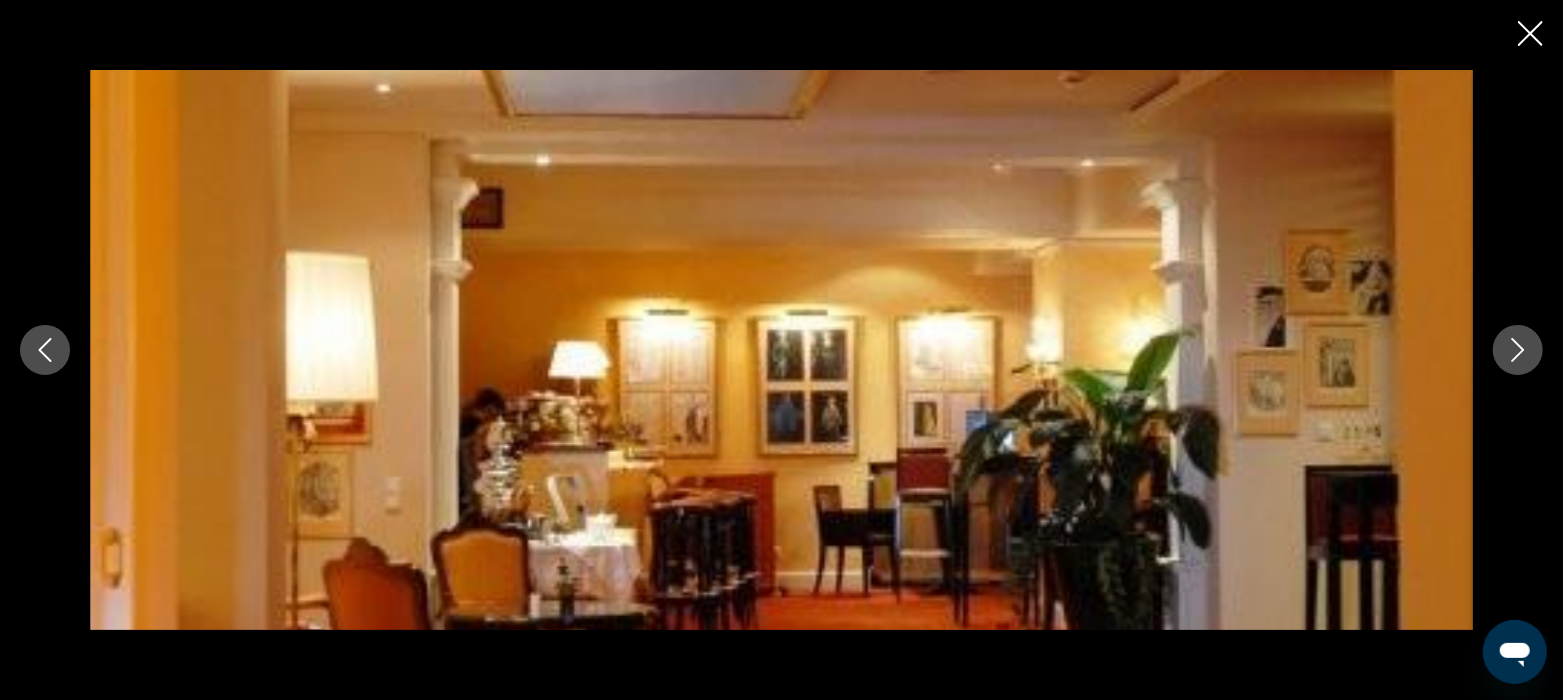 click at bounding box center (1518, 350) 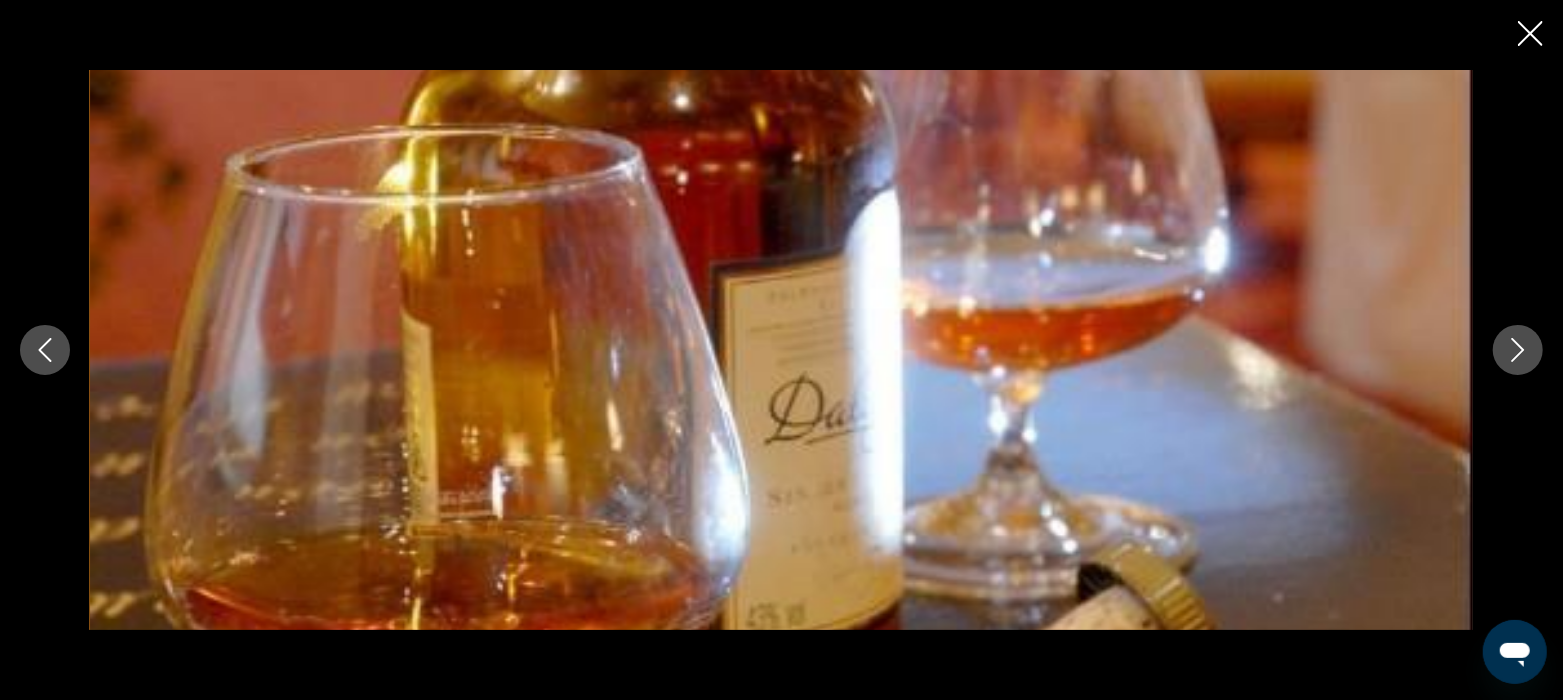 click at bounding box center [1518, 350] 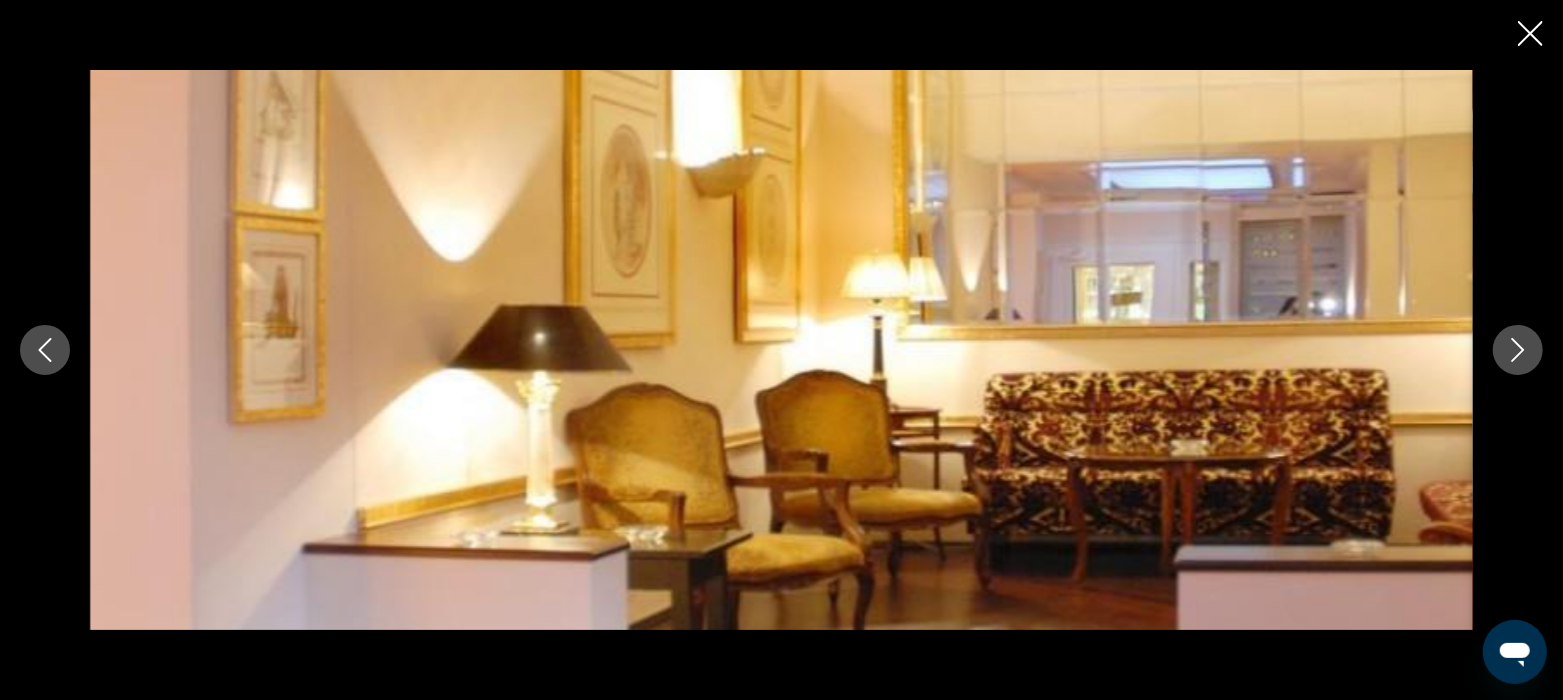 click at bounding box center (1518, 350) 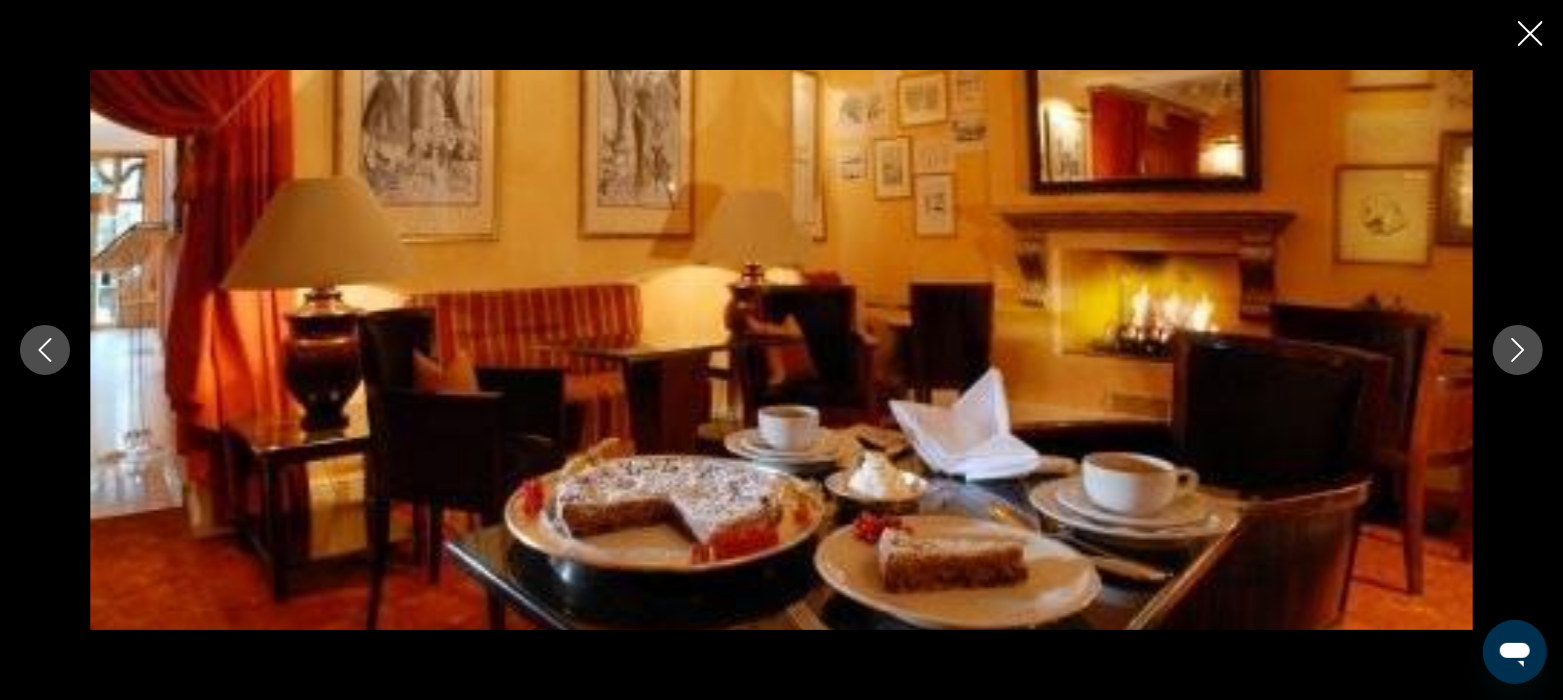 click at bounding box center [1518, 350] 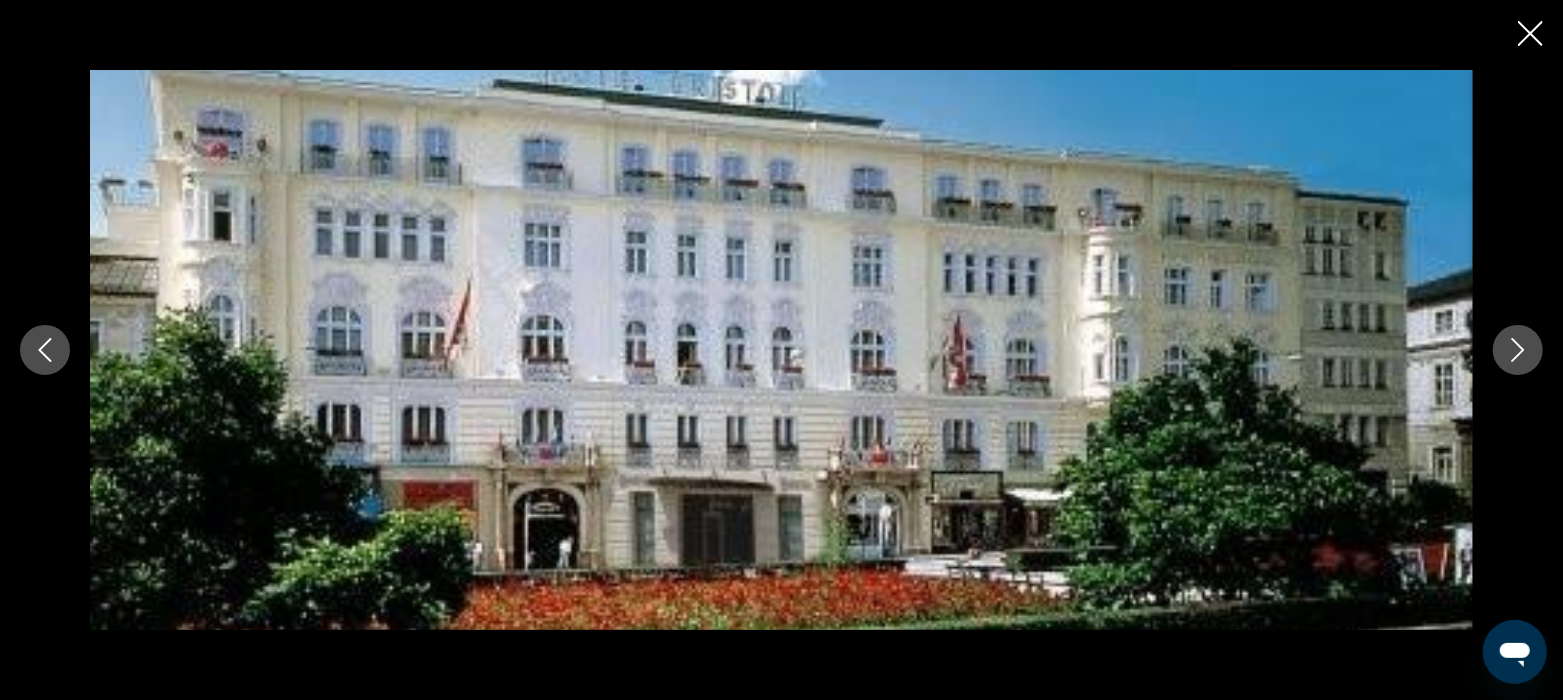 click 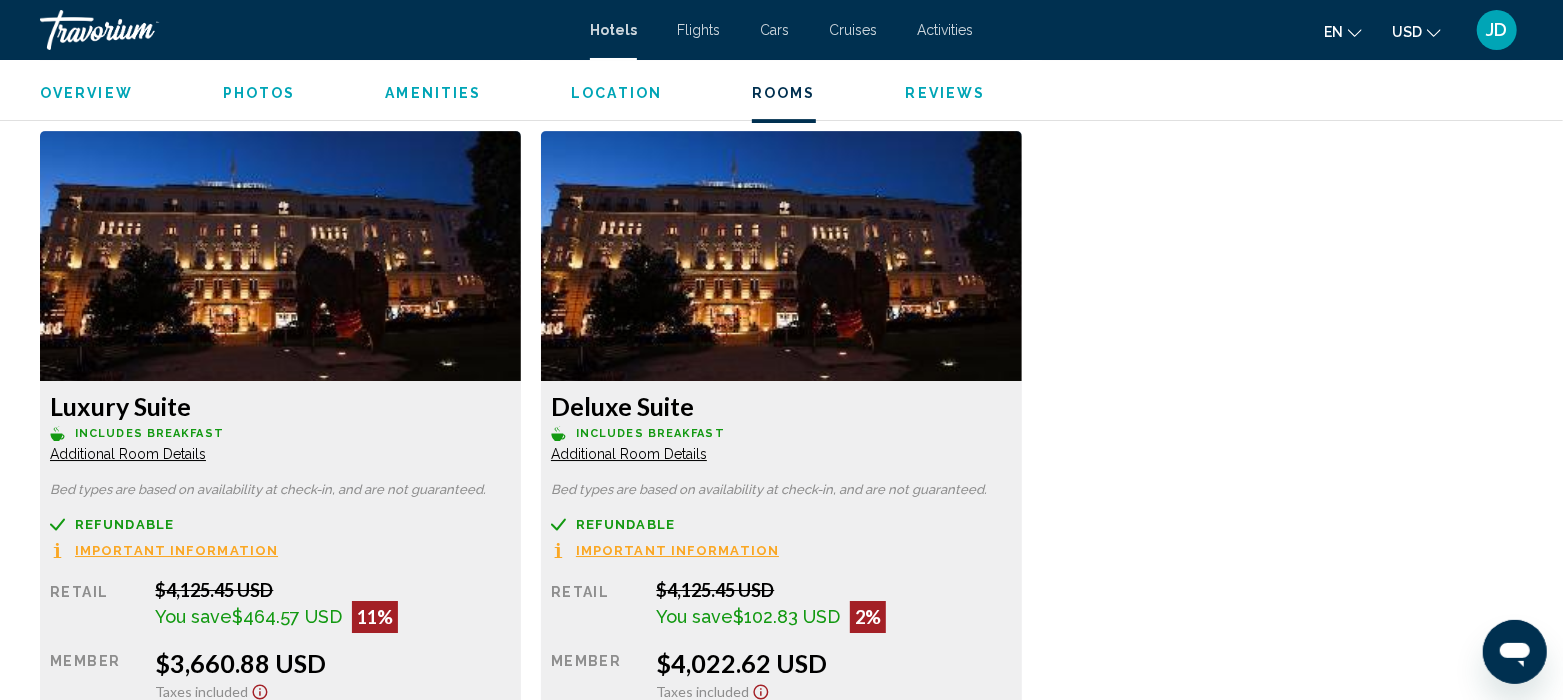 scroll, scrollTop: 4054, scrollLeft: 0, axis: vertical 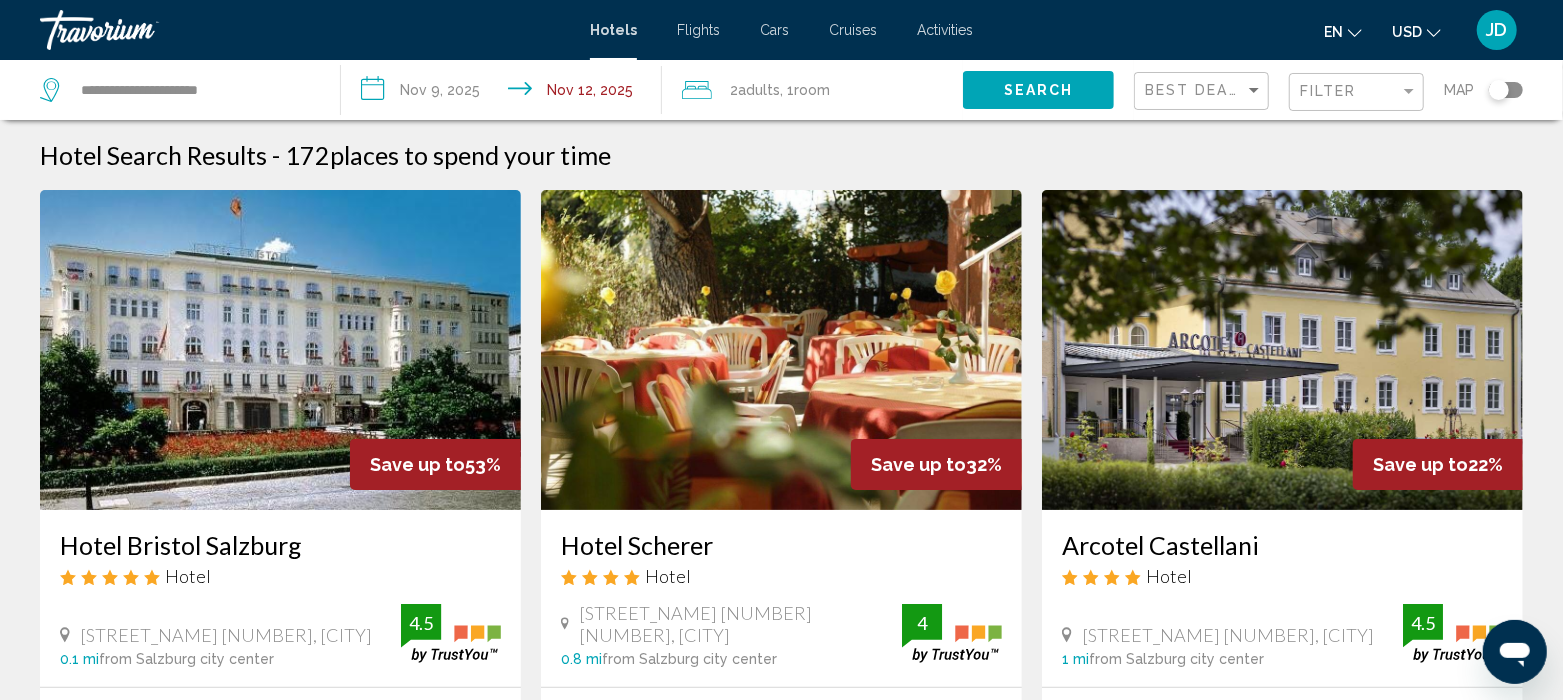 click at bounding box center (781, 350) 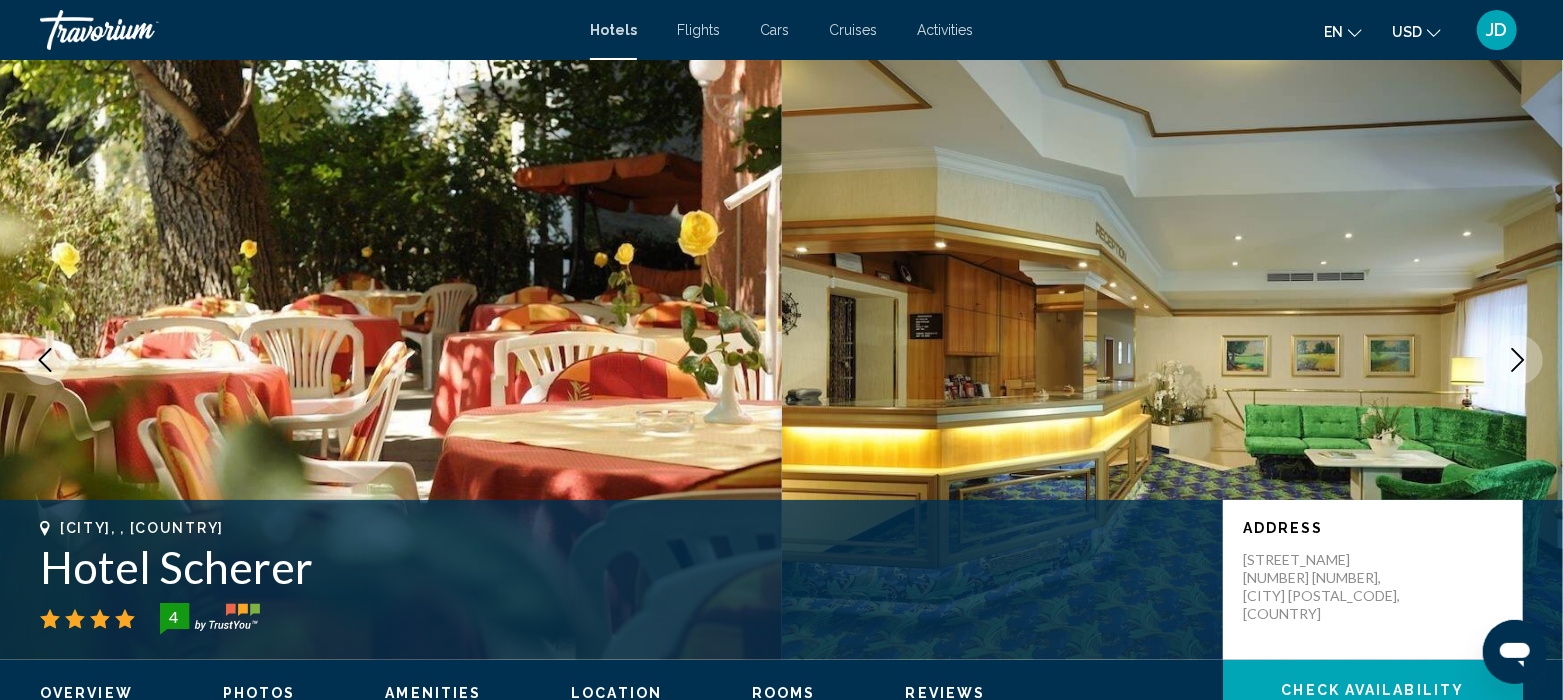 scroll, scrollTop: 10, scrollLeft: 0, axis: vertical 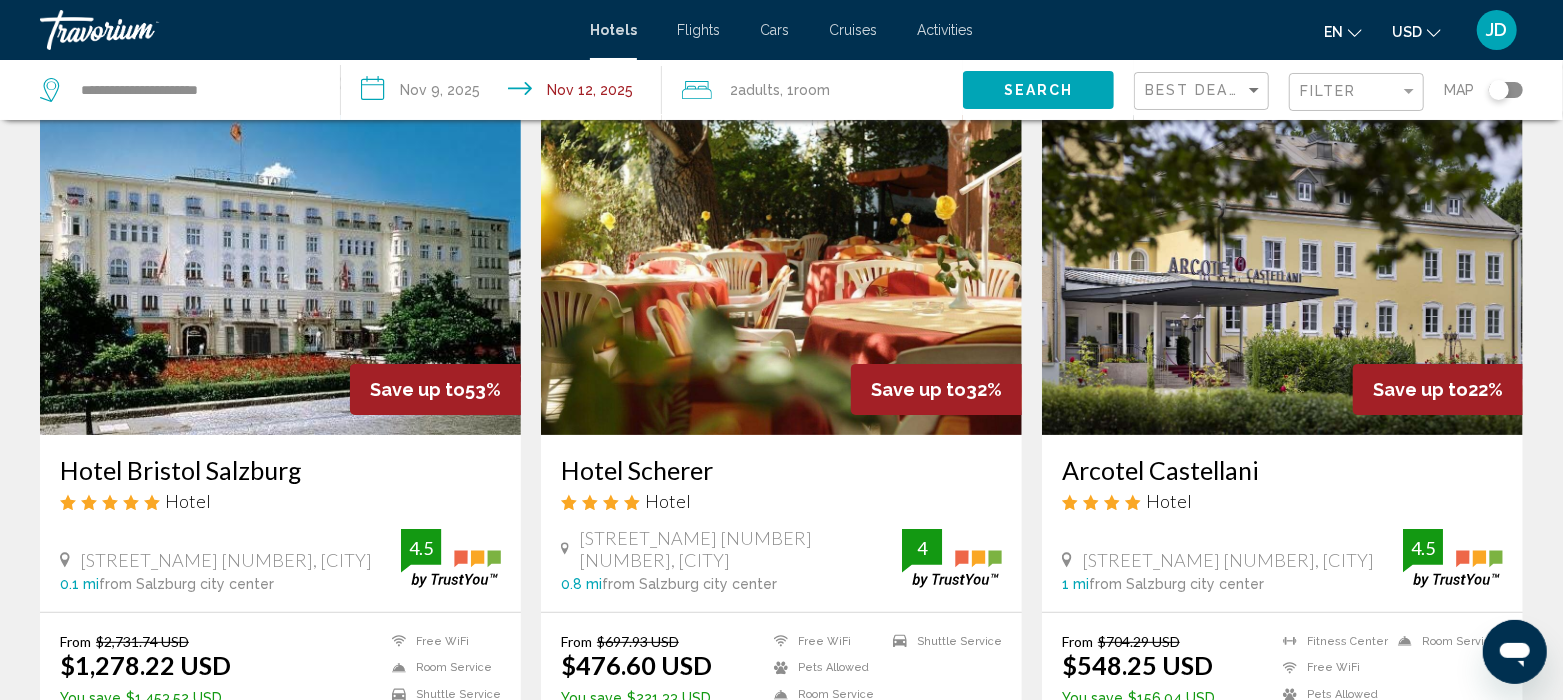 click at bounding box center (1282, 275) 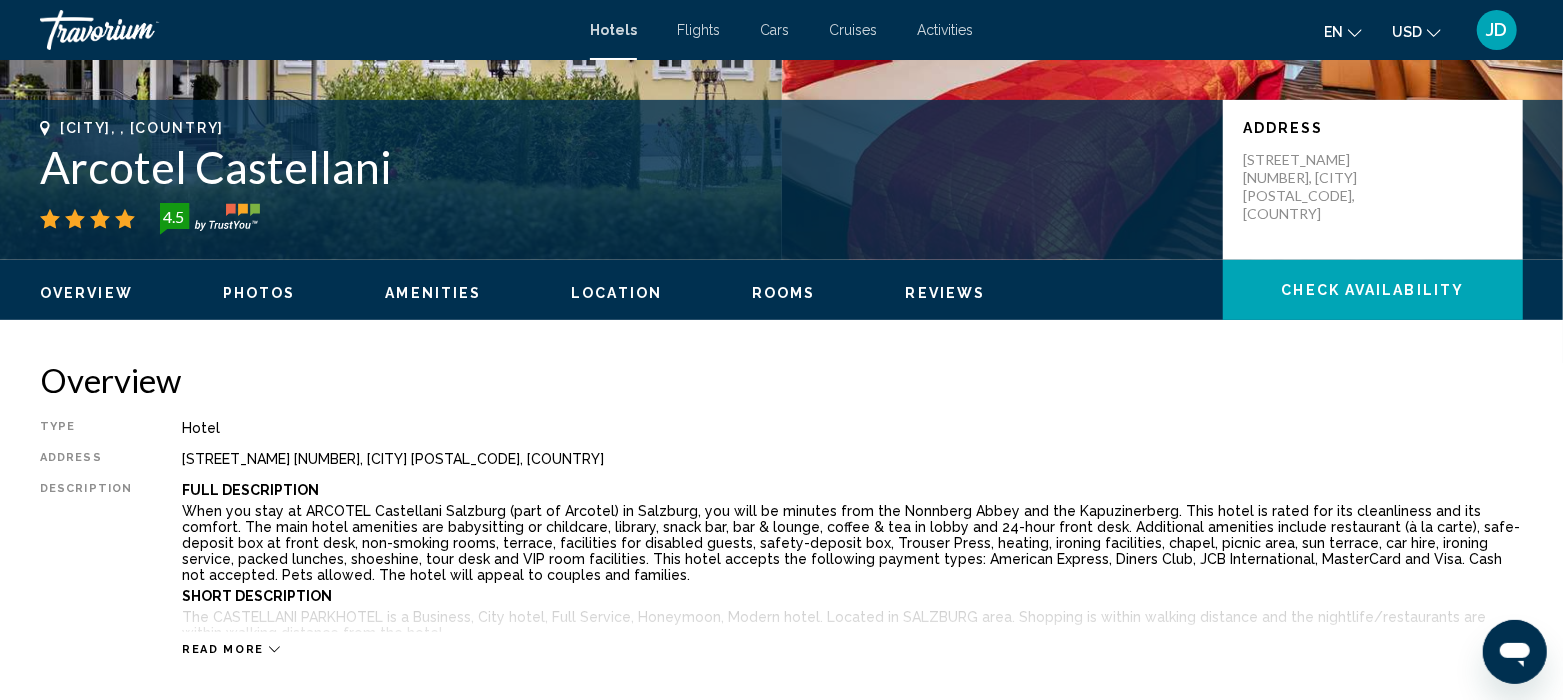 scroll, scrollTop: 395, scrollLeft: 0, axis: vertical 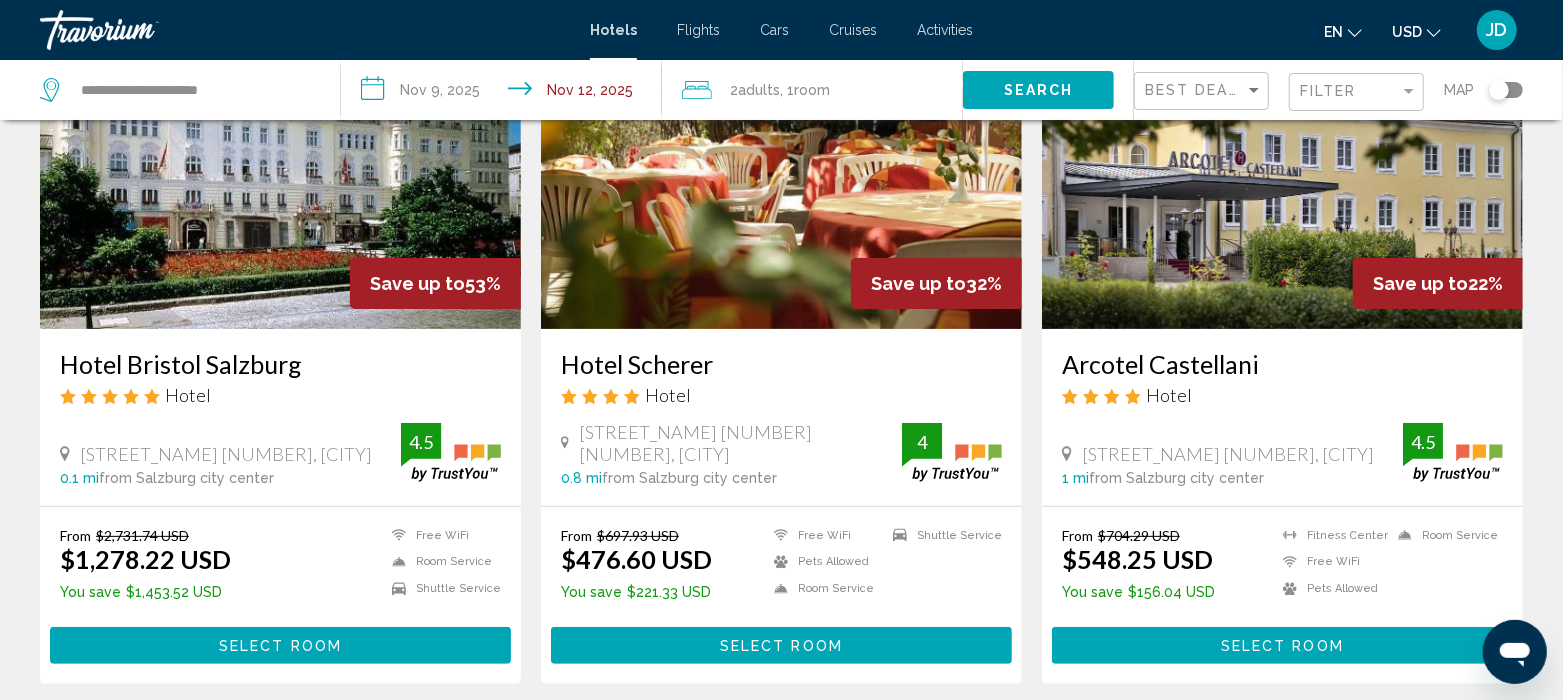 click at bounding box center [1282, 169] 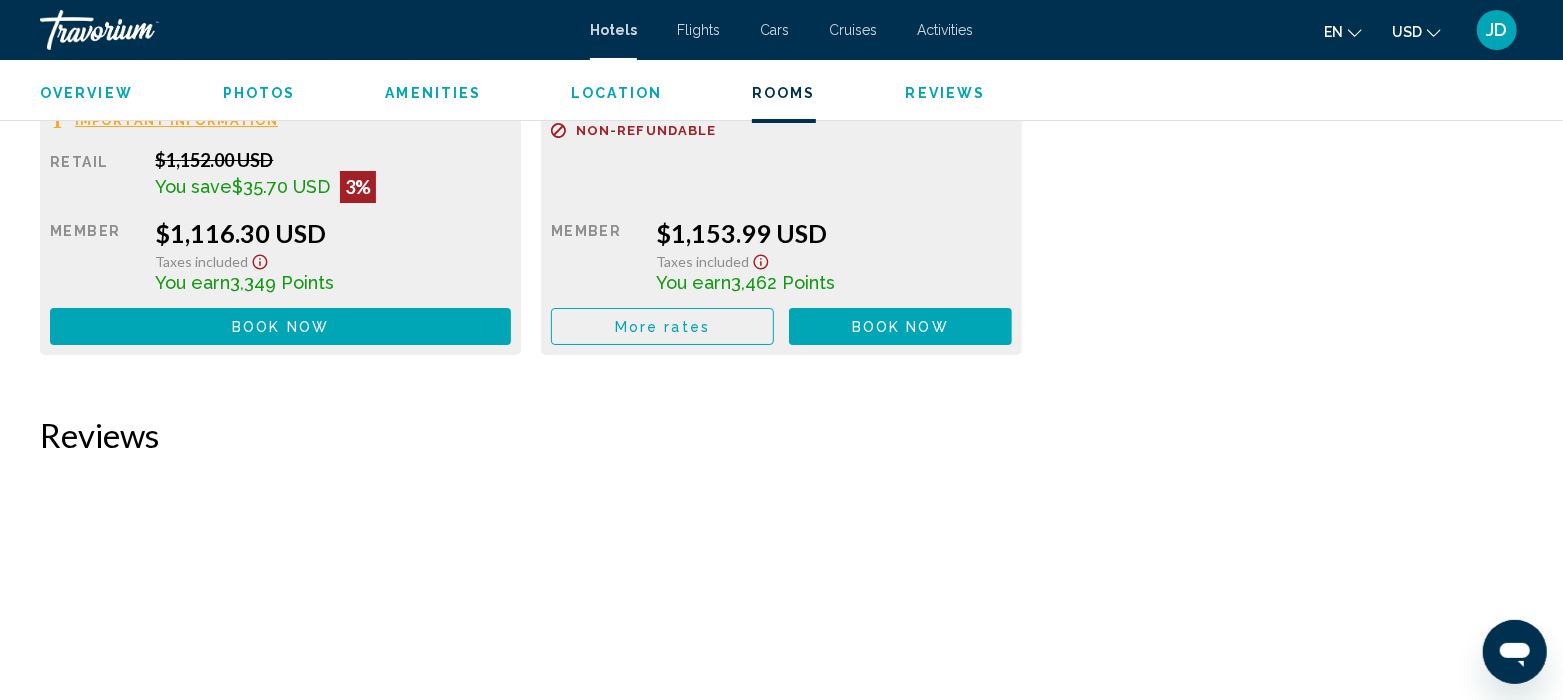 scroll, scrollTop: 4505, scrollLeft: 0, axis: vertical 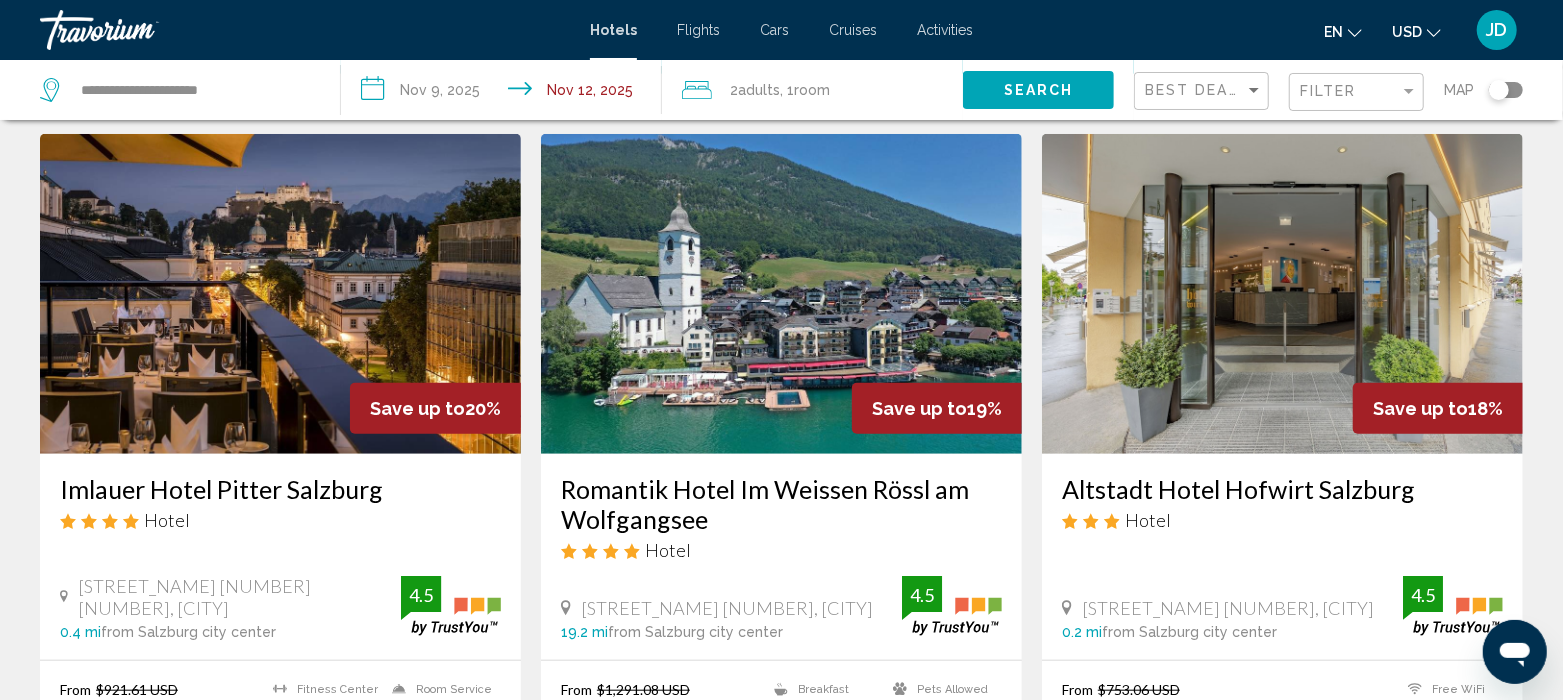 click at bounding box center [280, 294] 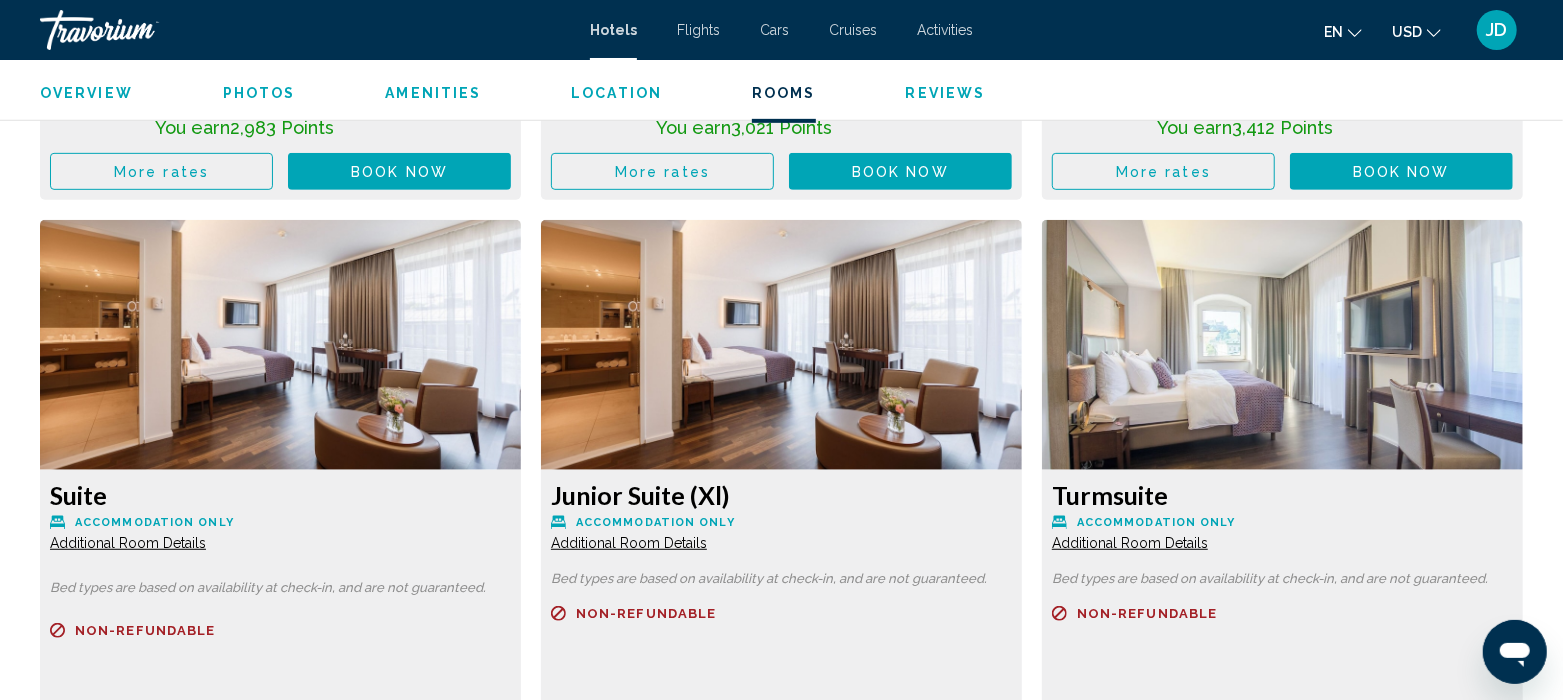 scroll, scrollTop: 5250, scrollLeft: 0, axis: vertical 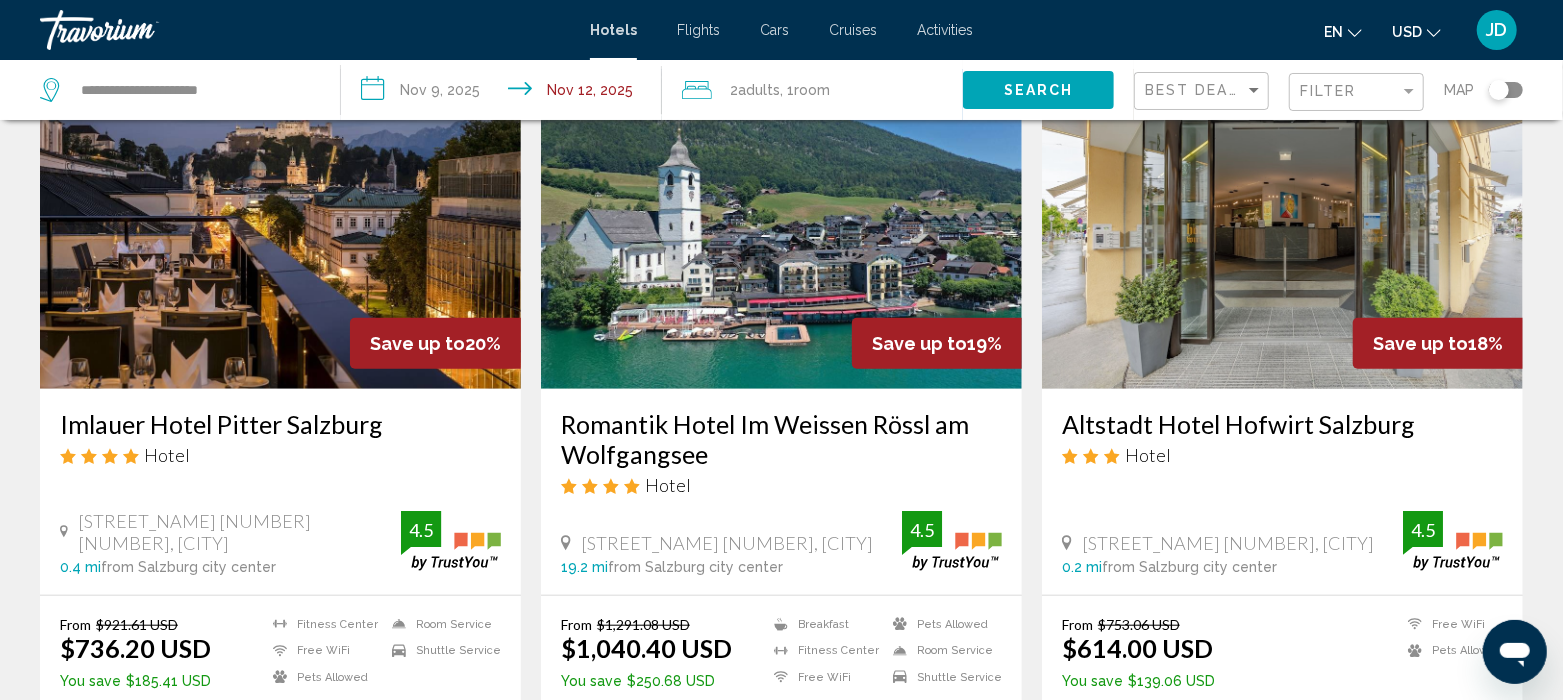 click at bounding box center (1282, 229) 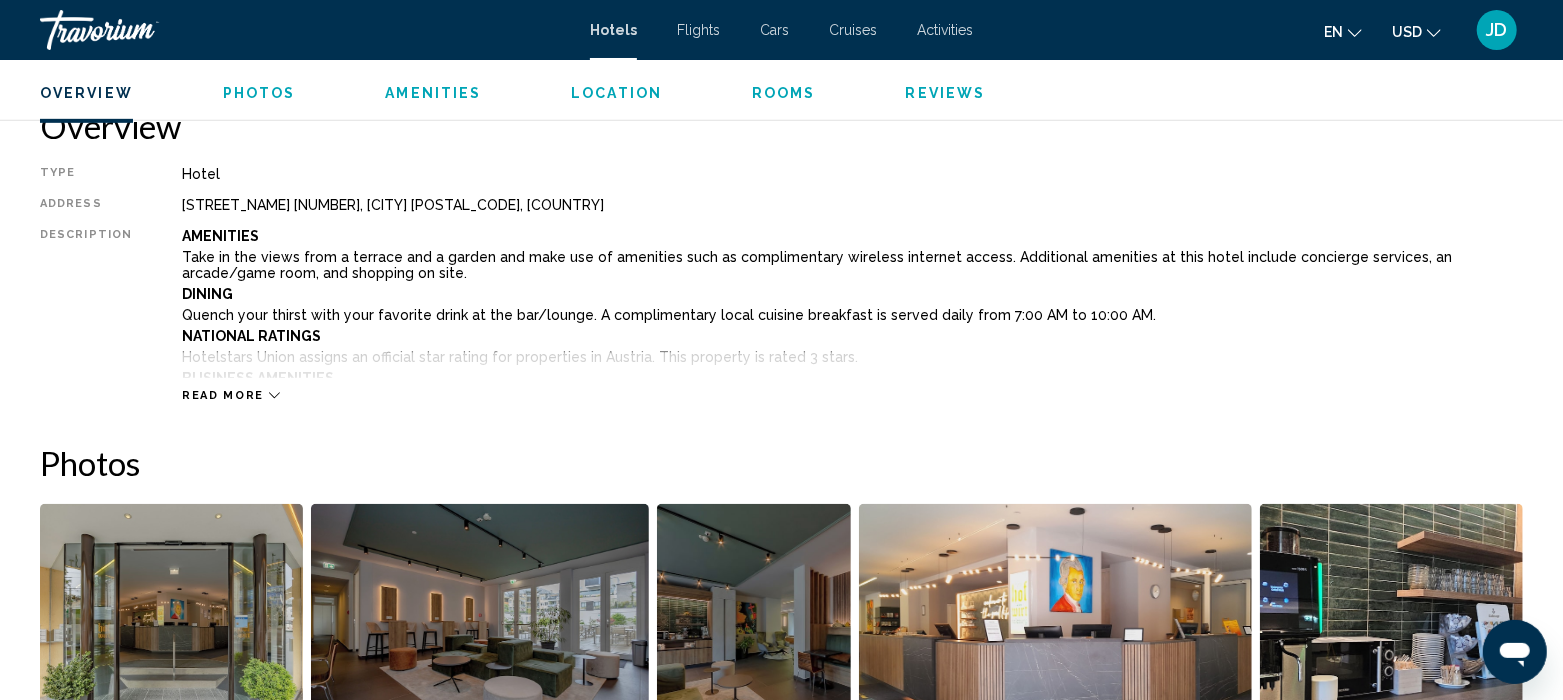 scroll, scrollTop: 660, scrollLeft: 0, axis: vertical 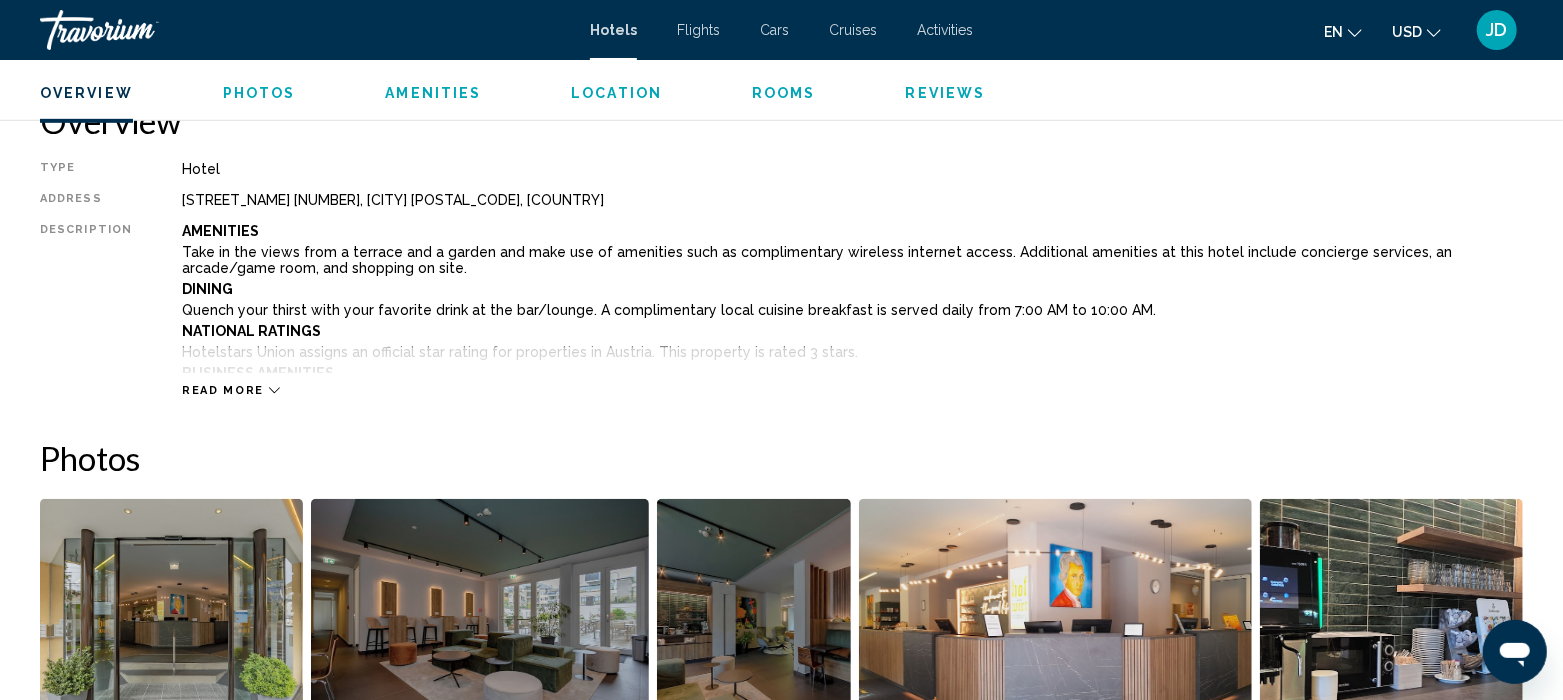 click on "Read more" at bounding box center [223, 390] 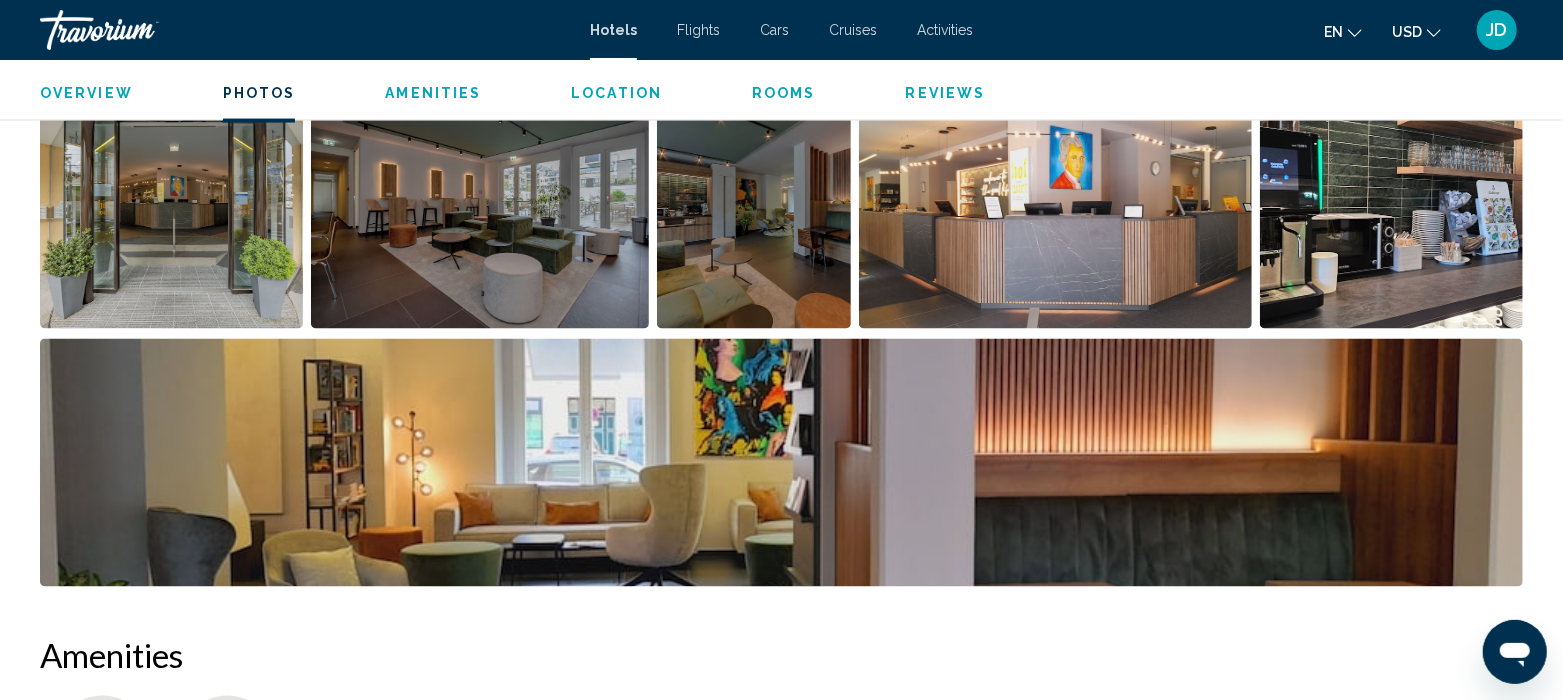 scroll, scrollTop: 1955, scrollLeft: 0, axis: vertical 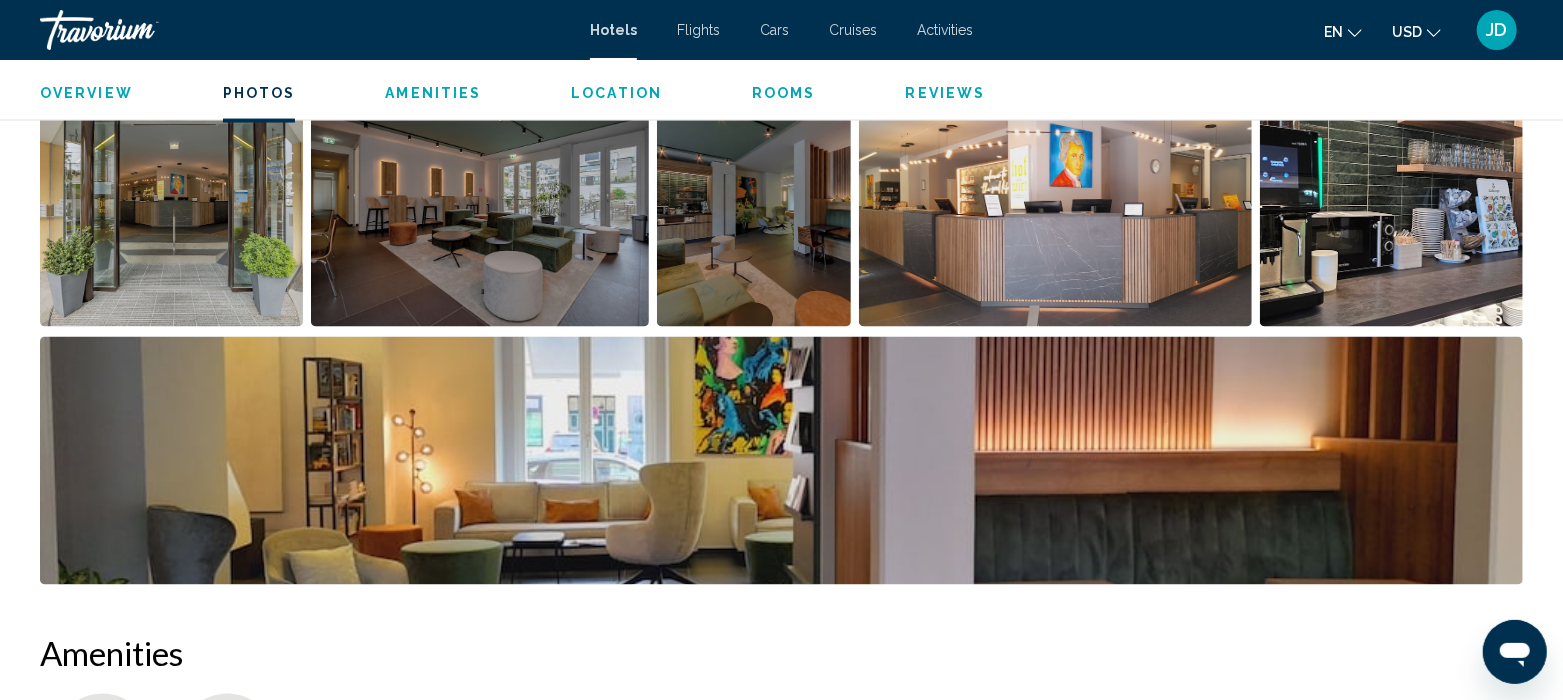 click at bounding box center [171, 203] 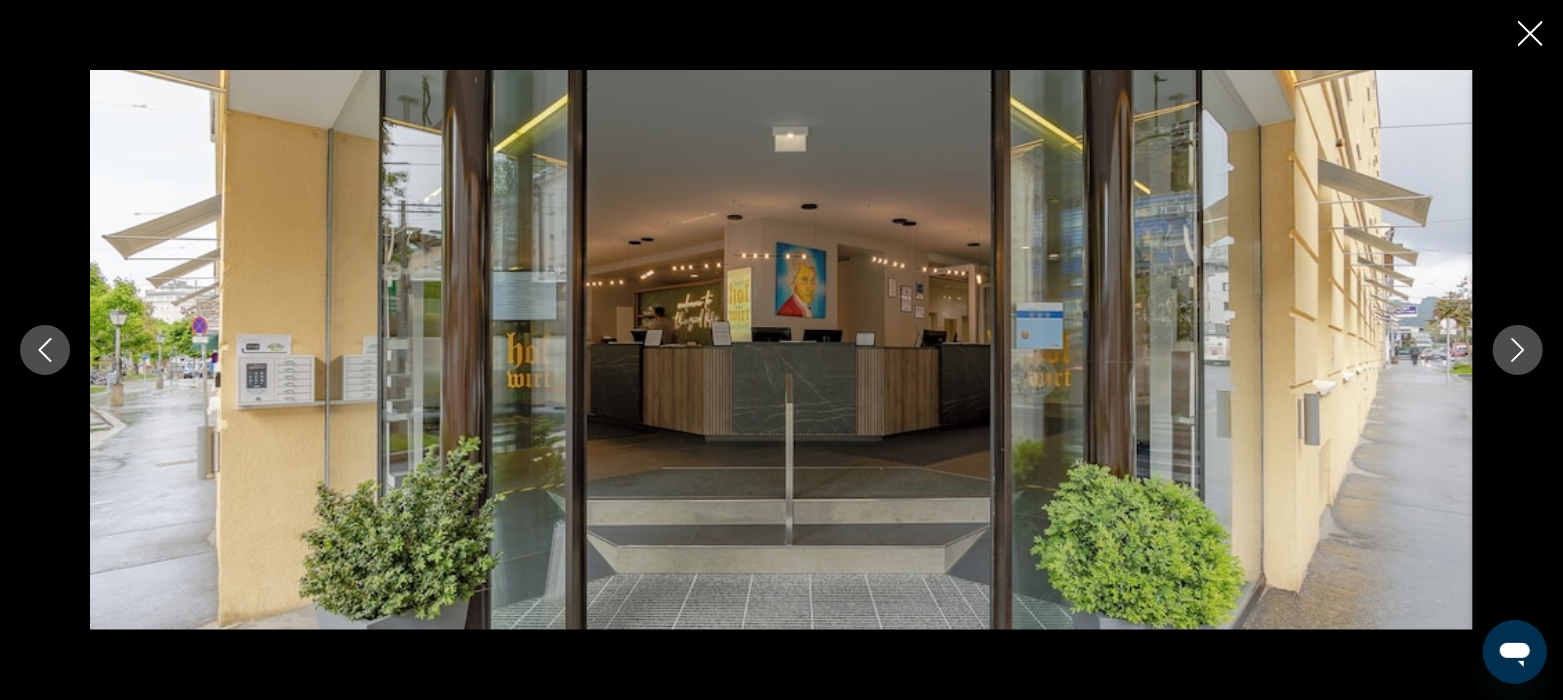 click 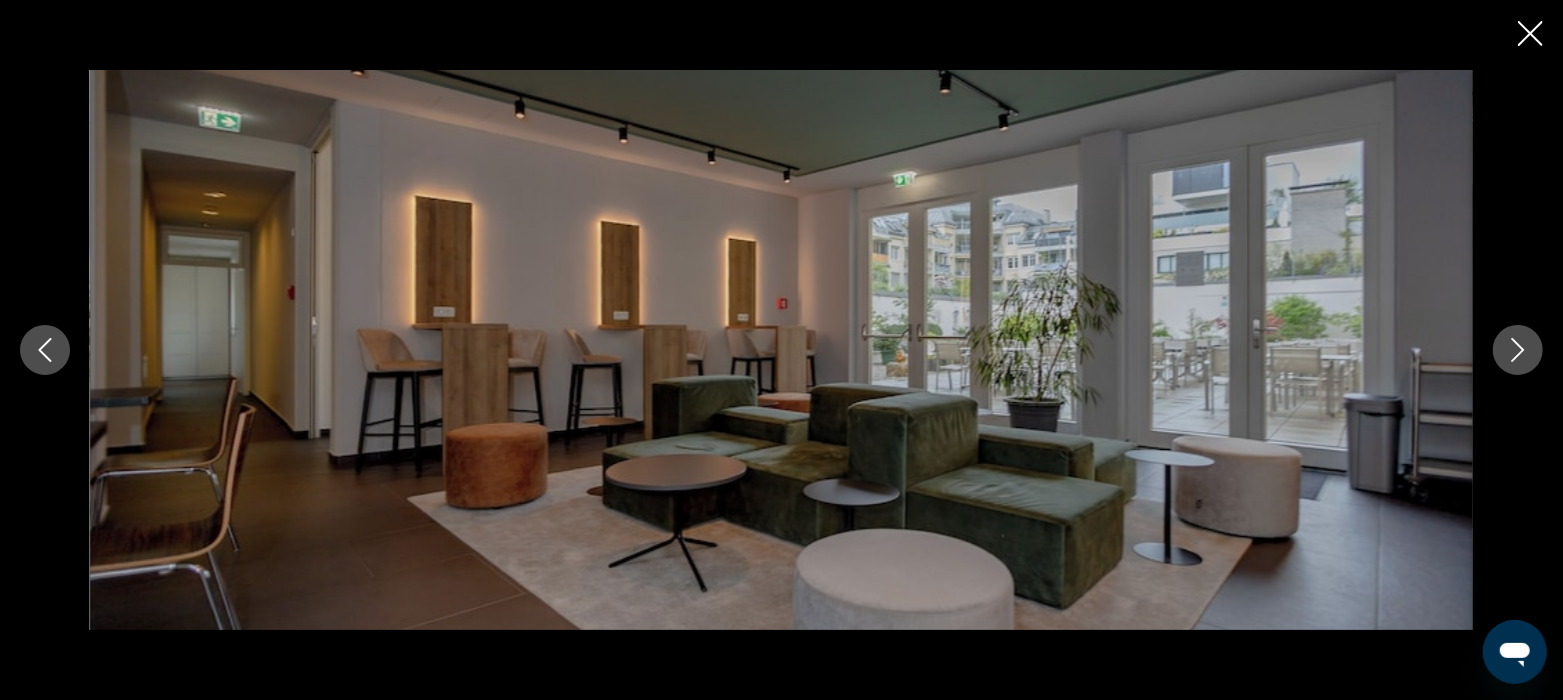 click 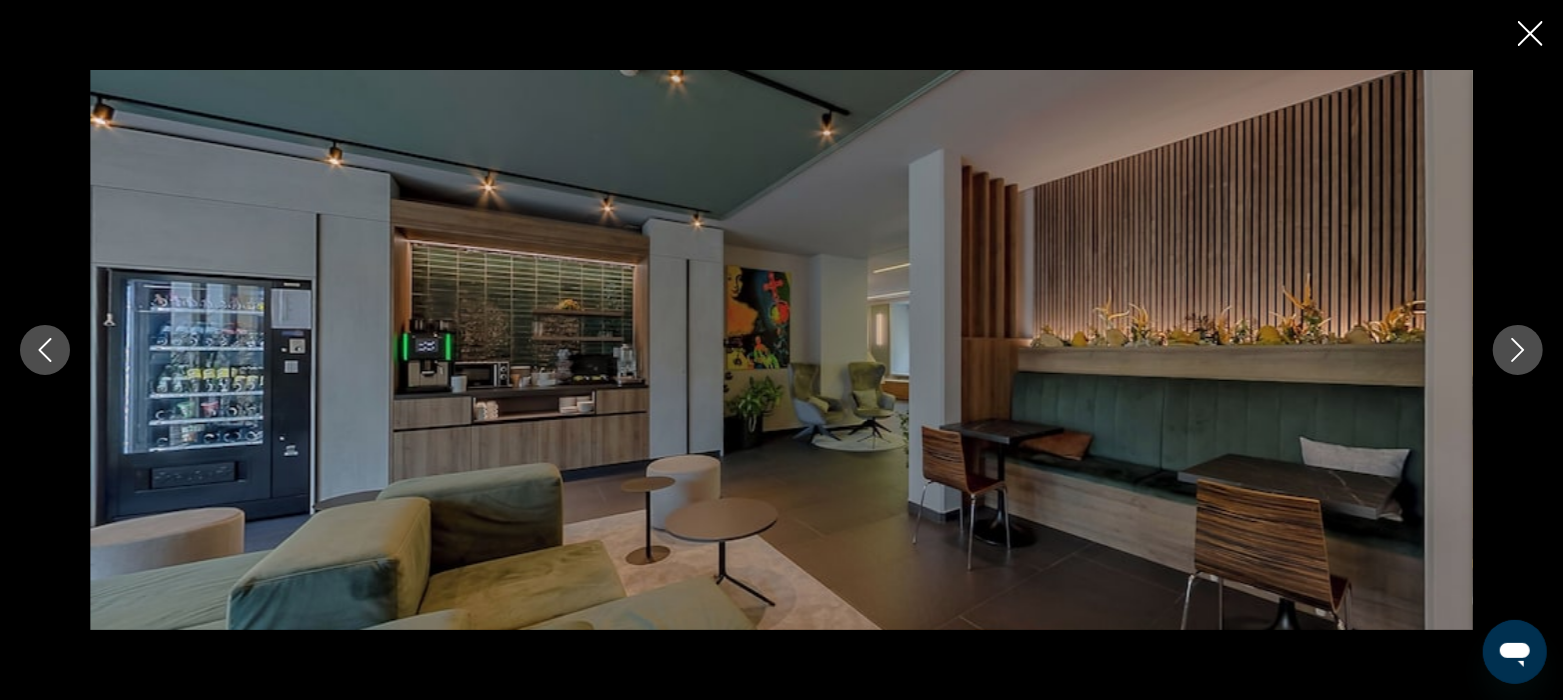 click 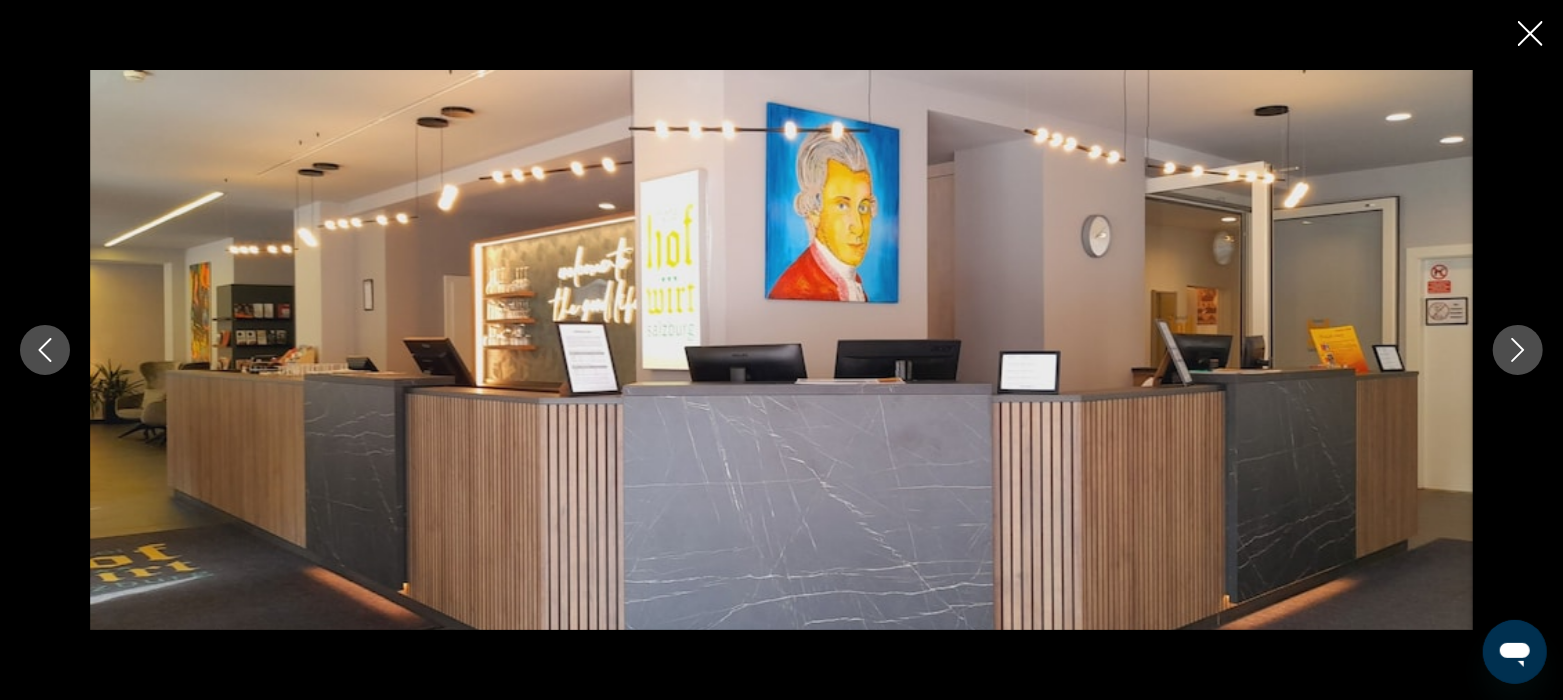 click at bounding box center [1518, 350] 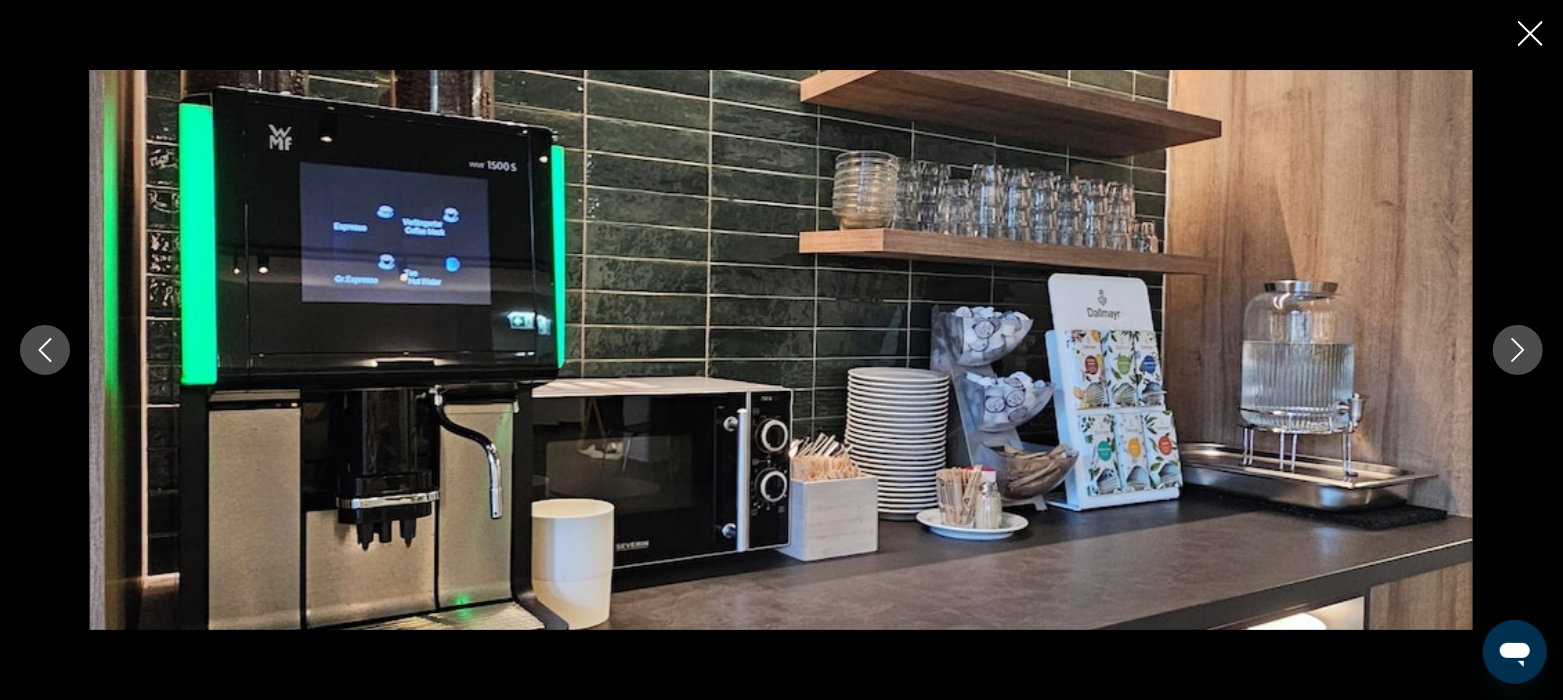 click at bounding box center (1518, 350) 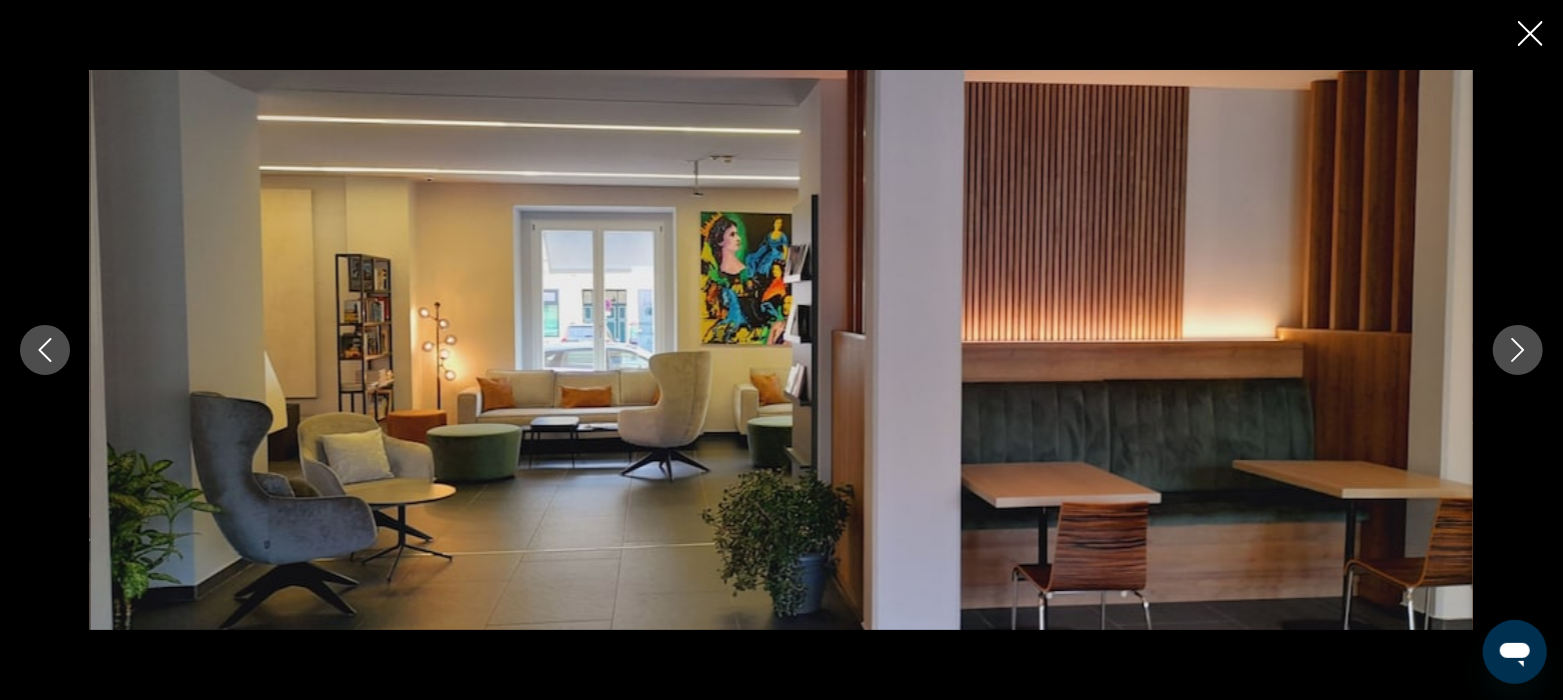 click 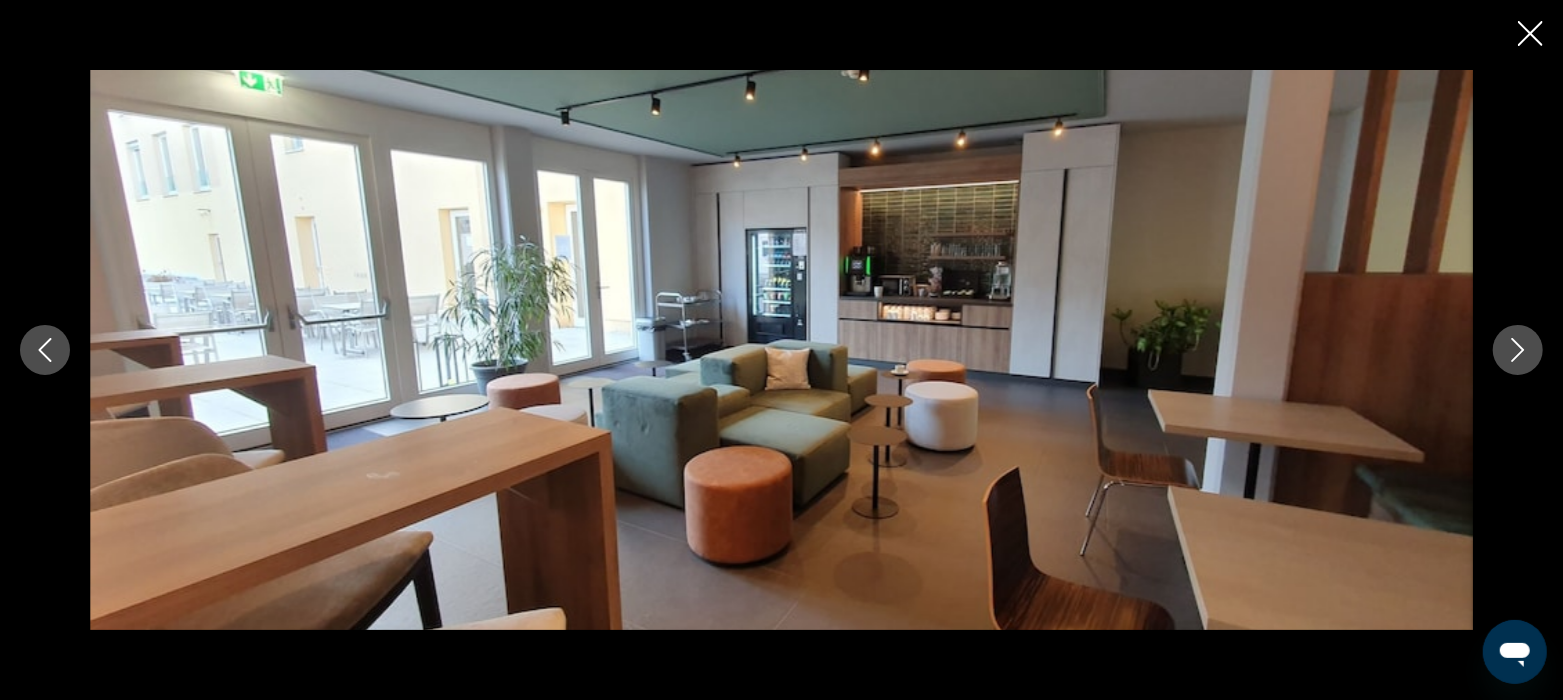 click at bounding box center [1518, 350] 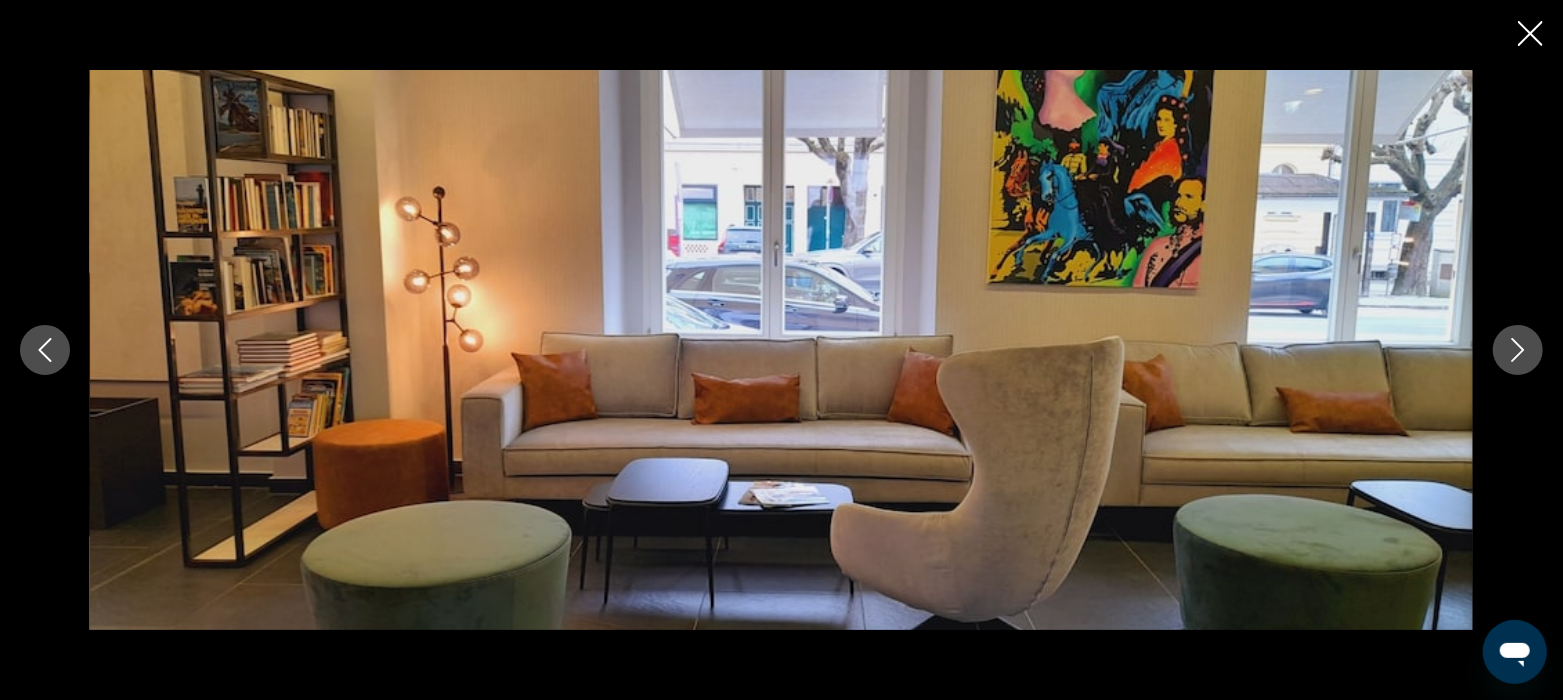 click 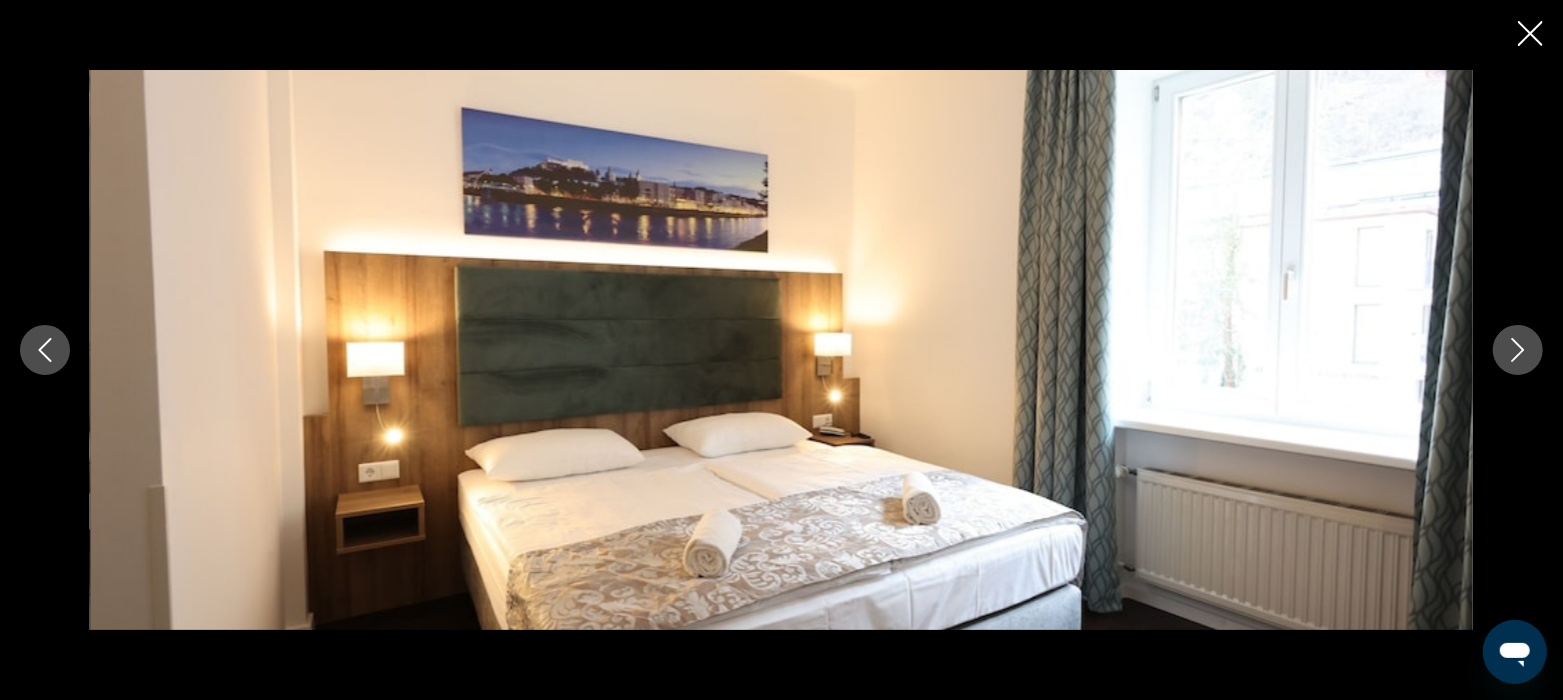 click 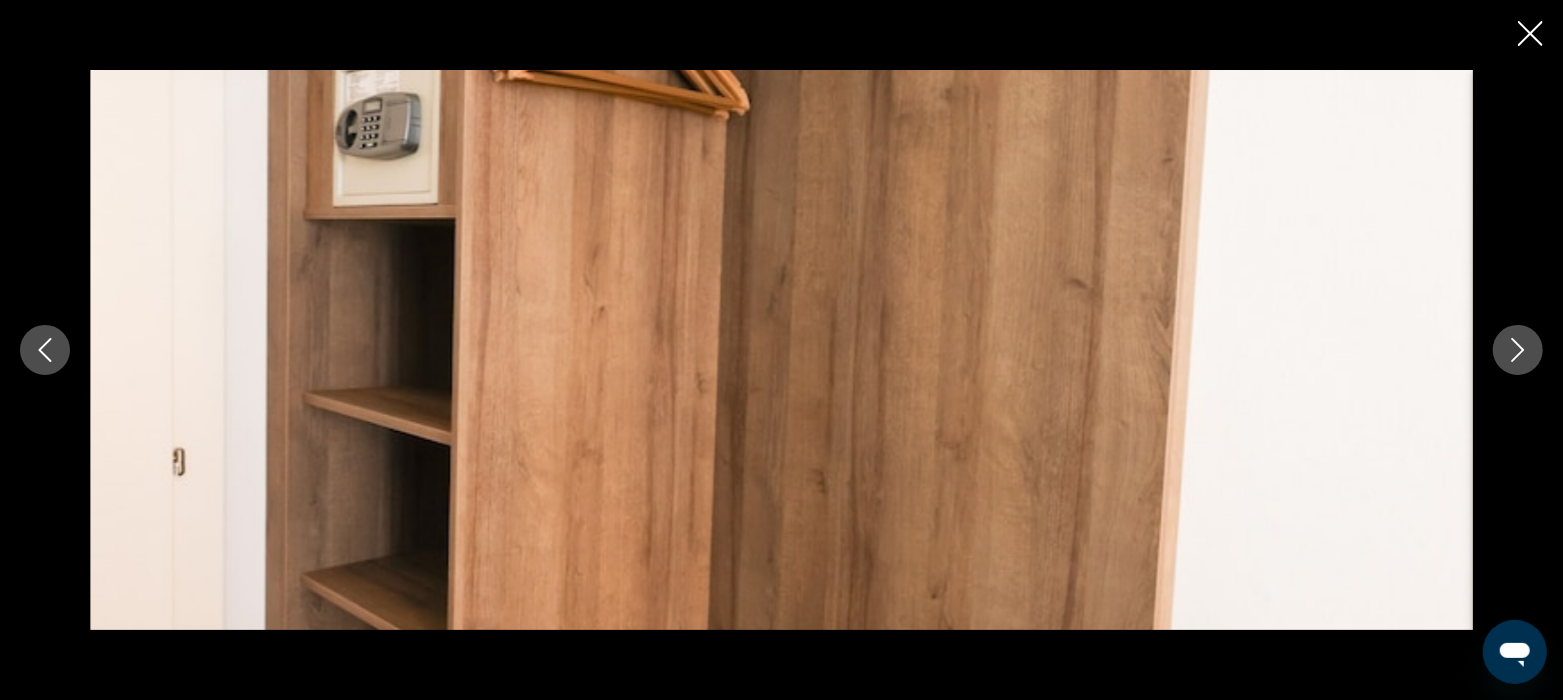 click 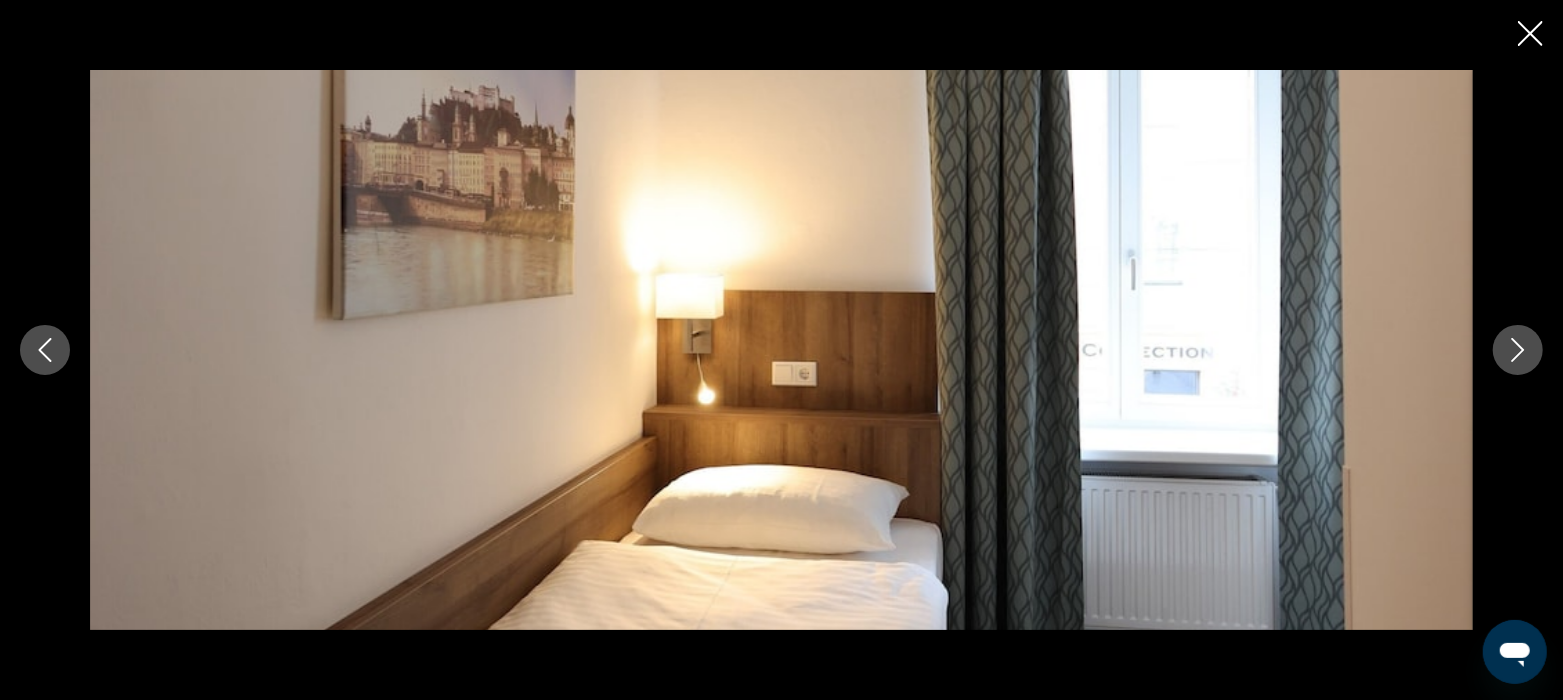 click 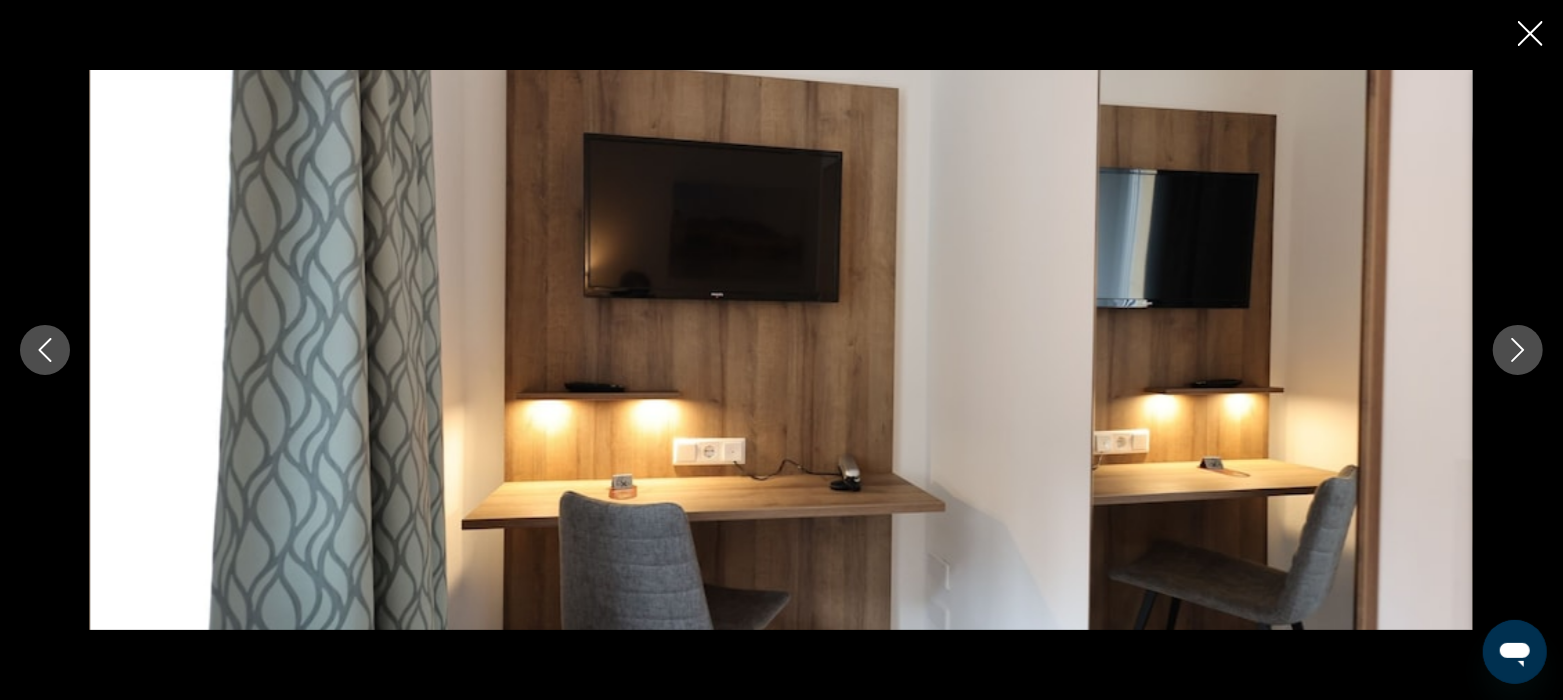 click at bounding box center [1518, 350] 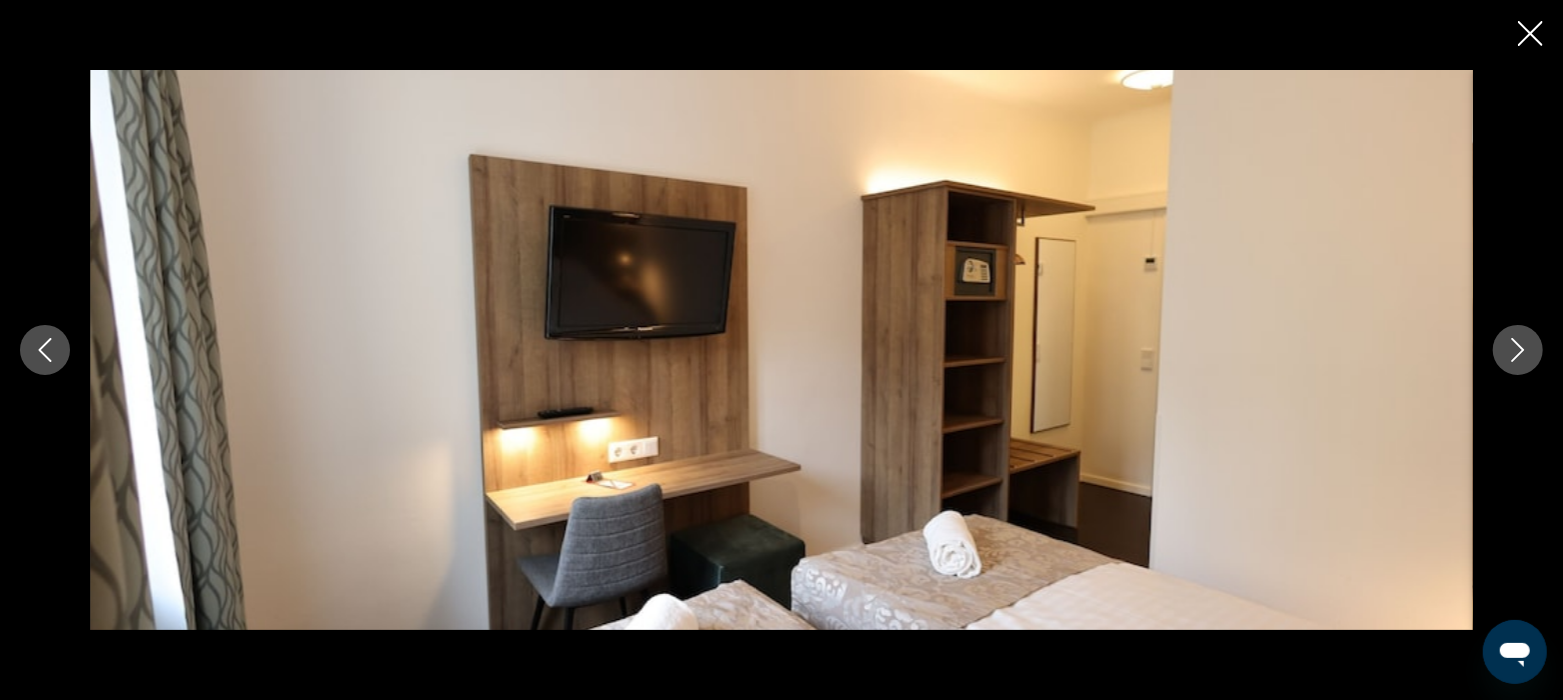 click at bounding box center (1518, 350) 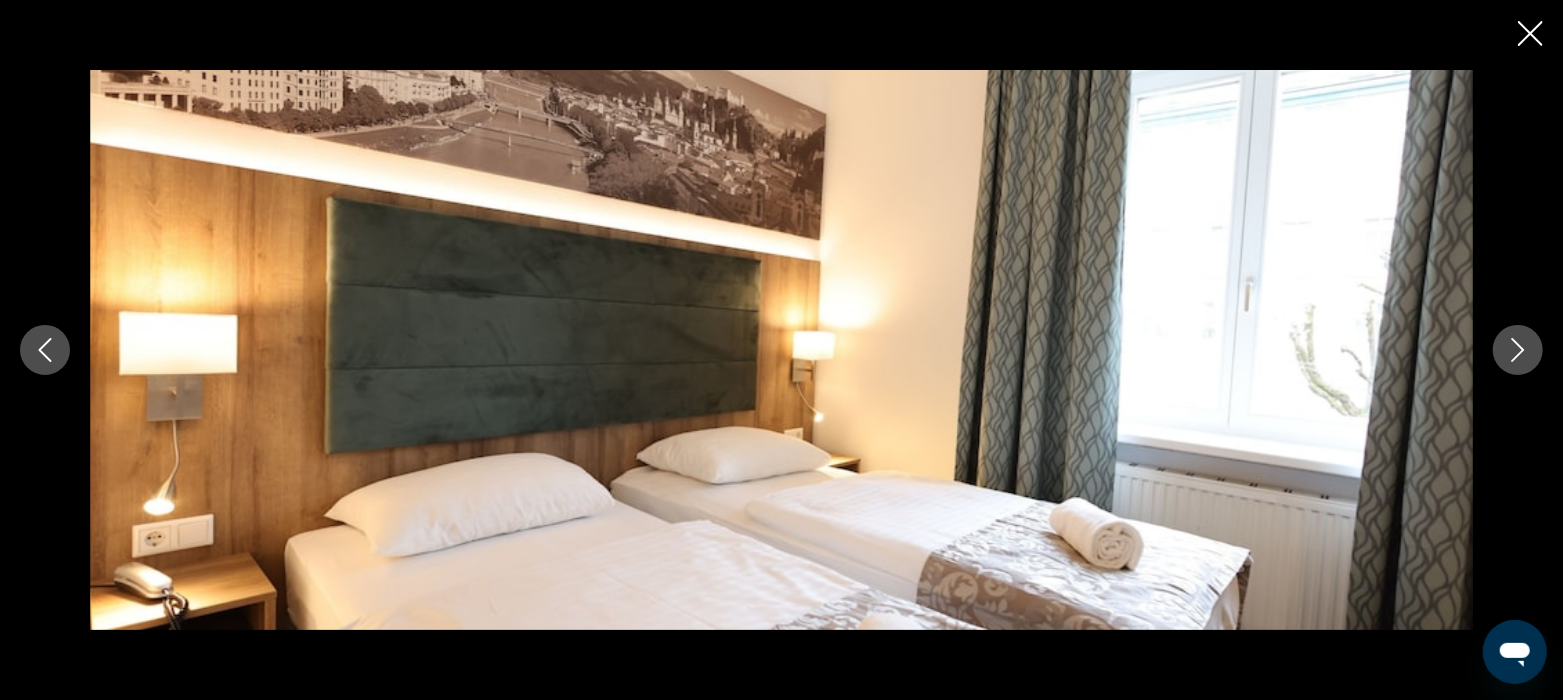 click at bounding box center [1518, 350] 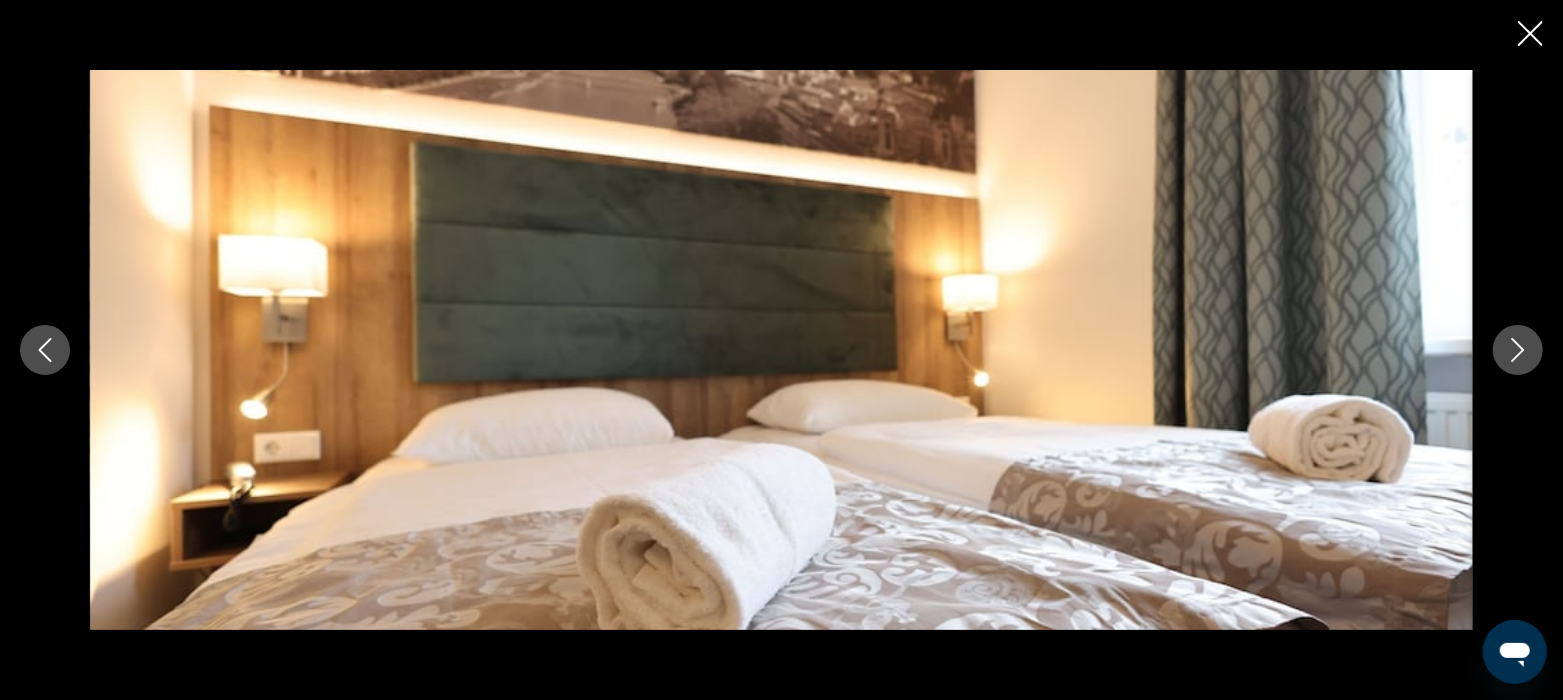 click 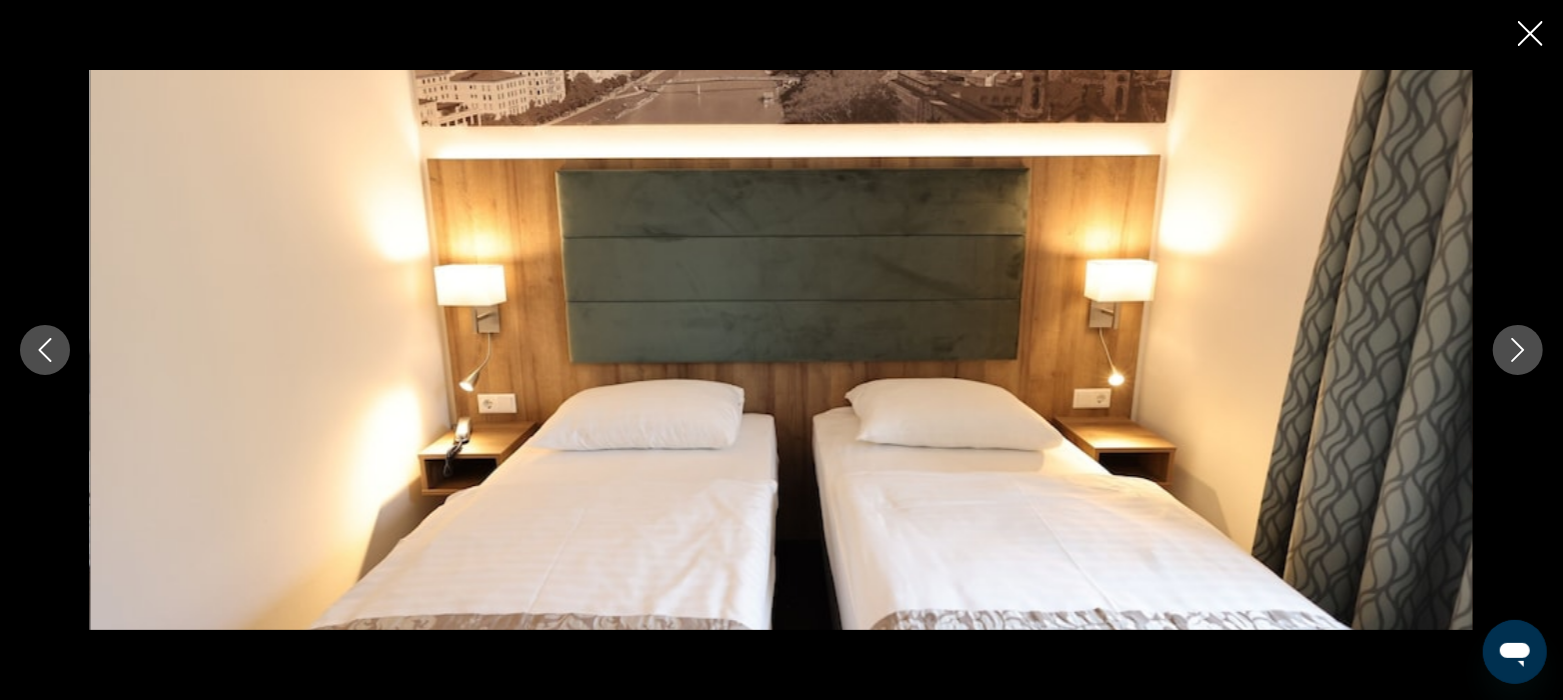 click 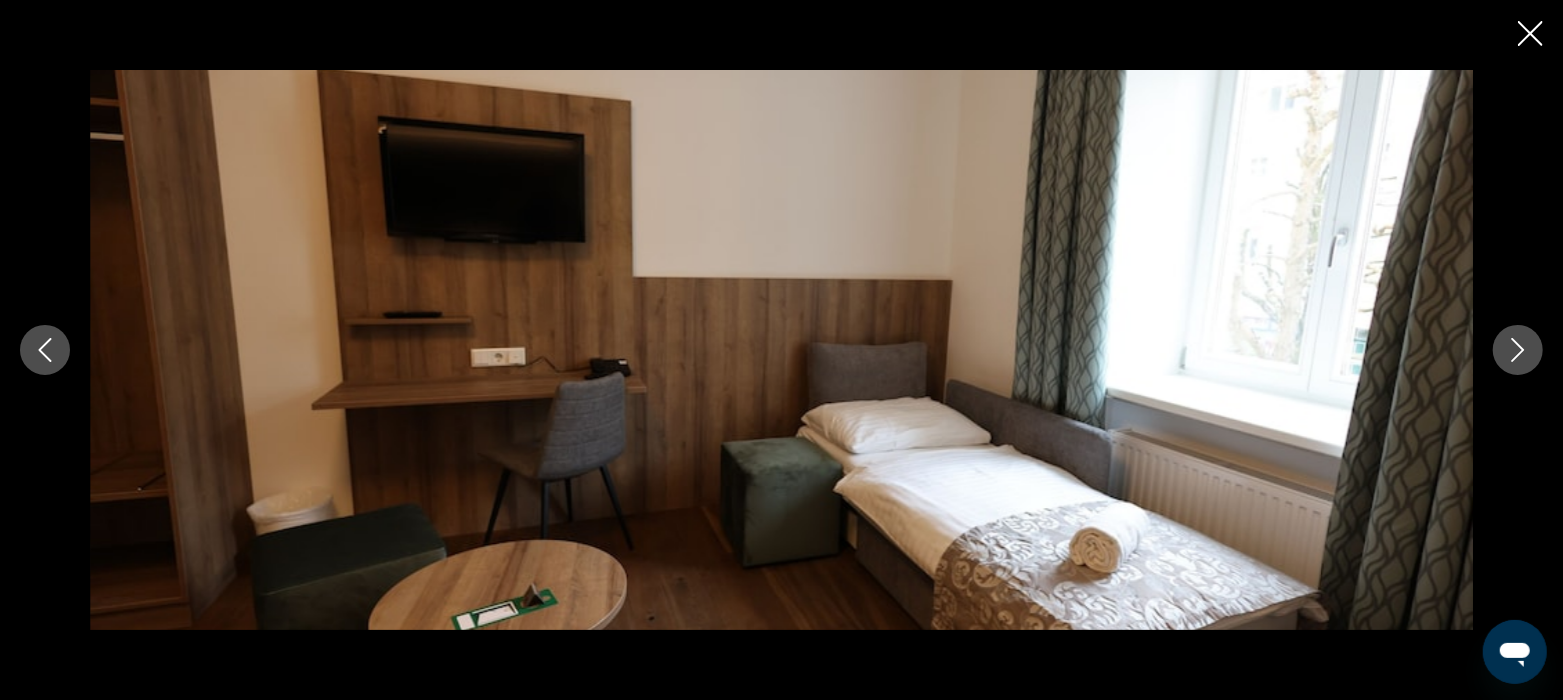click 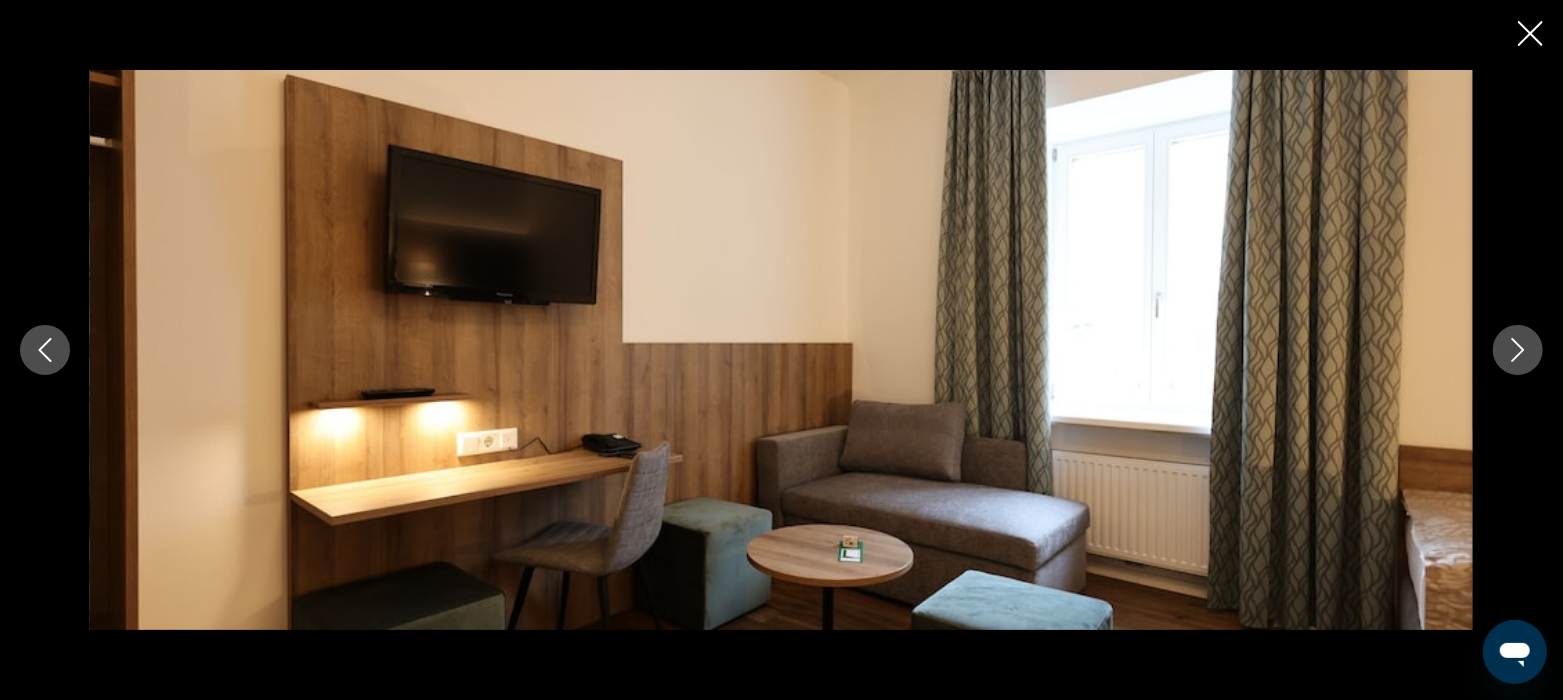 click 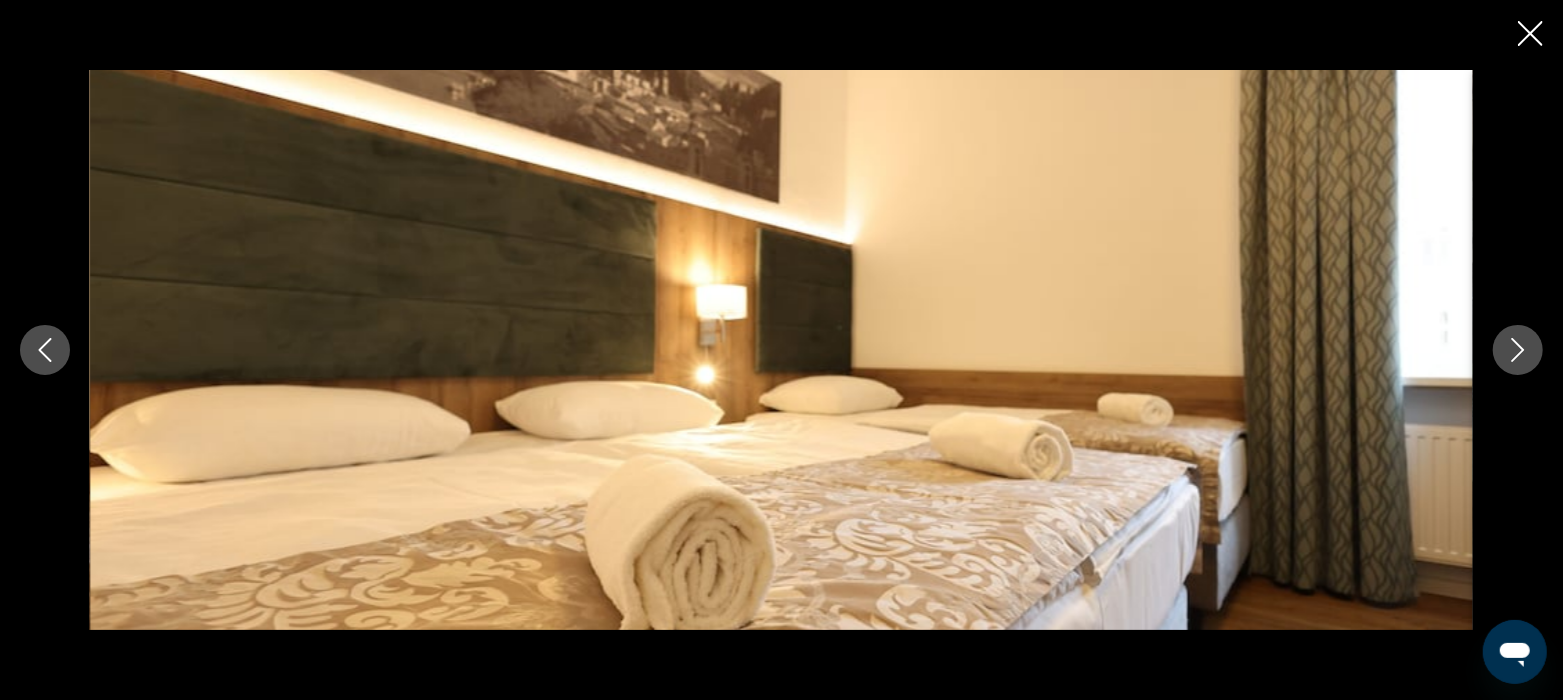 click at bounding box center (1518, 350) 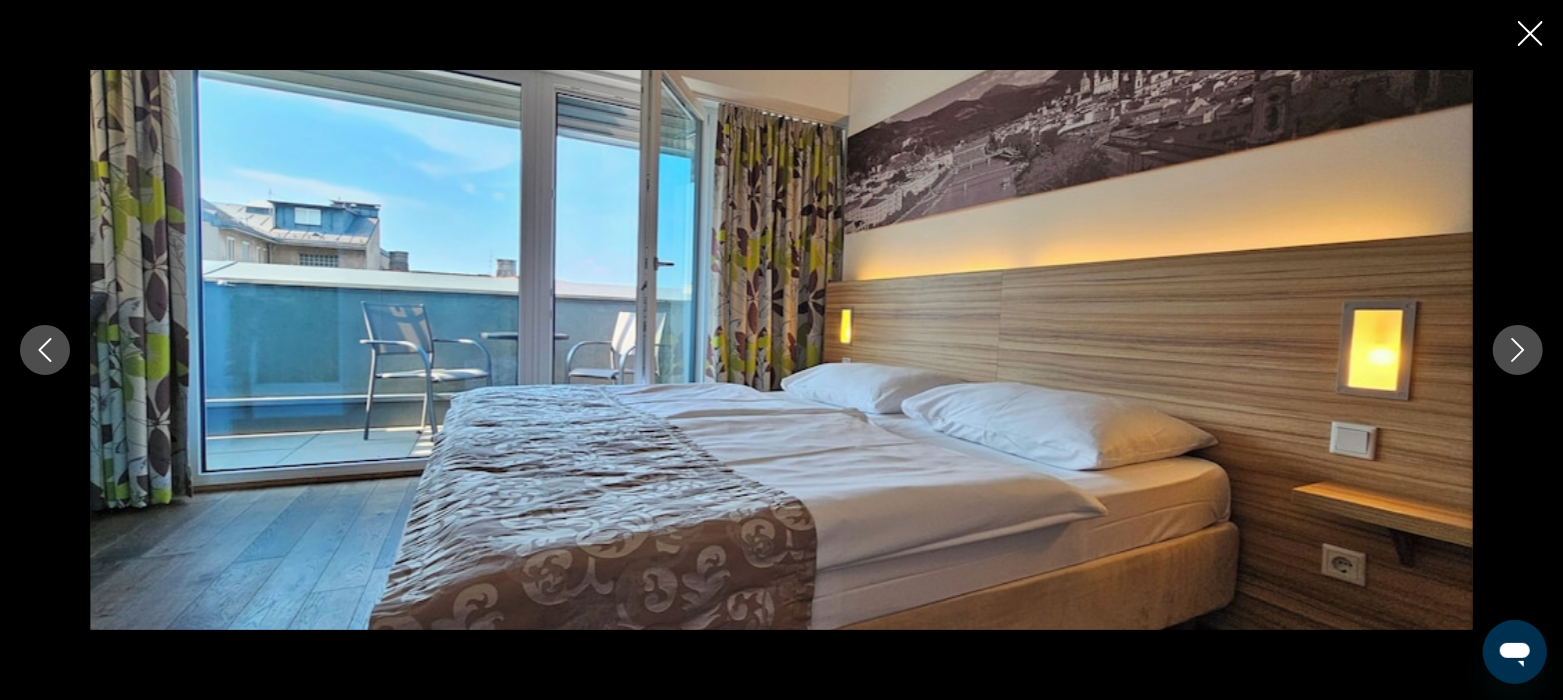 click 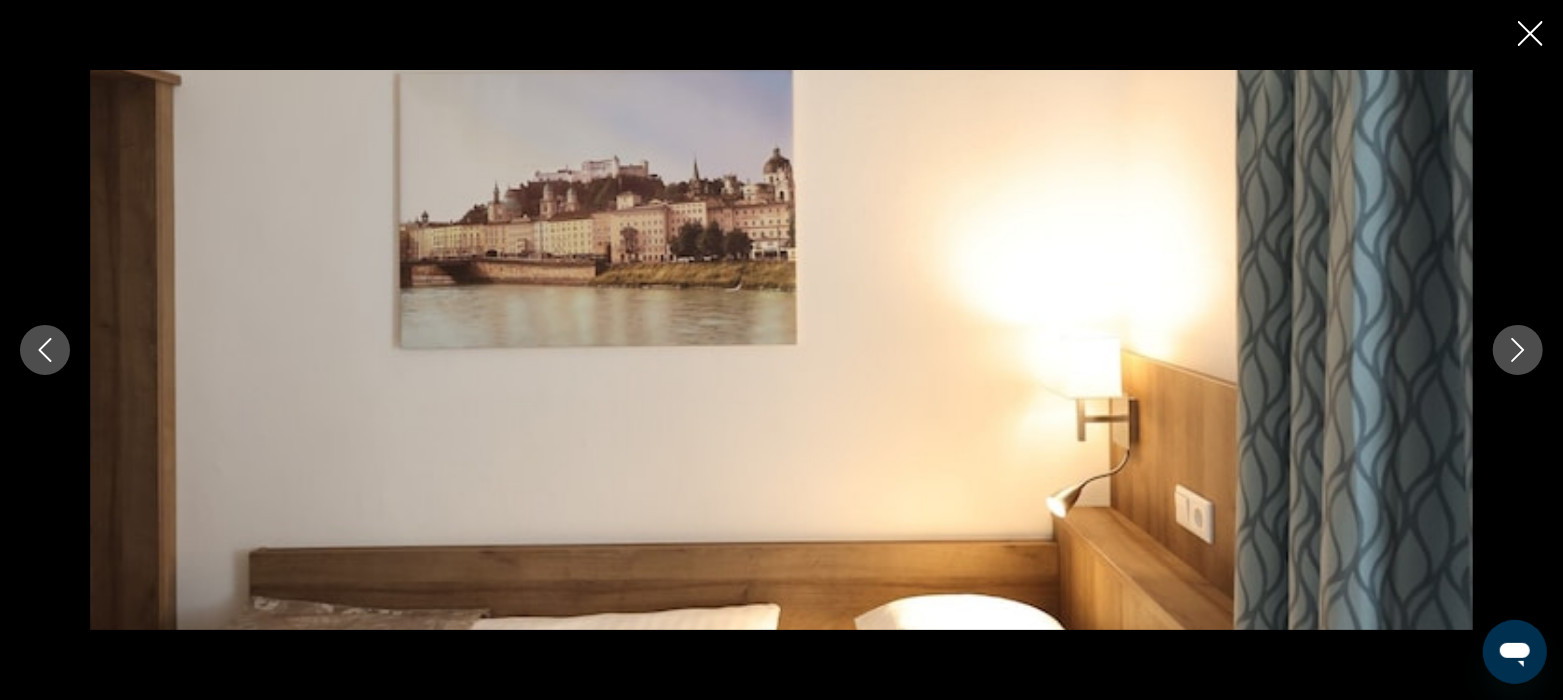 click 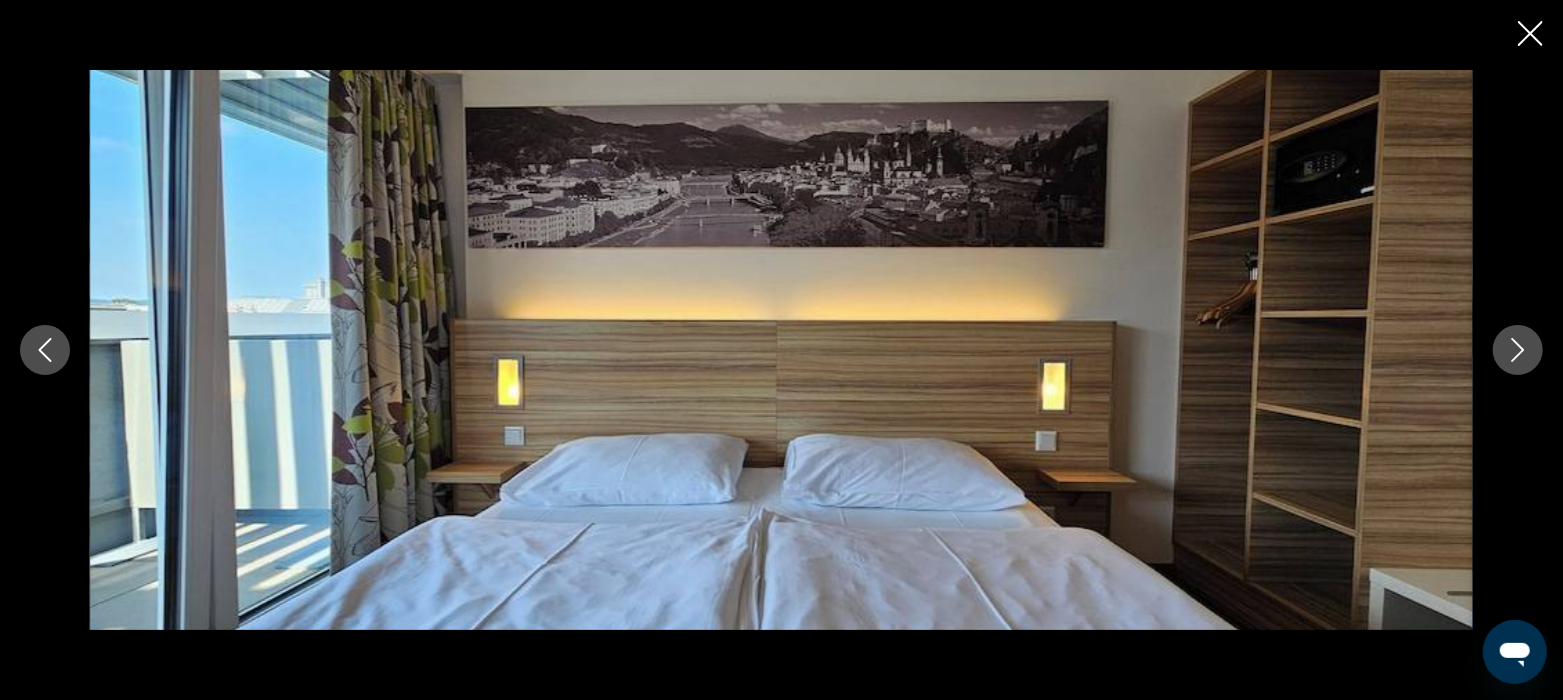 click at bounding box center (1518, 350) 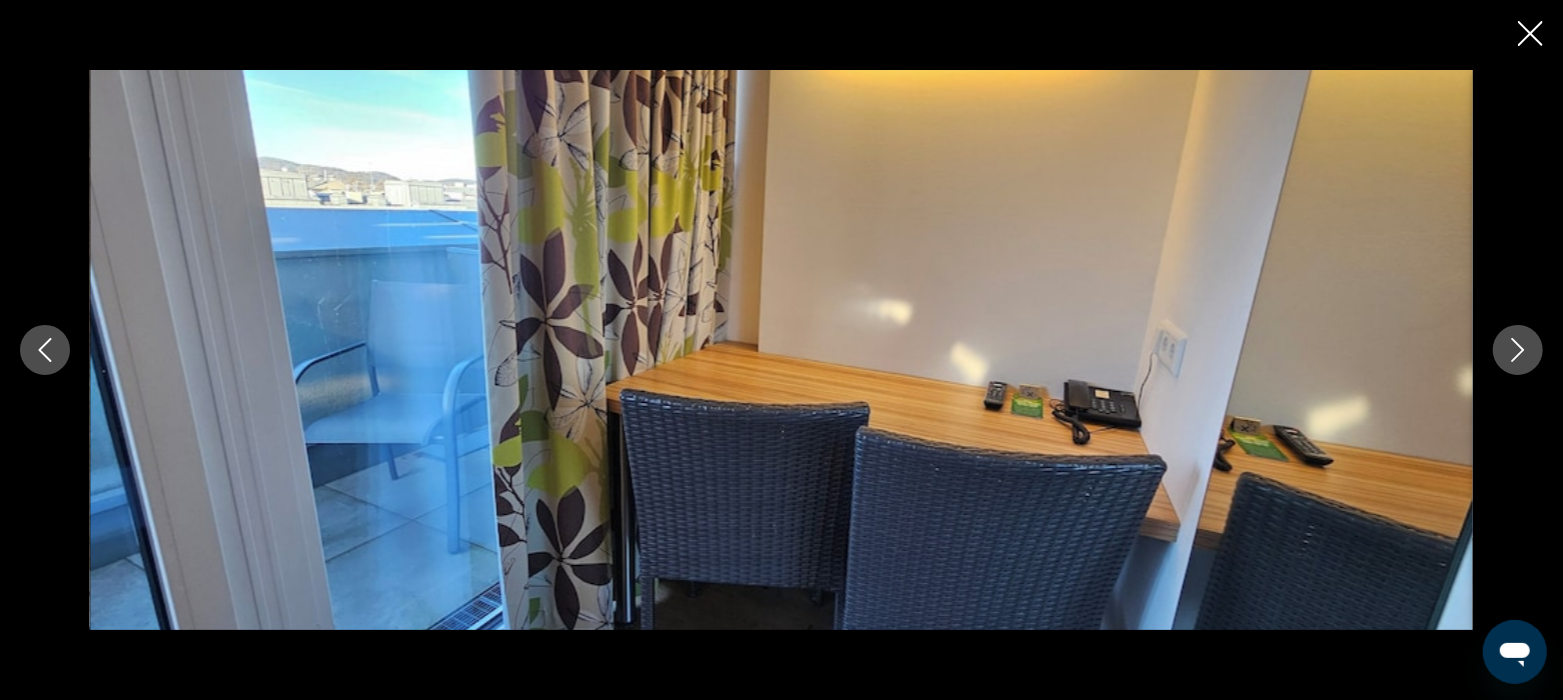 click at bounding box center (781, 350) 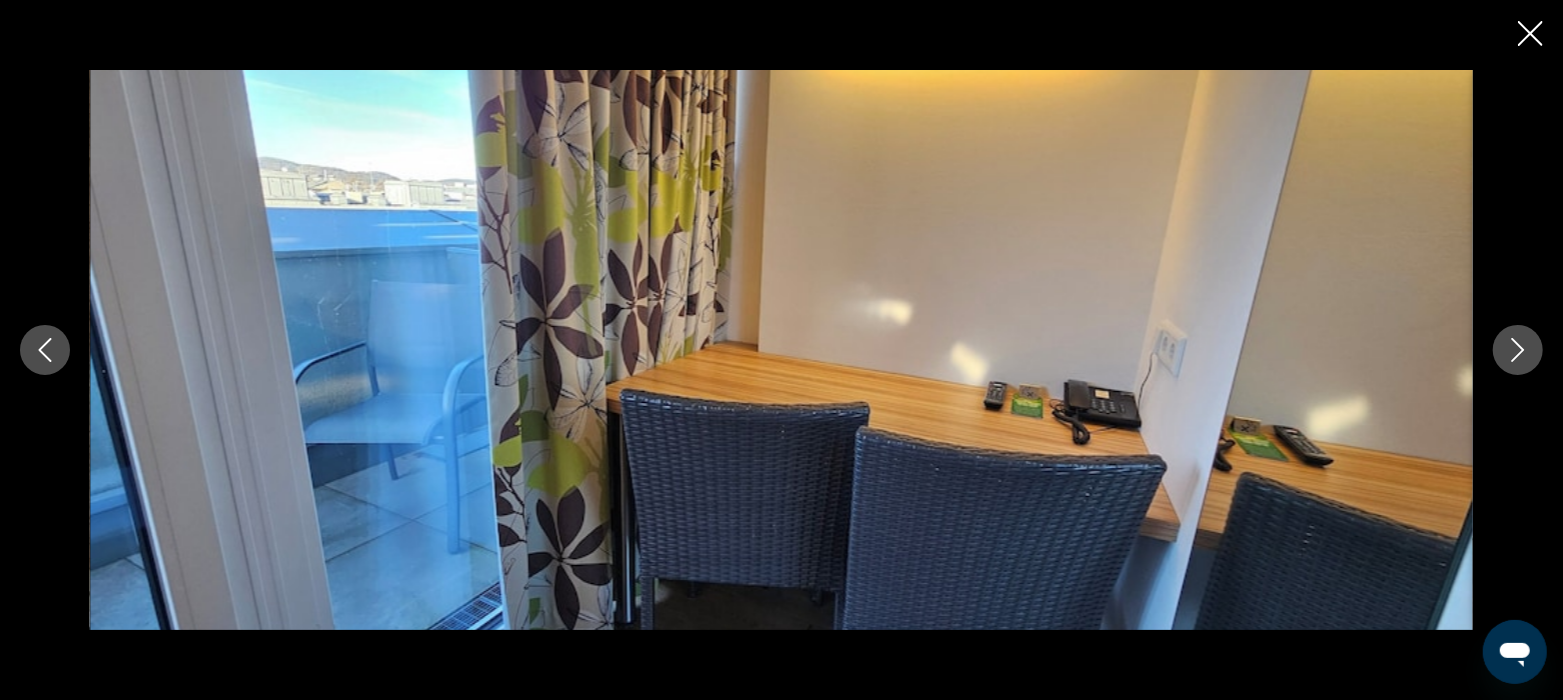 click at bounding box center [1518, 350] 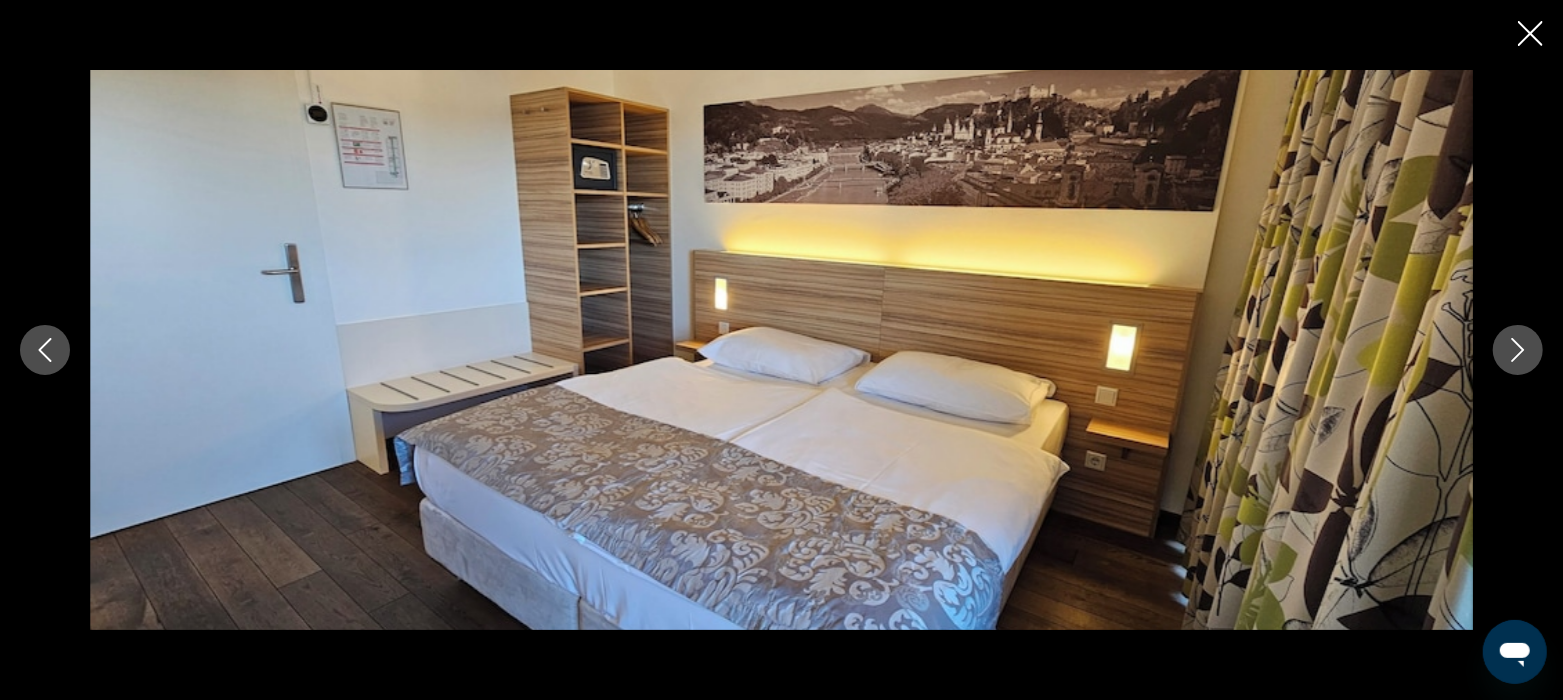 click 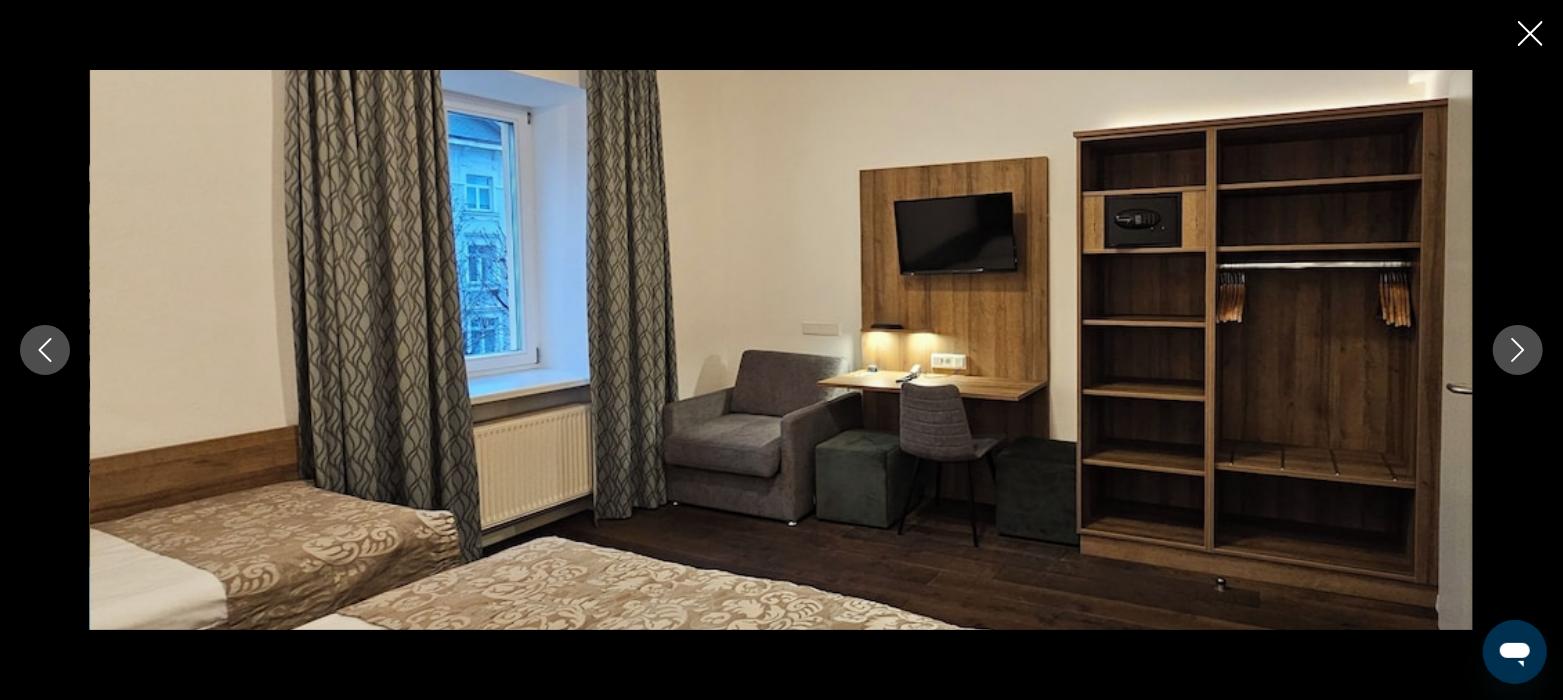 click 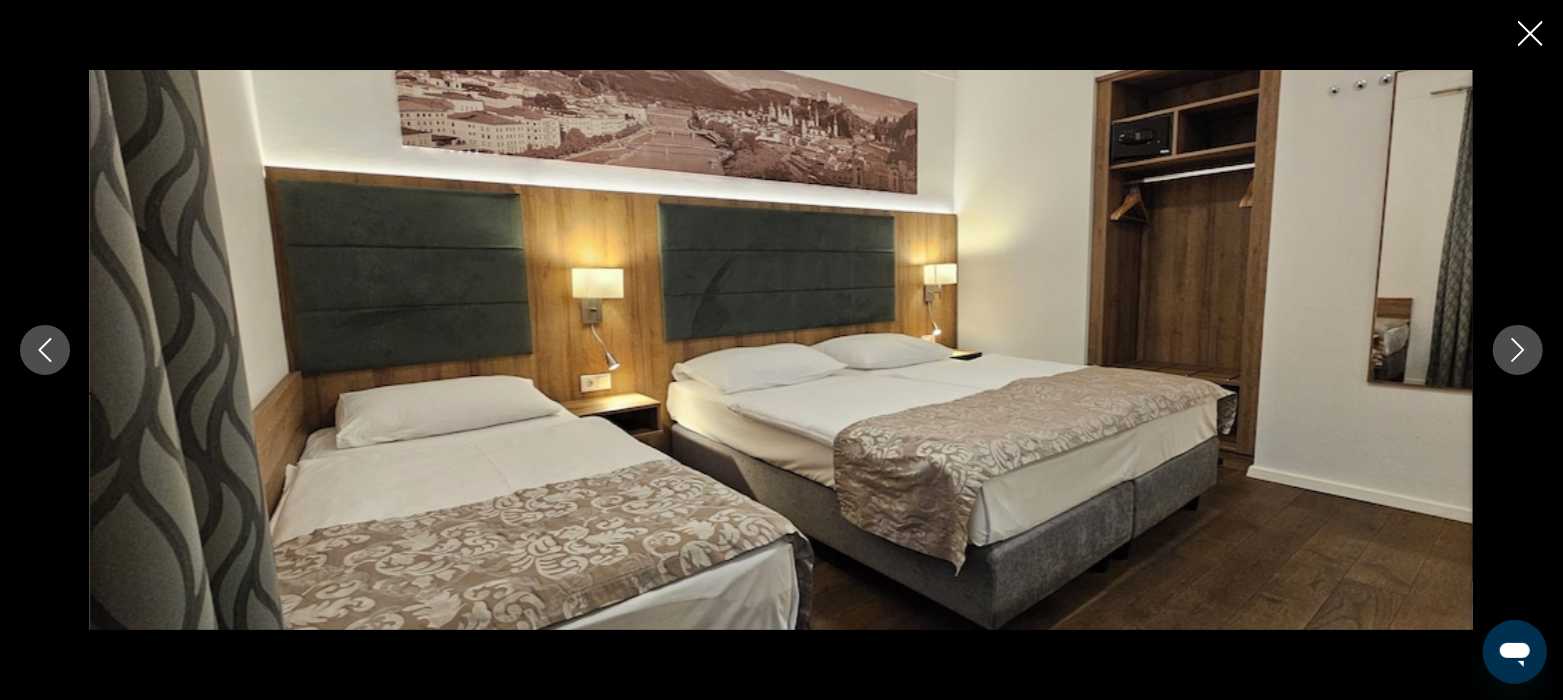 click 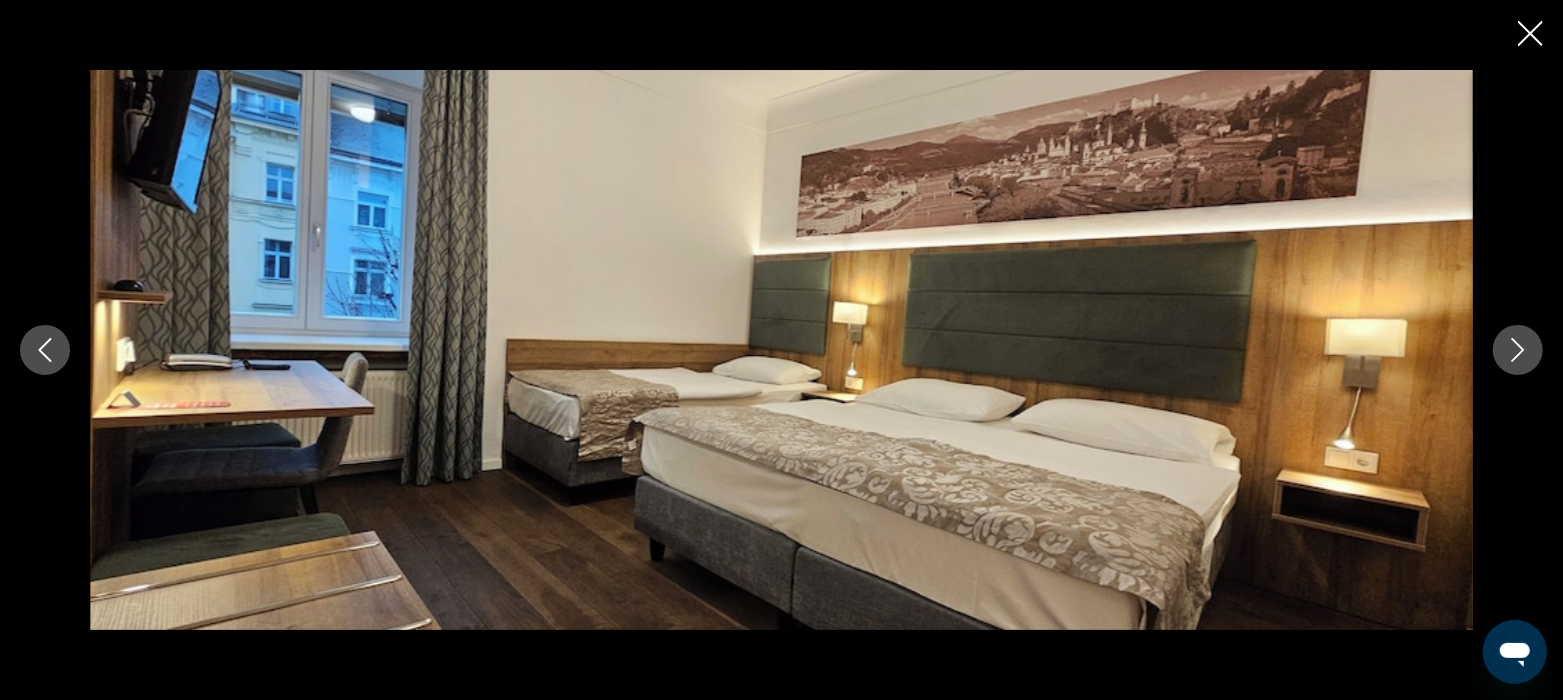 click at bounding box center [781, 350] 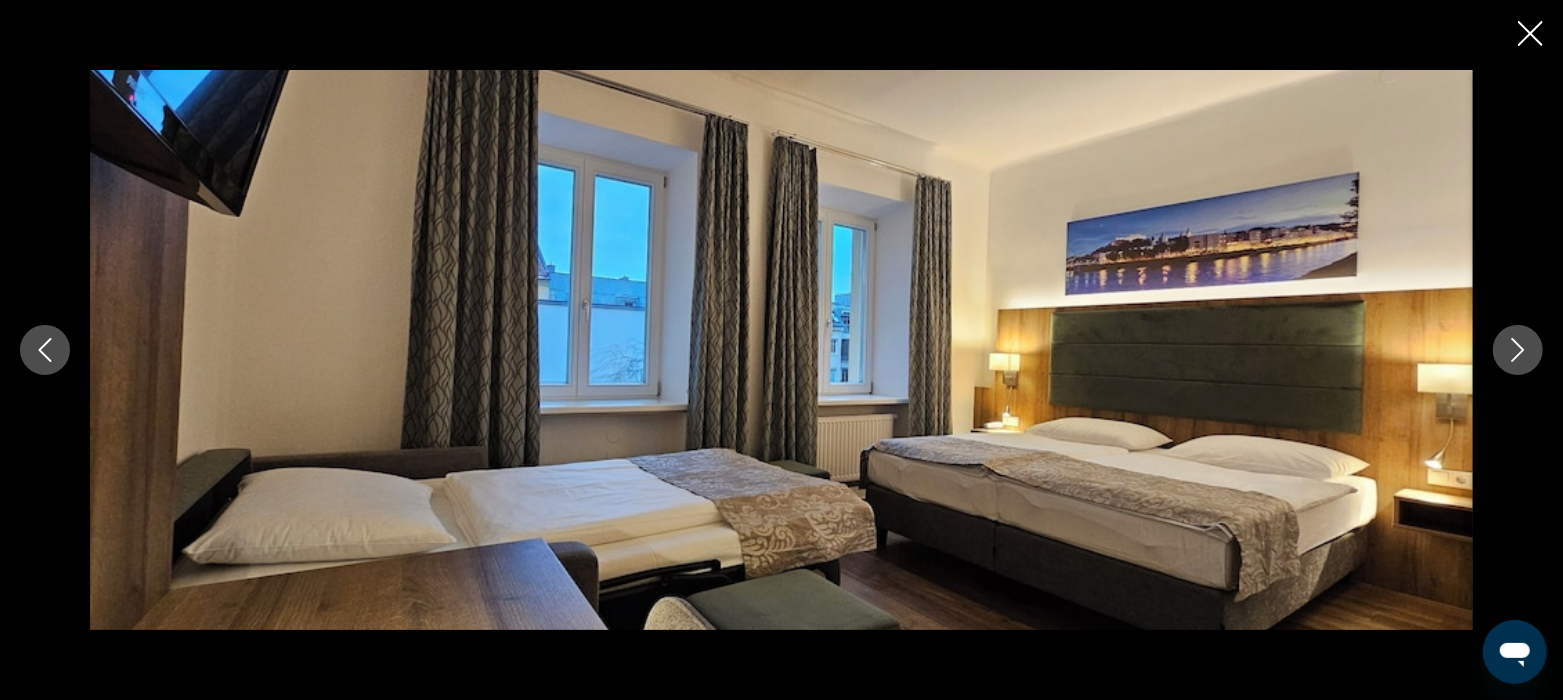 click at bounding box center [1518, 350] 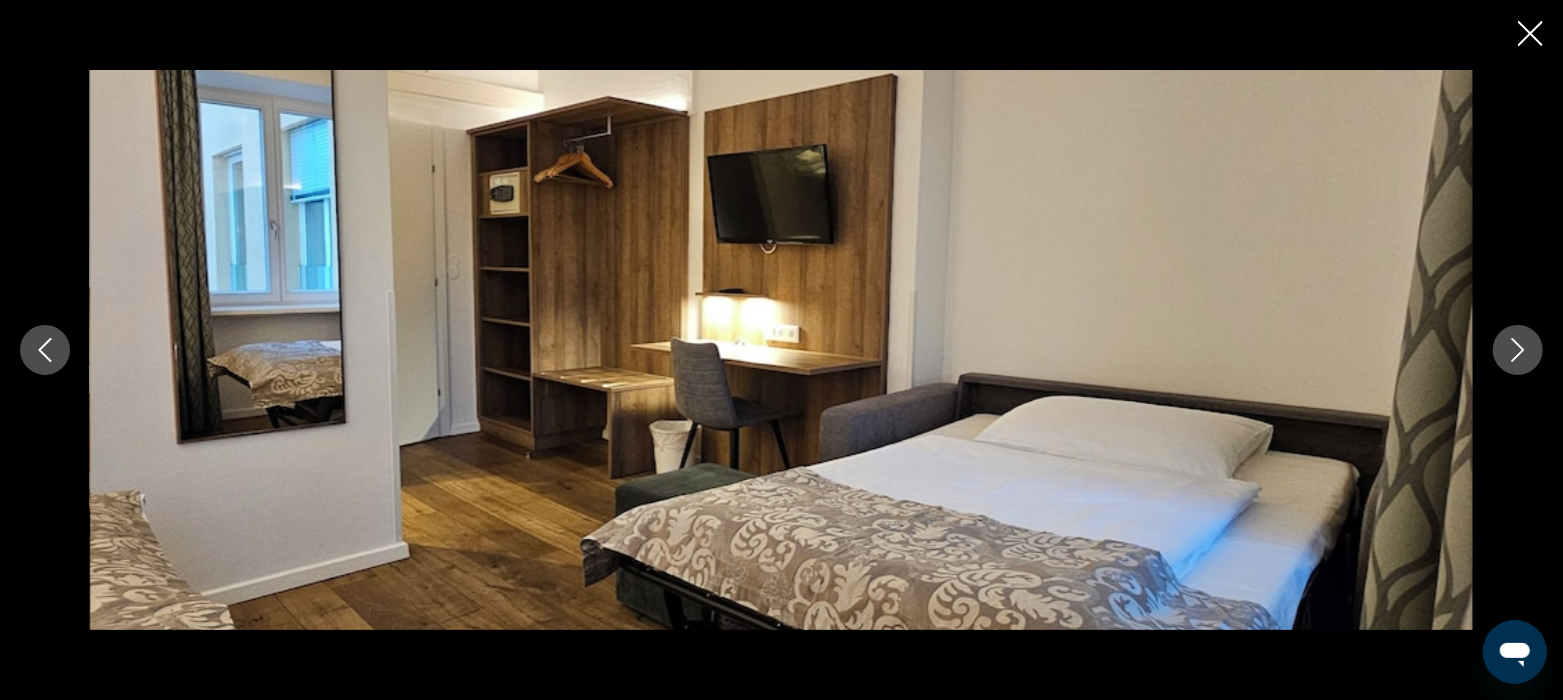 click at bounding box center [781, 350] 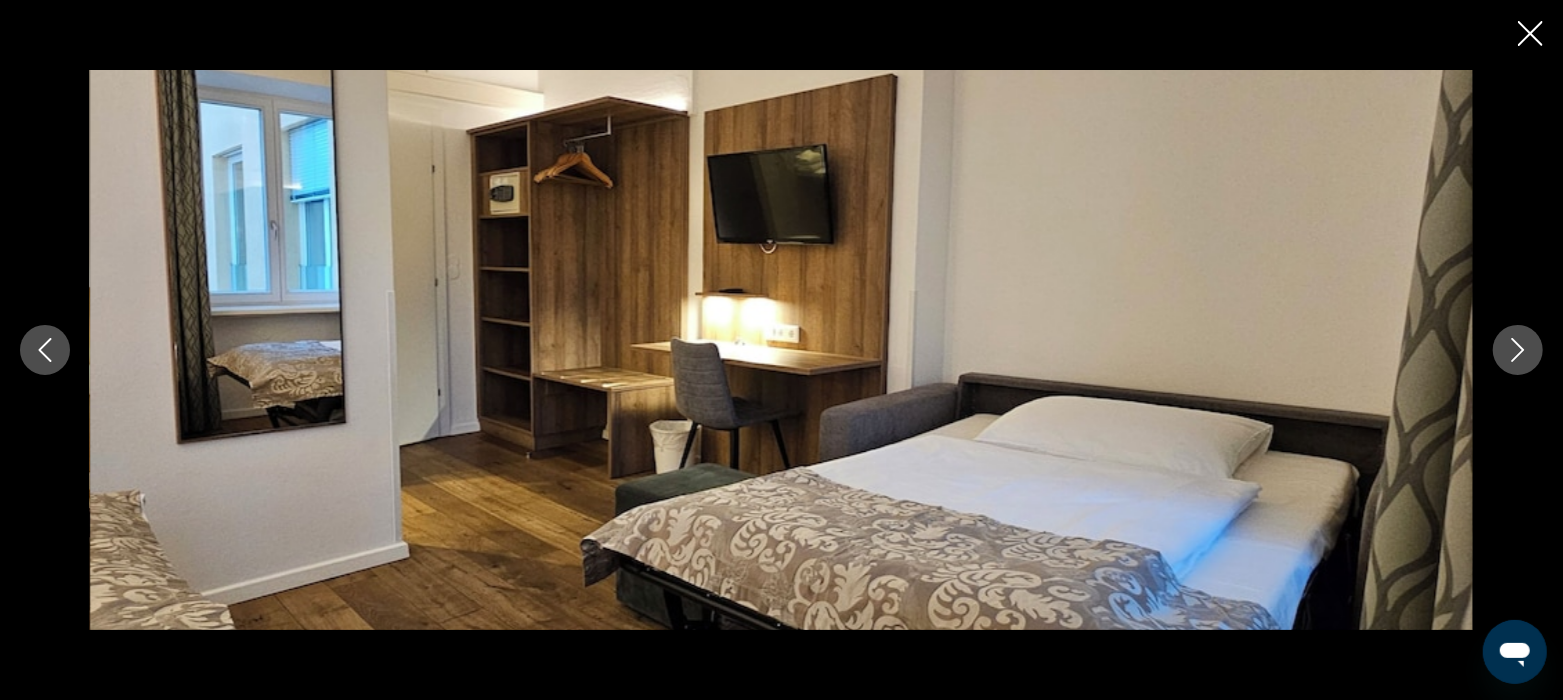 click at bounding box center (781, 350) 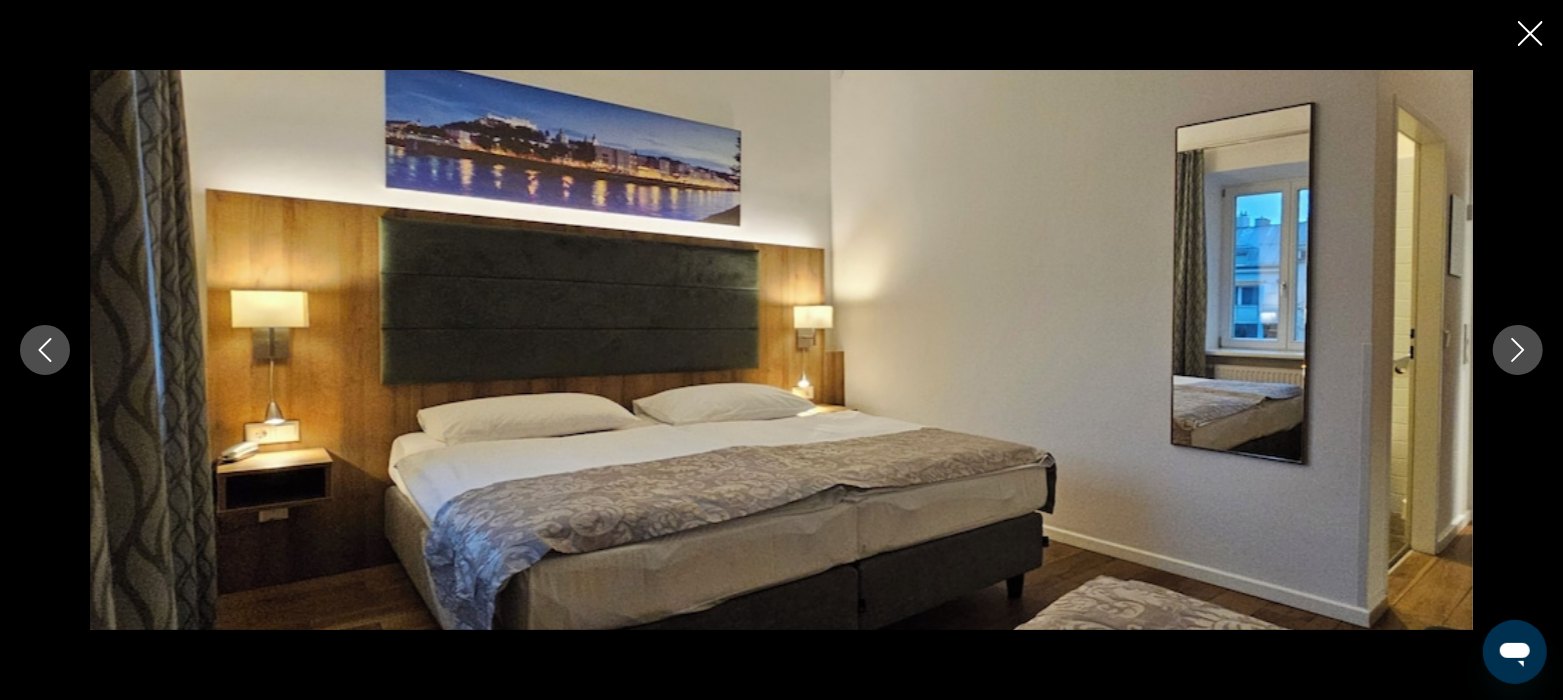 click 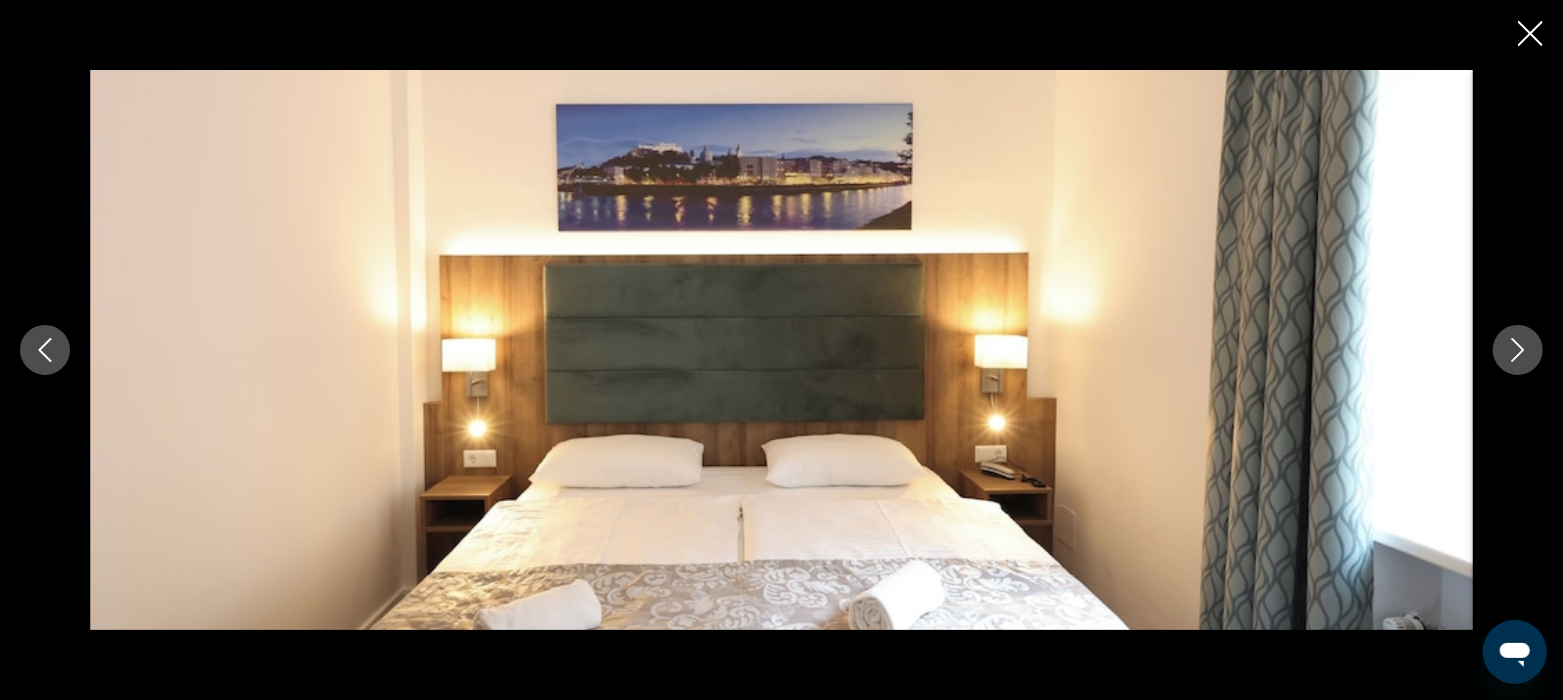 click at bounding box center (1518, 350) 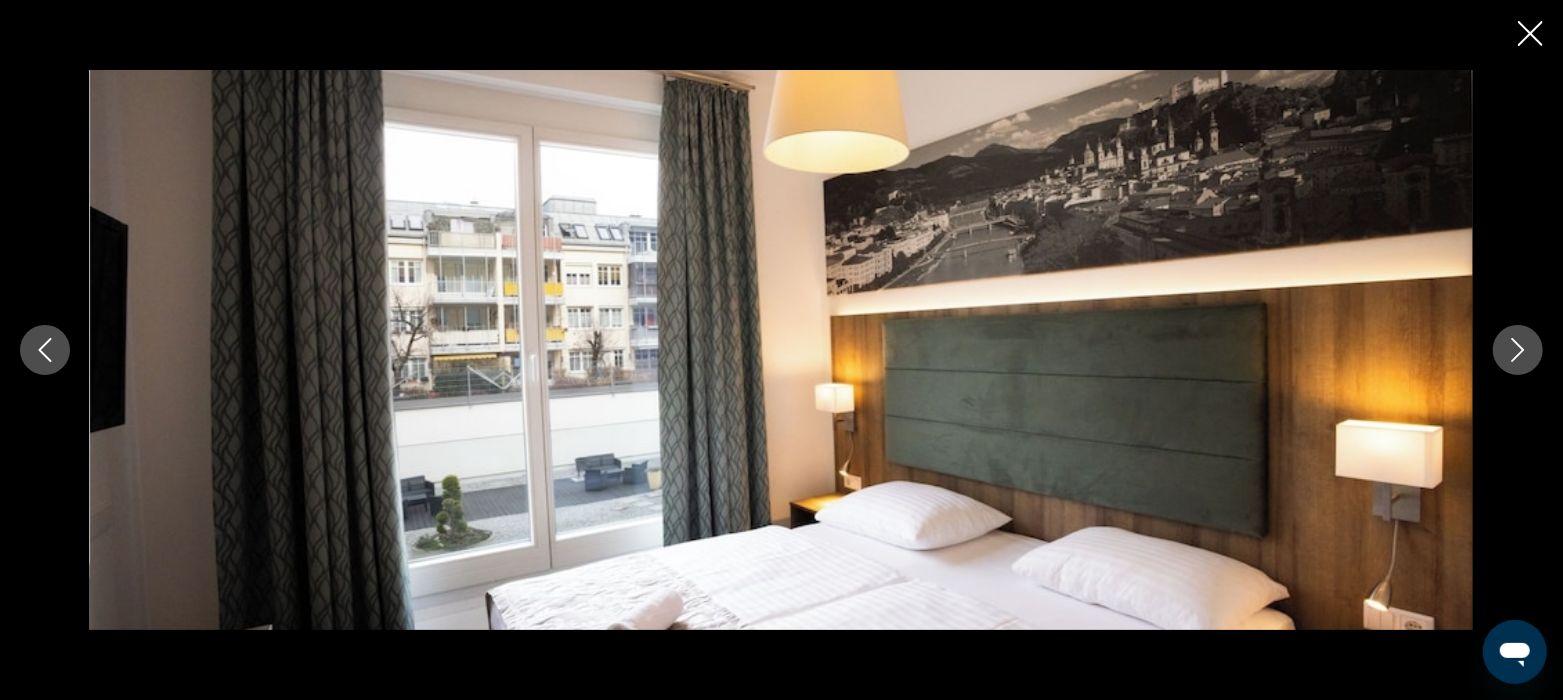 click at bounding box center [1518, 350] 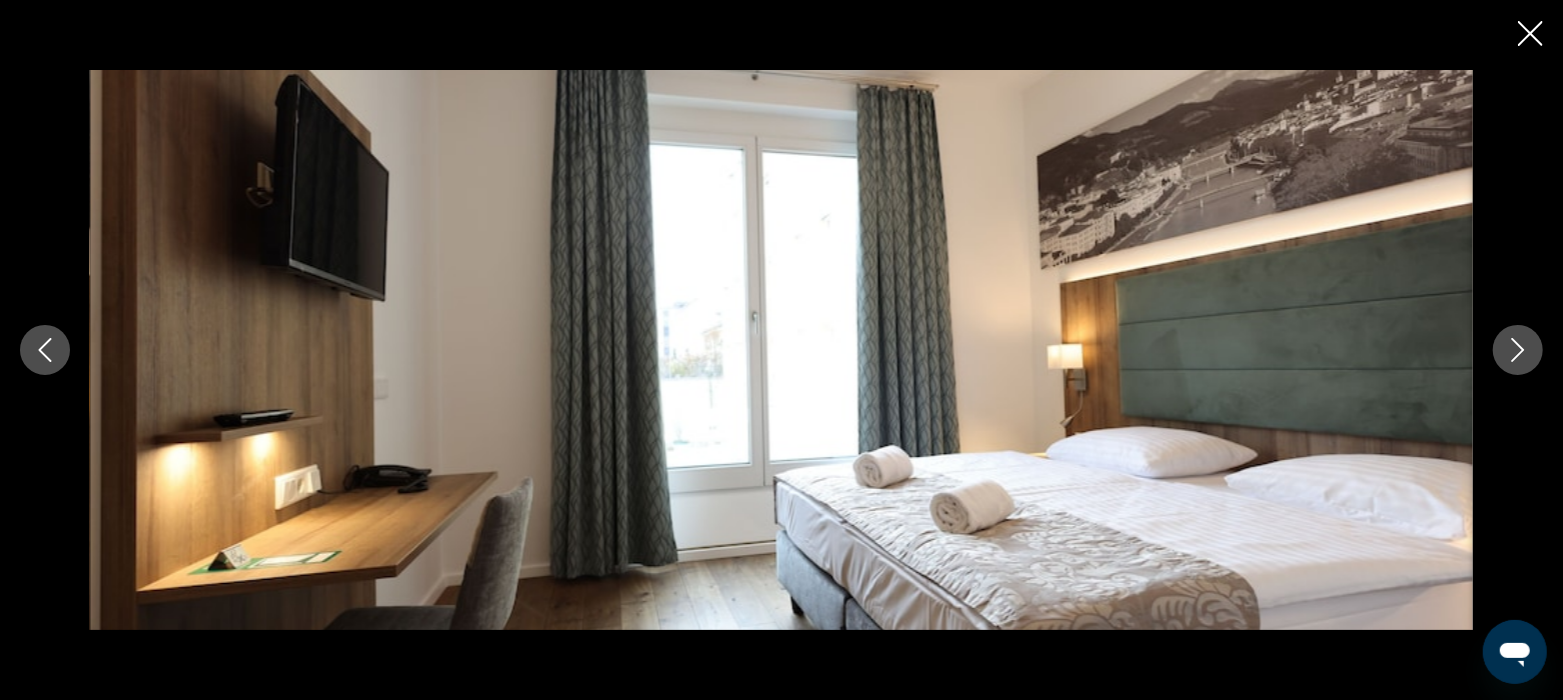 click at bounding box center (1518, 350) 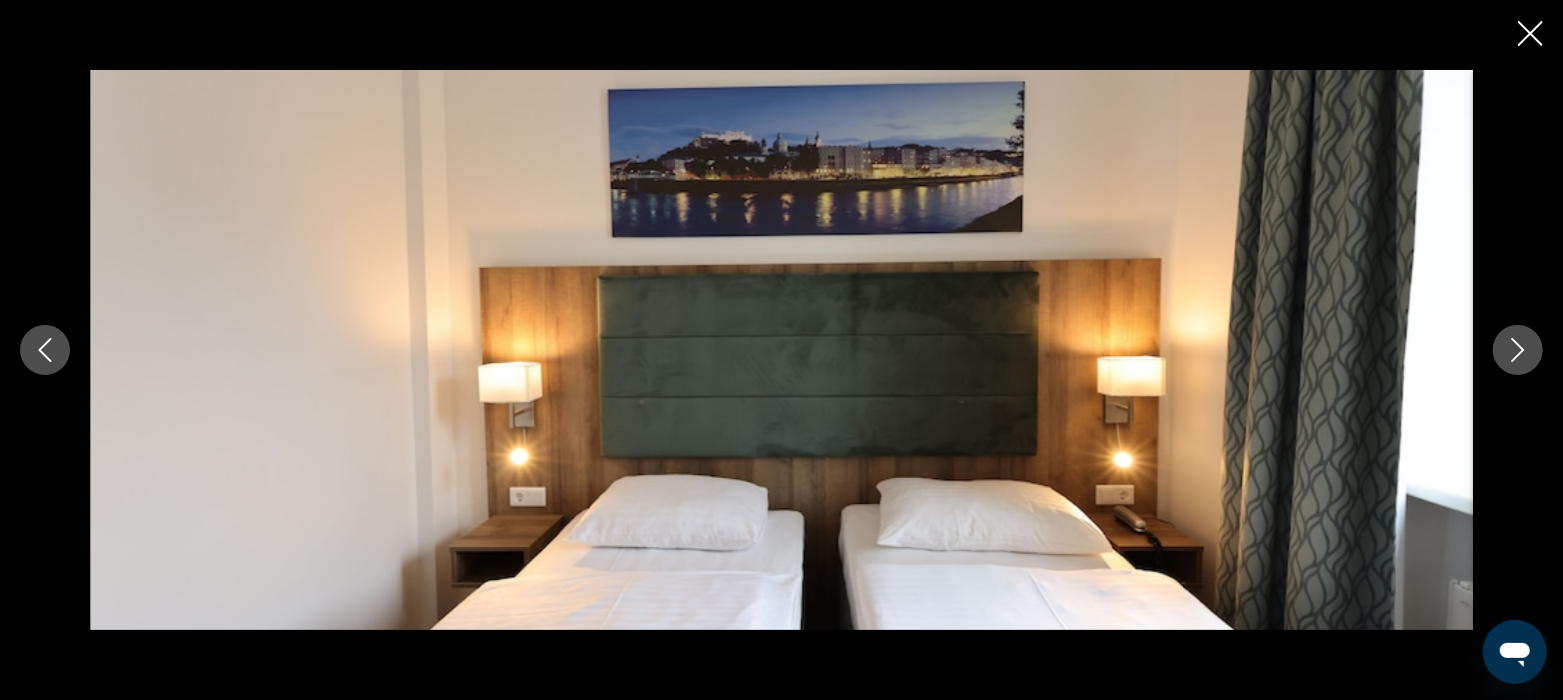 click at bounding box center [1518, 350] 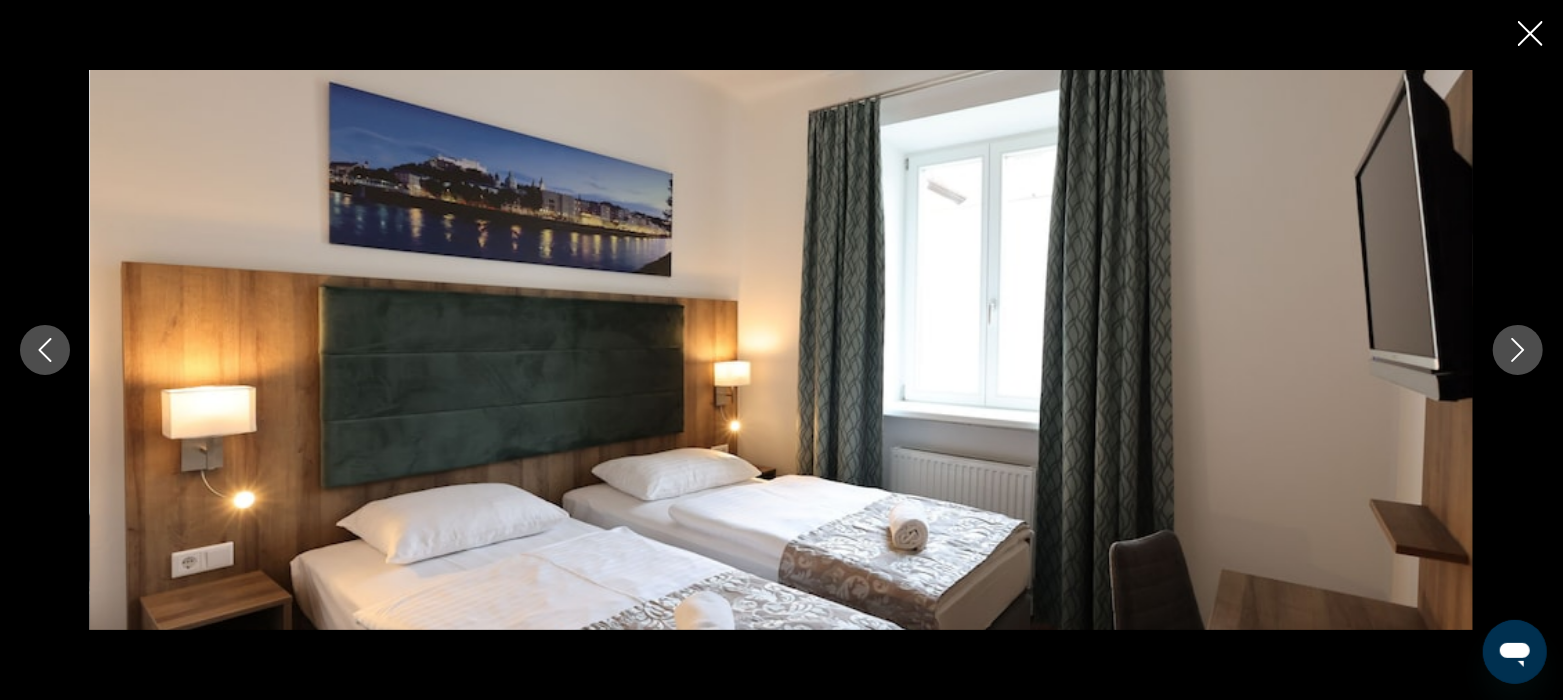 click at bounding box center [1518, 350] 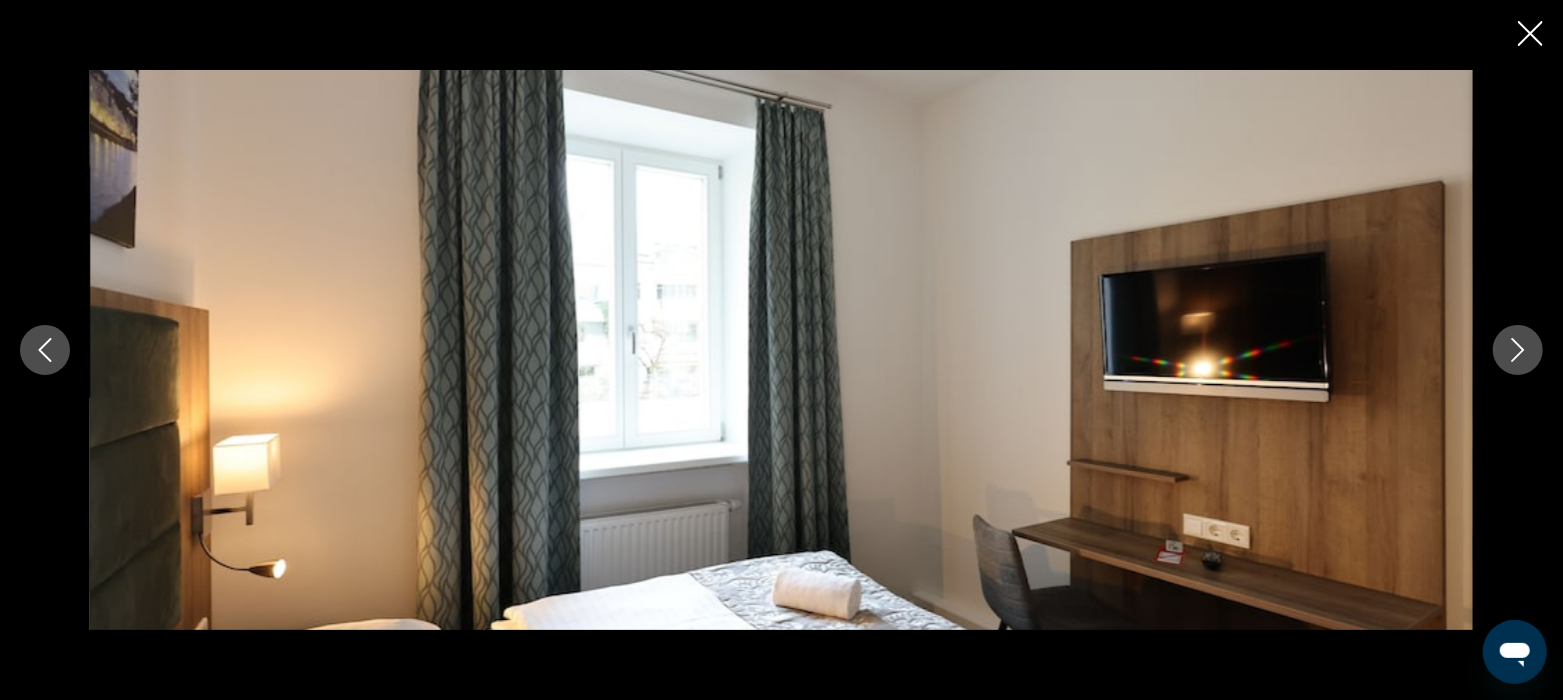 click at bounding box center (781, 350) 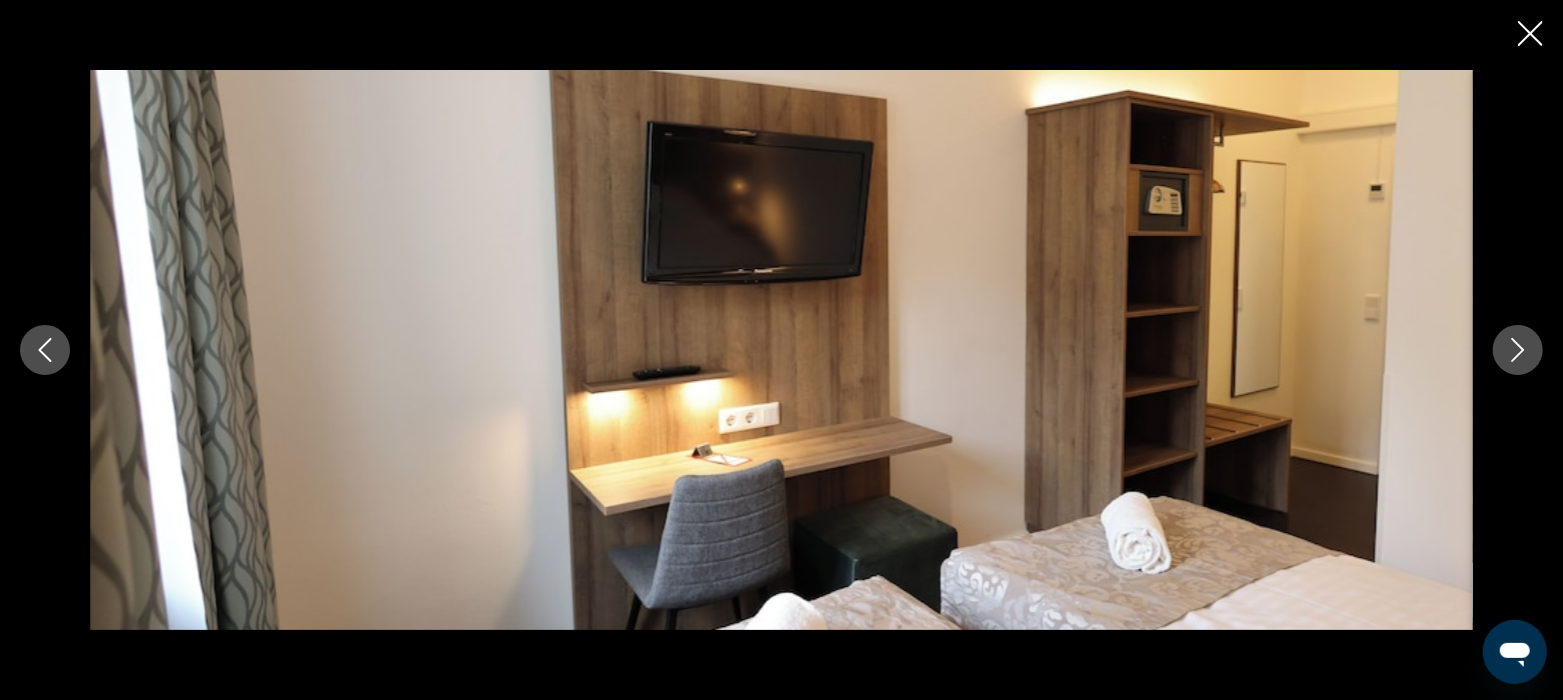 click at bounding box center [1518, 350] 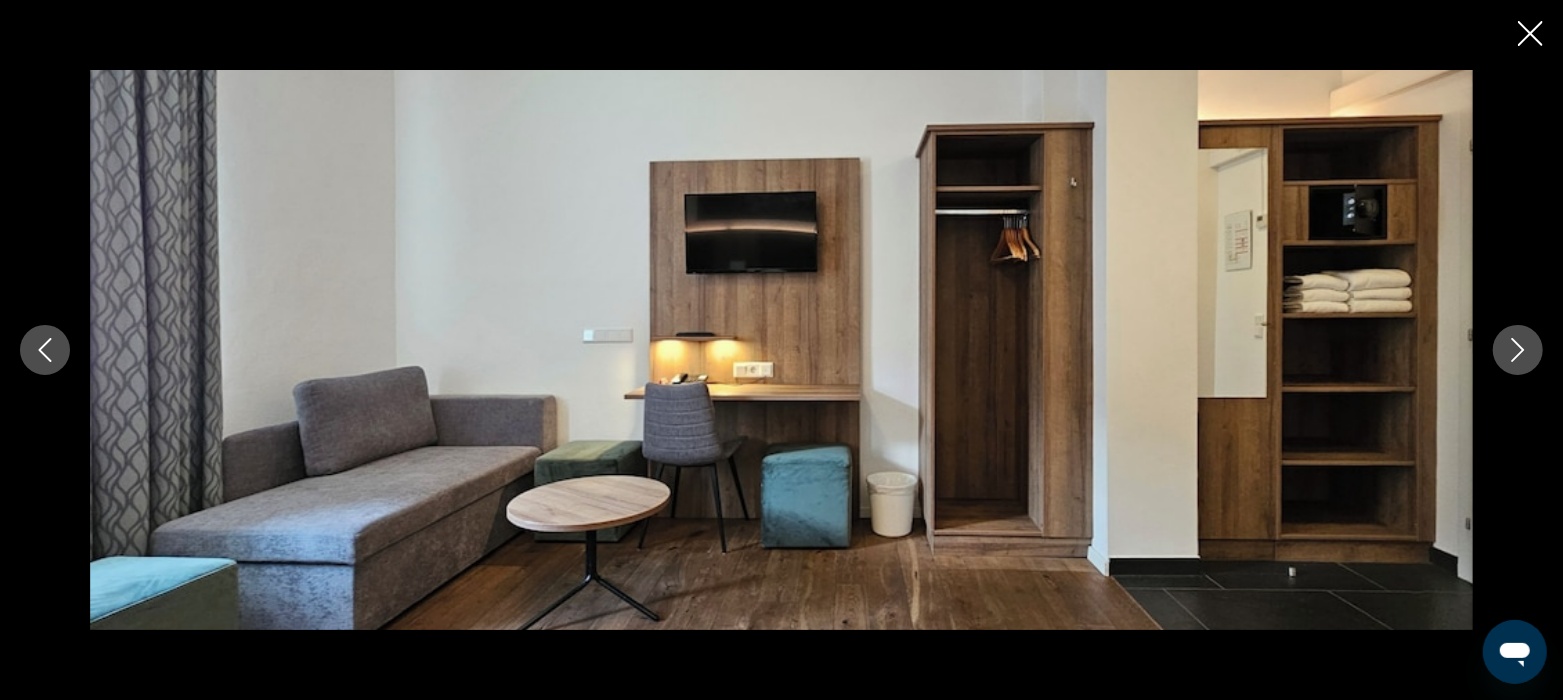 click at bounding box center [1518, 350] 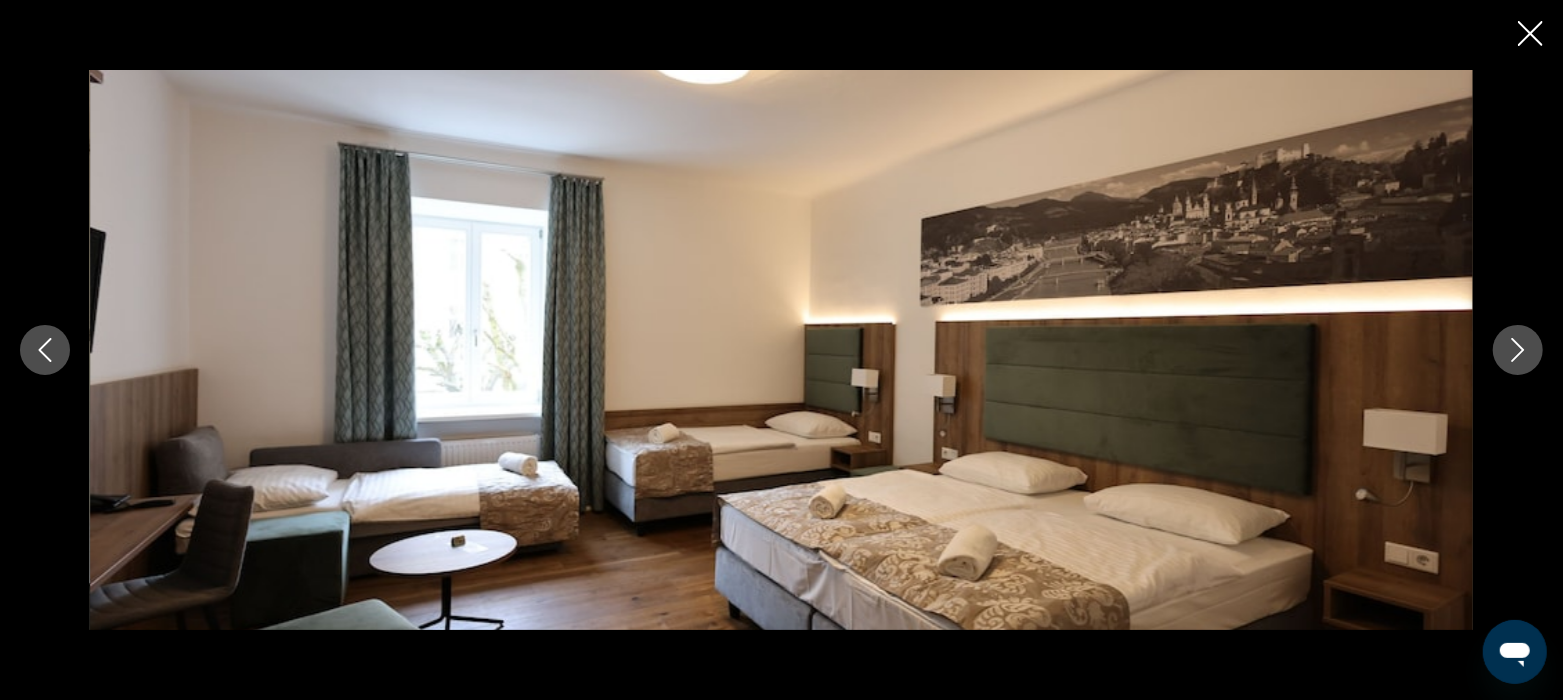 click 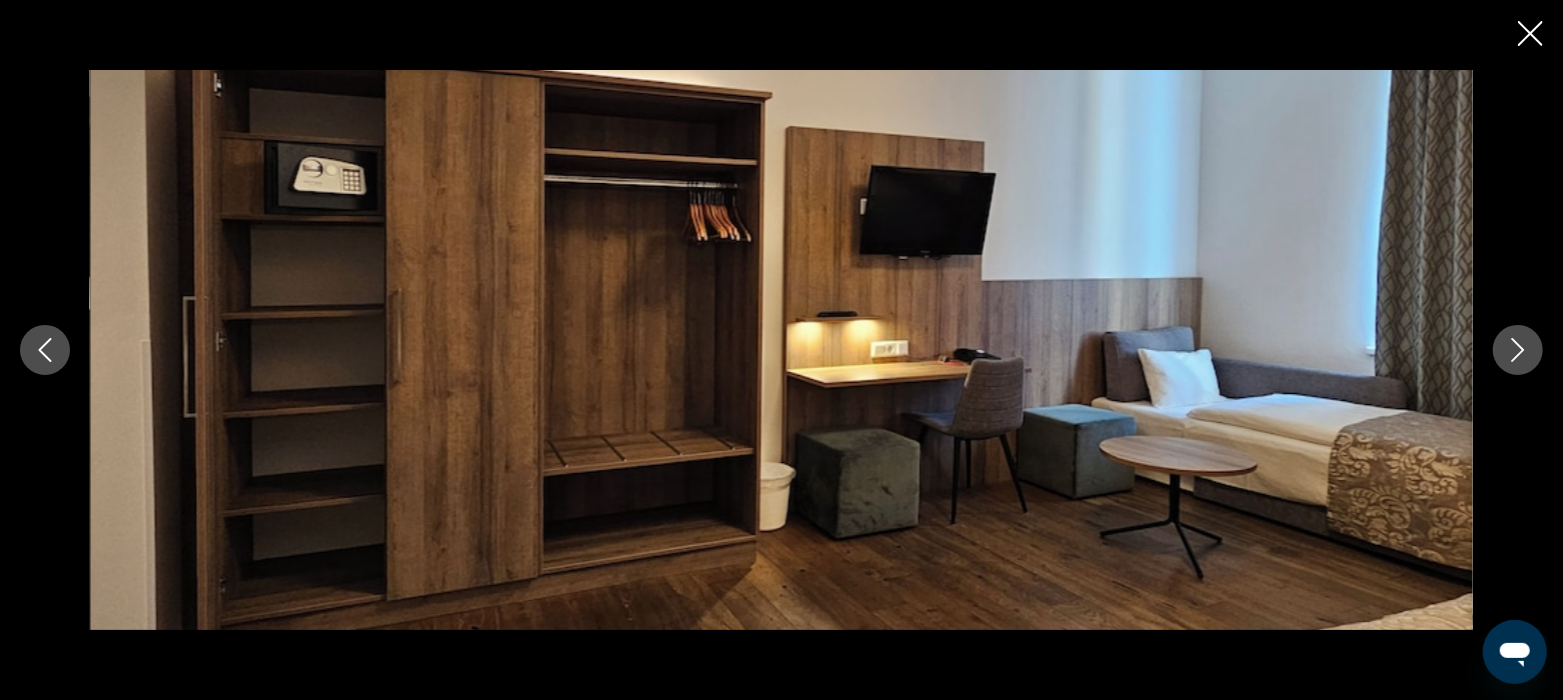 click at bounding box center [1518, 350] 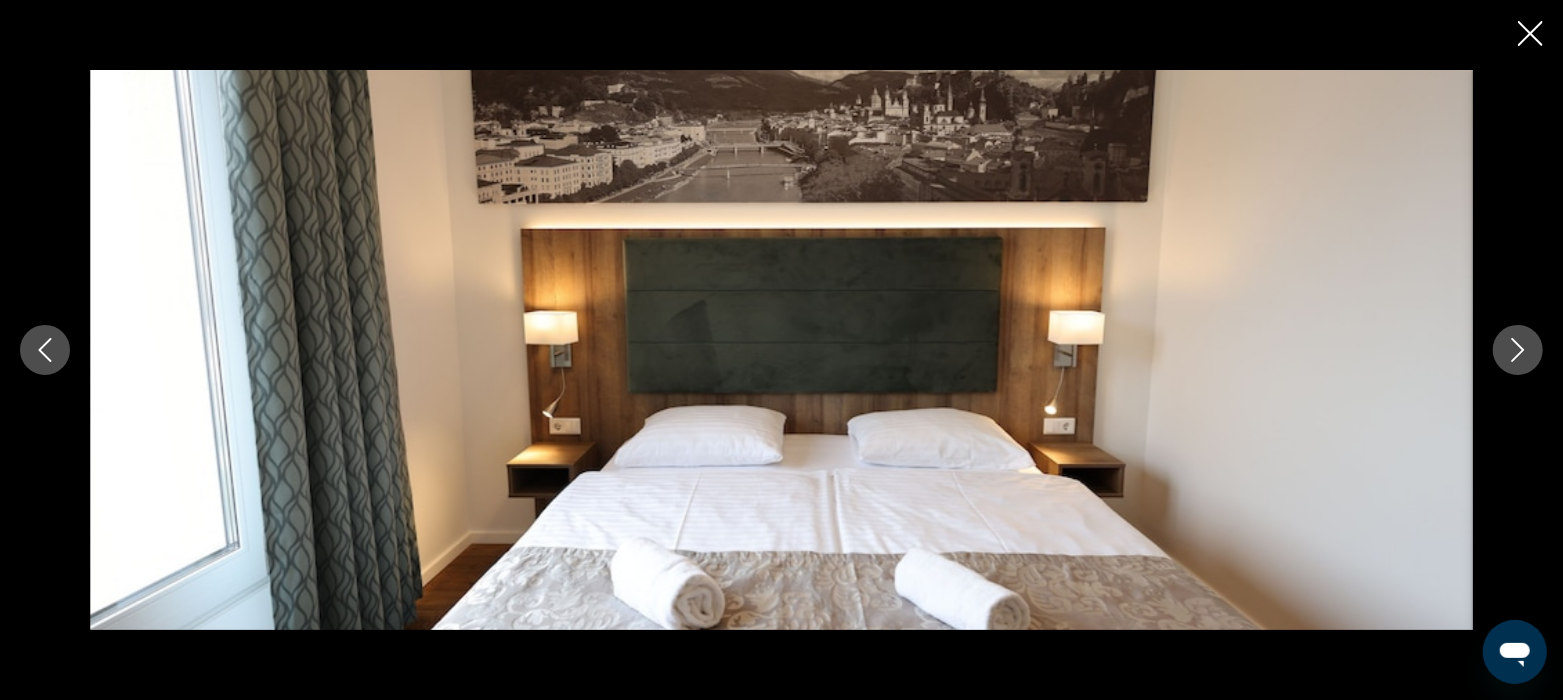 click 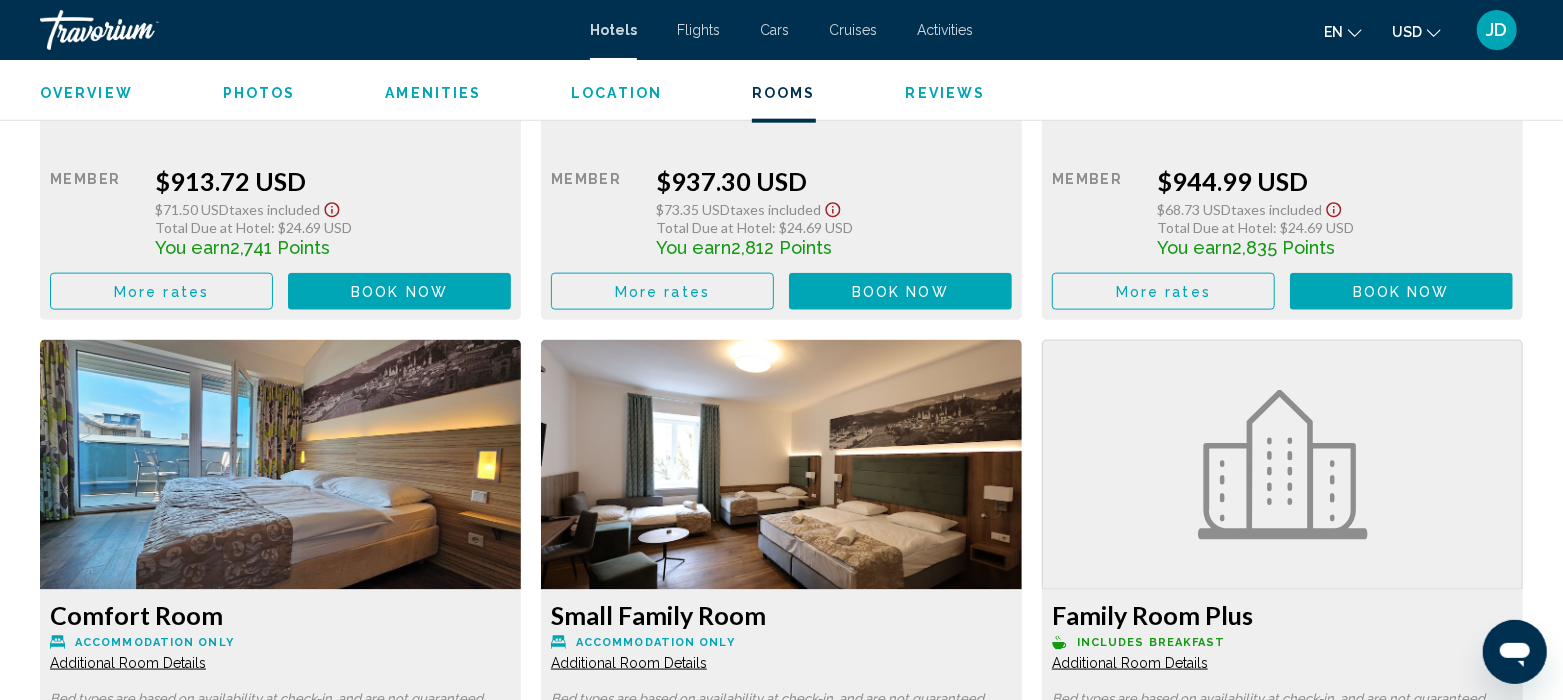 scroll, scrollTop: 6108, scrollLeft: 0, axis: vertical 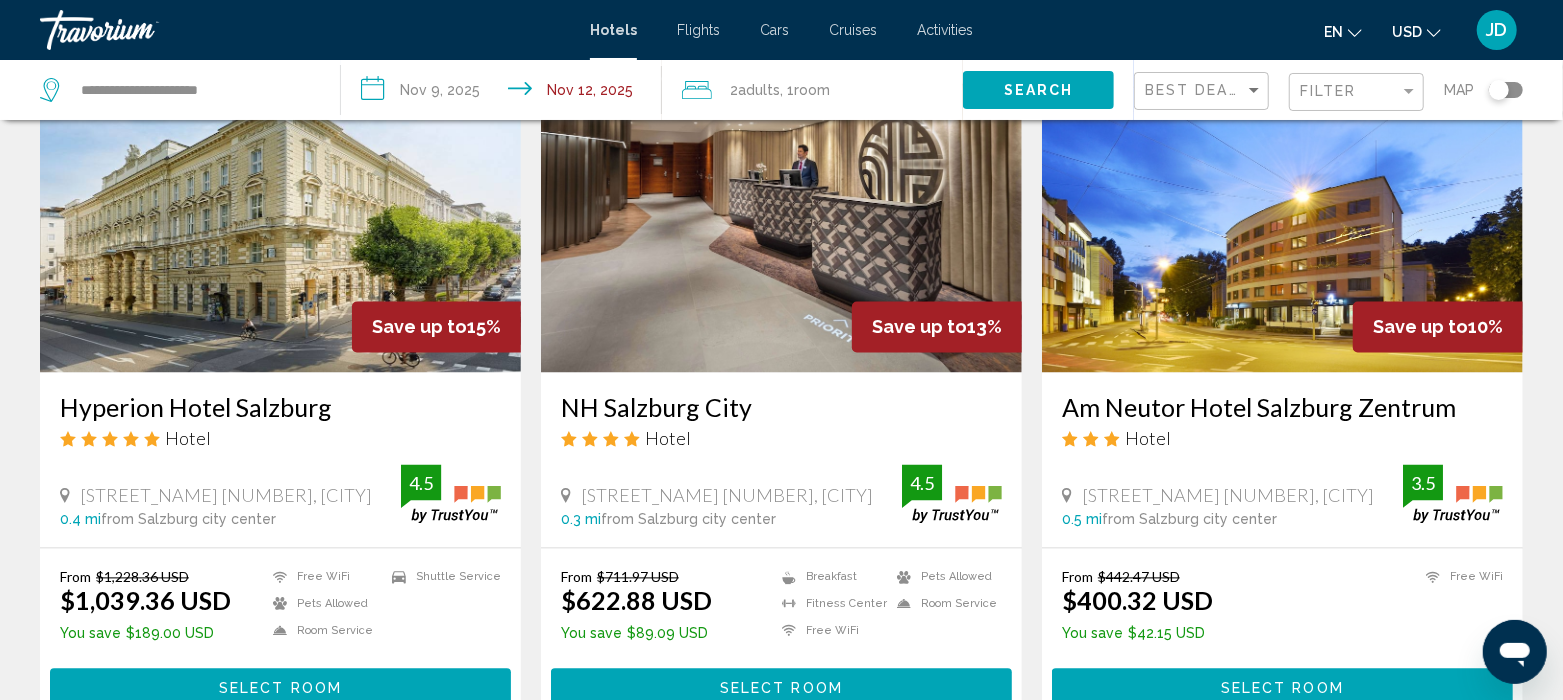 click at bounding box center (781, 213) 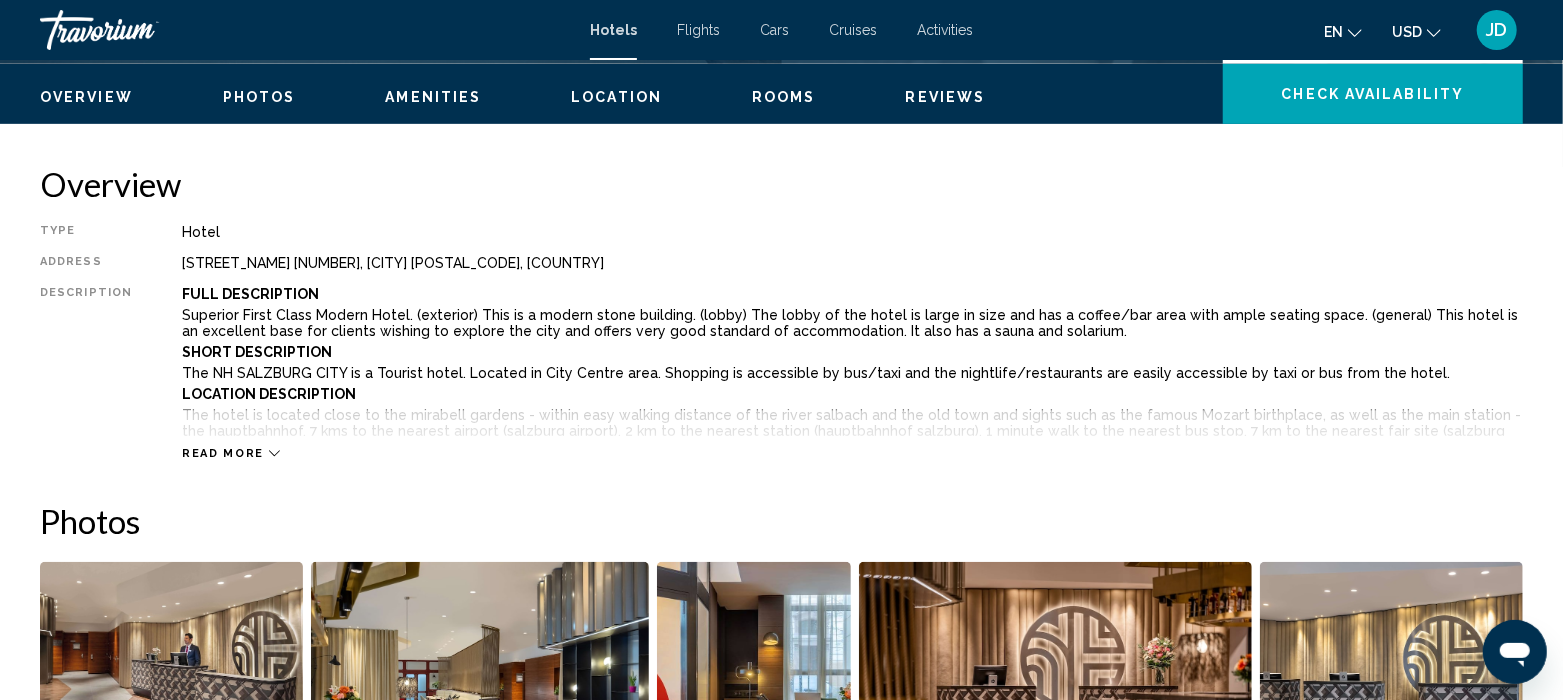 scroll, scrollTop: 606, scrollLeft: 0, axis: vertical 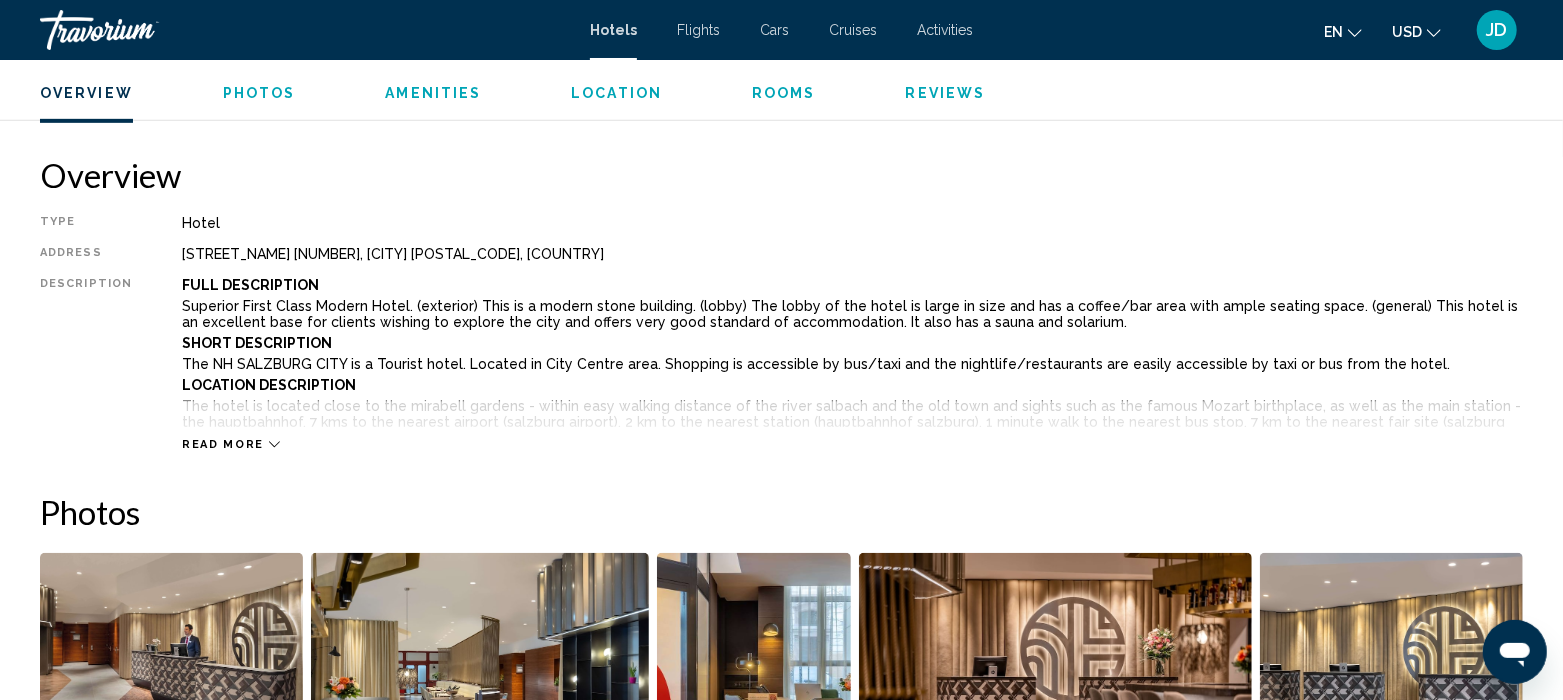 click 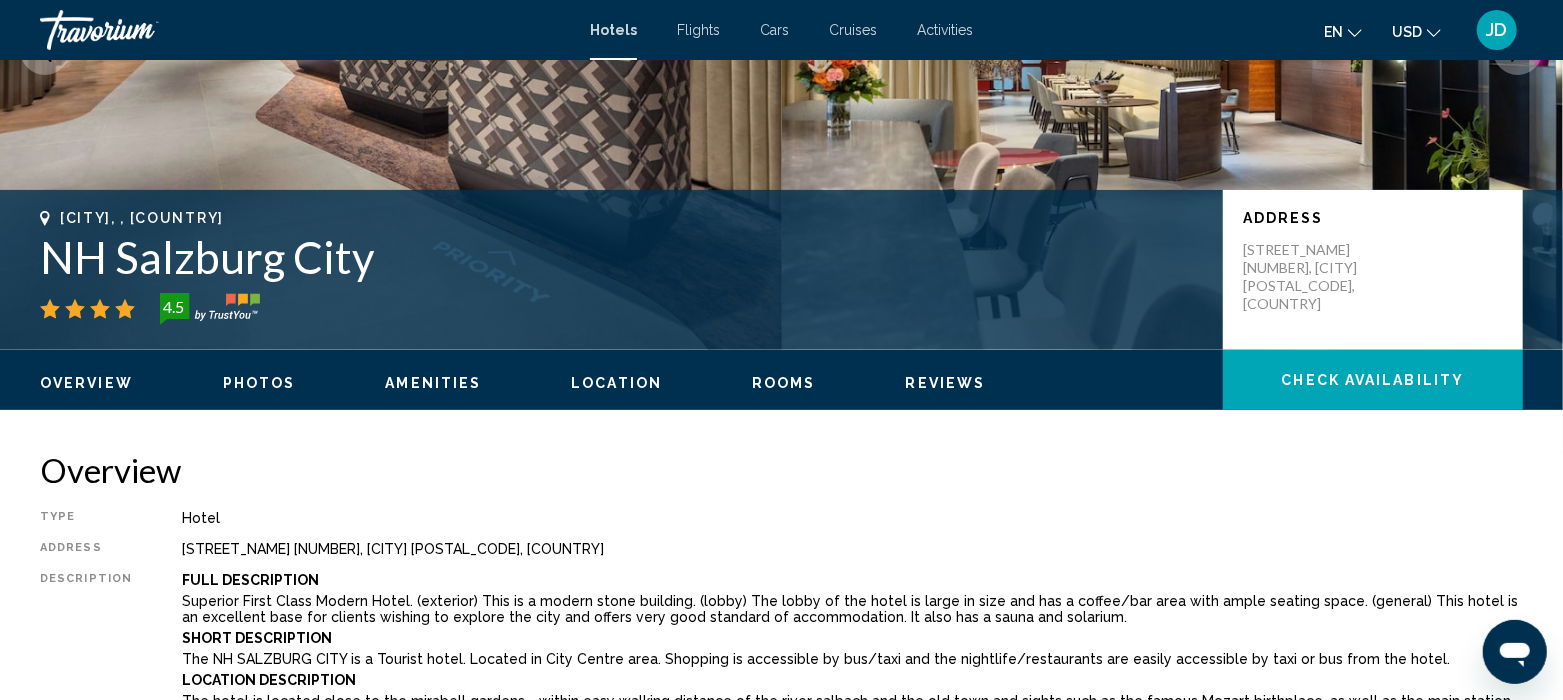 scroll, scrollTop: 0, scrollLeft: 0, axis: both 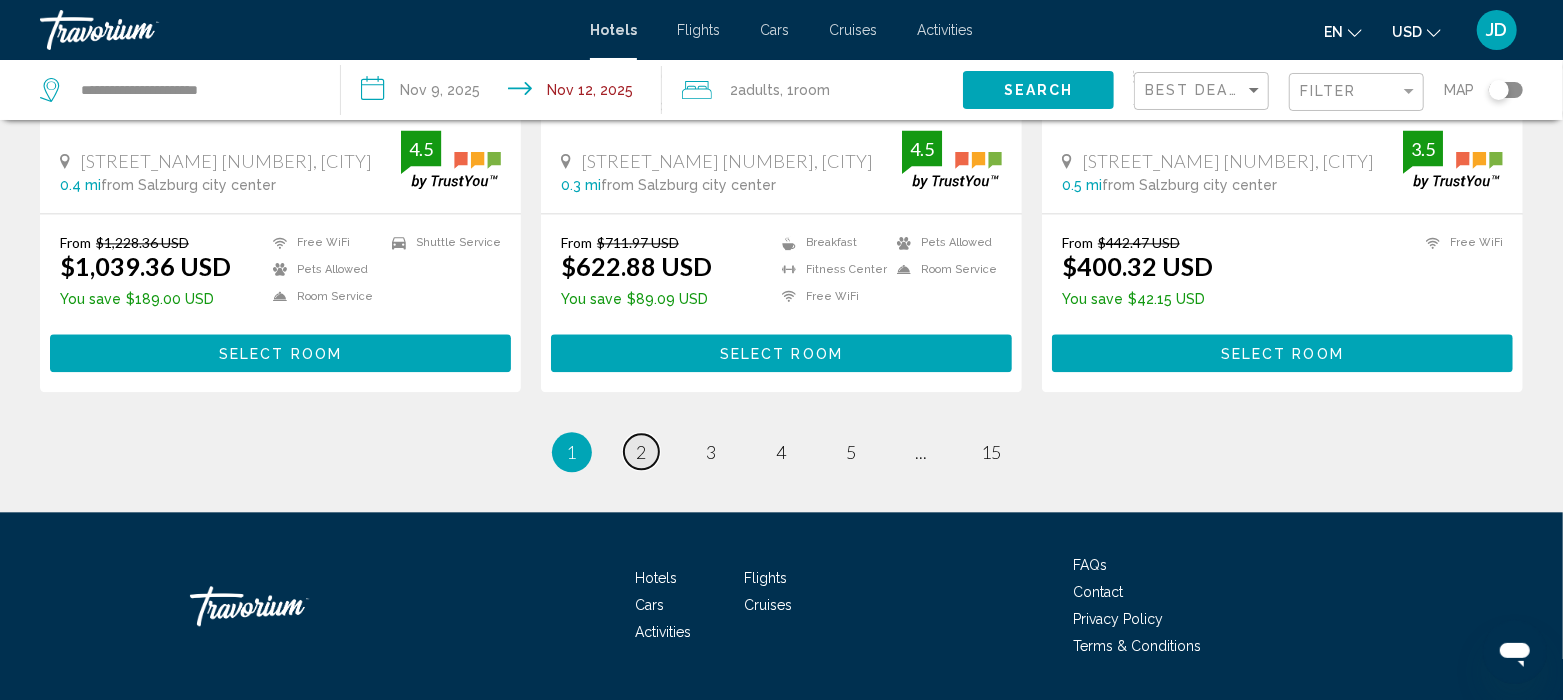 click on "2" at bounding box center (642, 452) 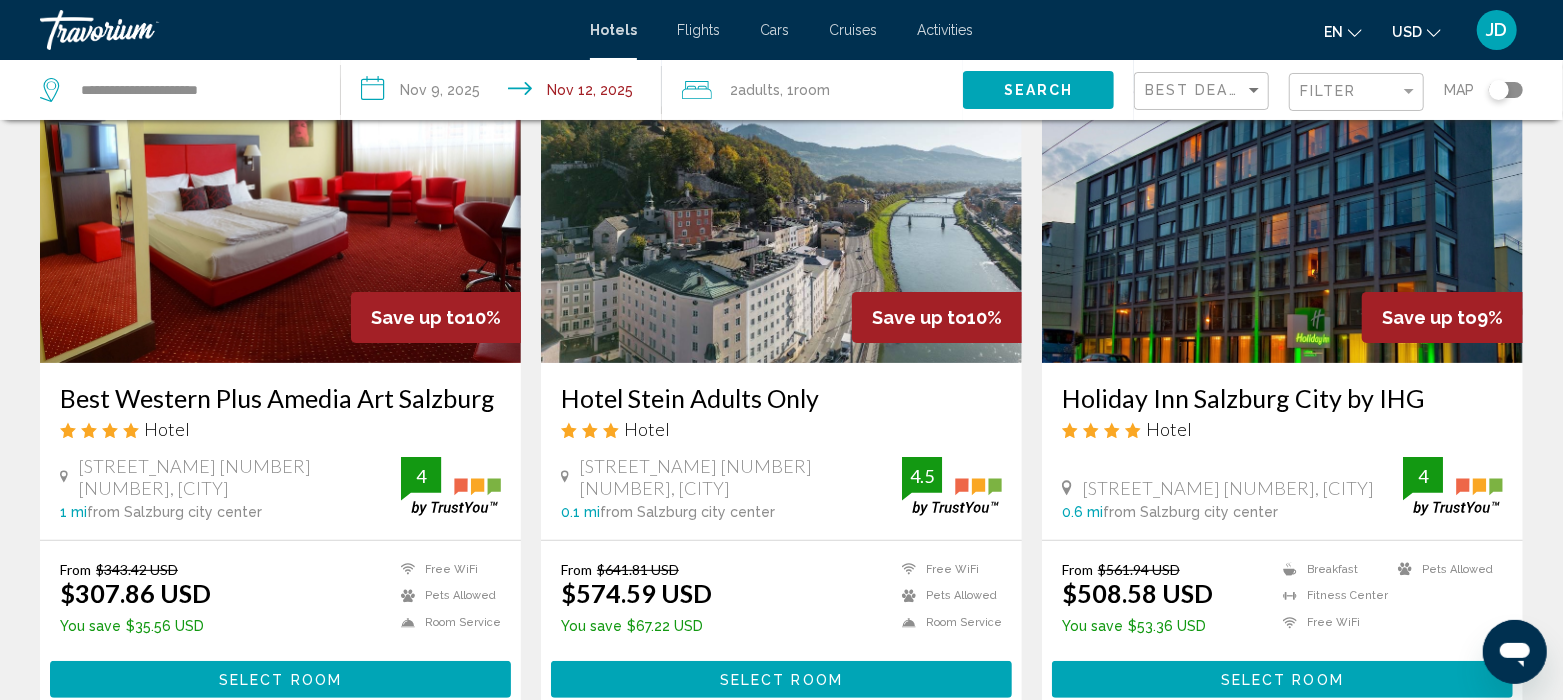 scroll, scrollTop: 0, scrollLeft: 0, axis: both 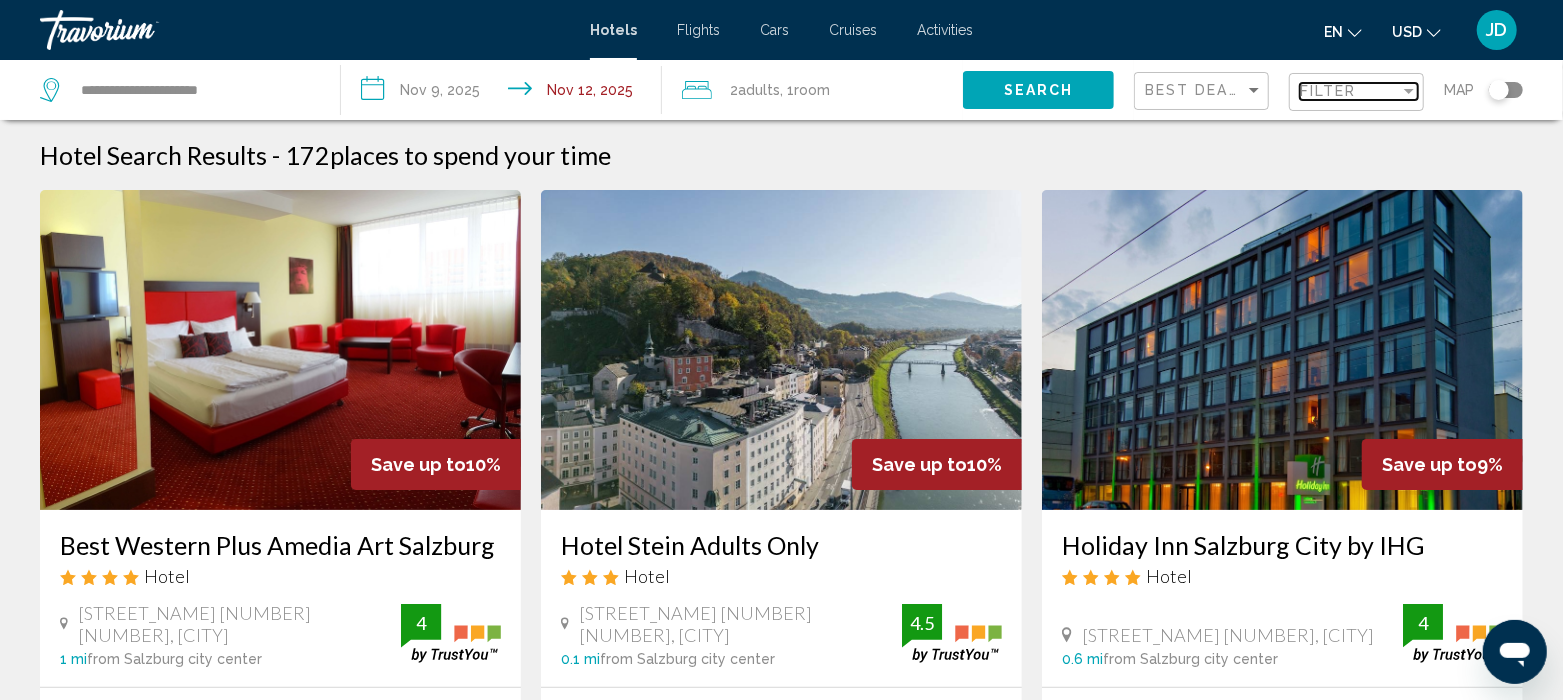 click at bounding box center (1409, 91) 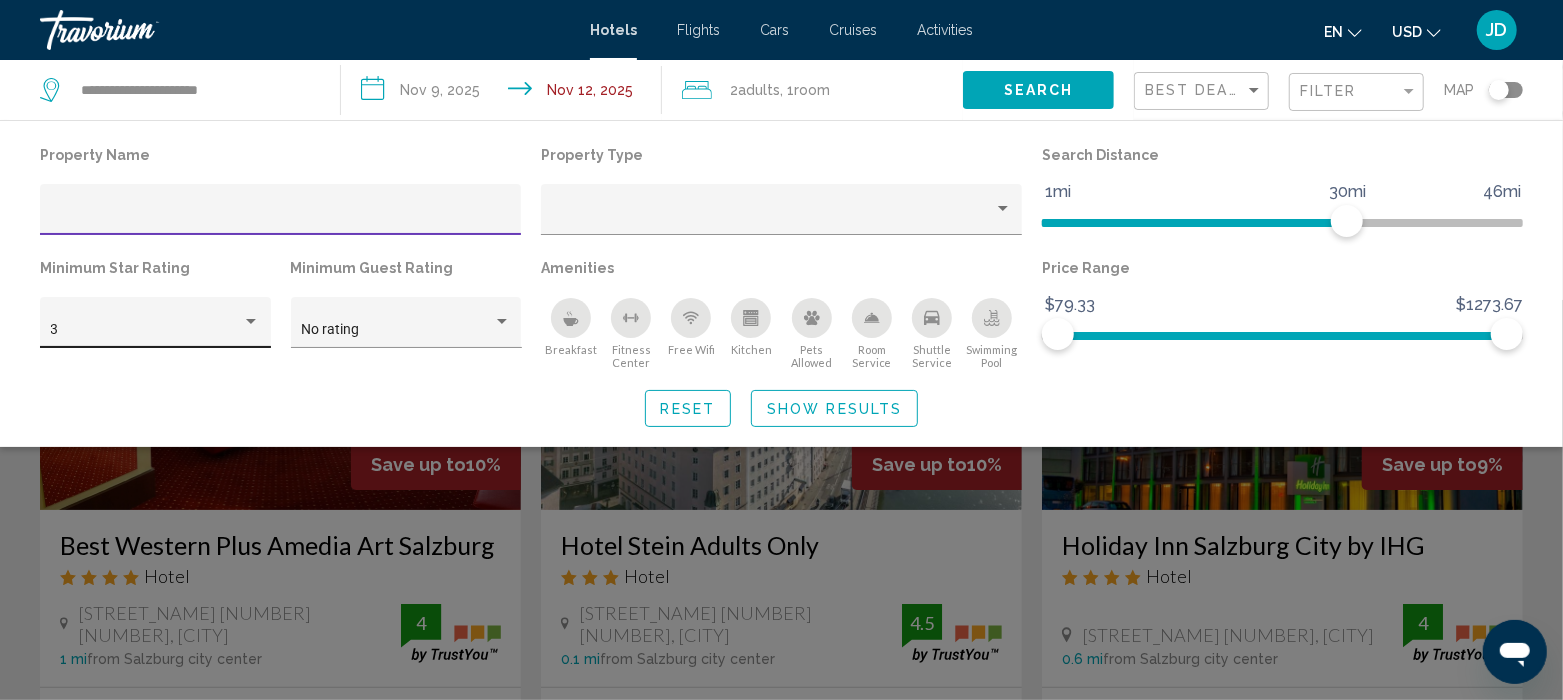 click at bounding box center [251, 321] 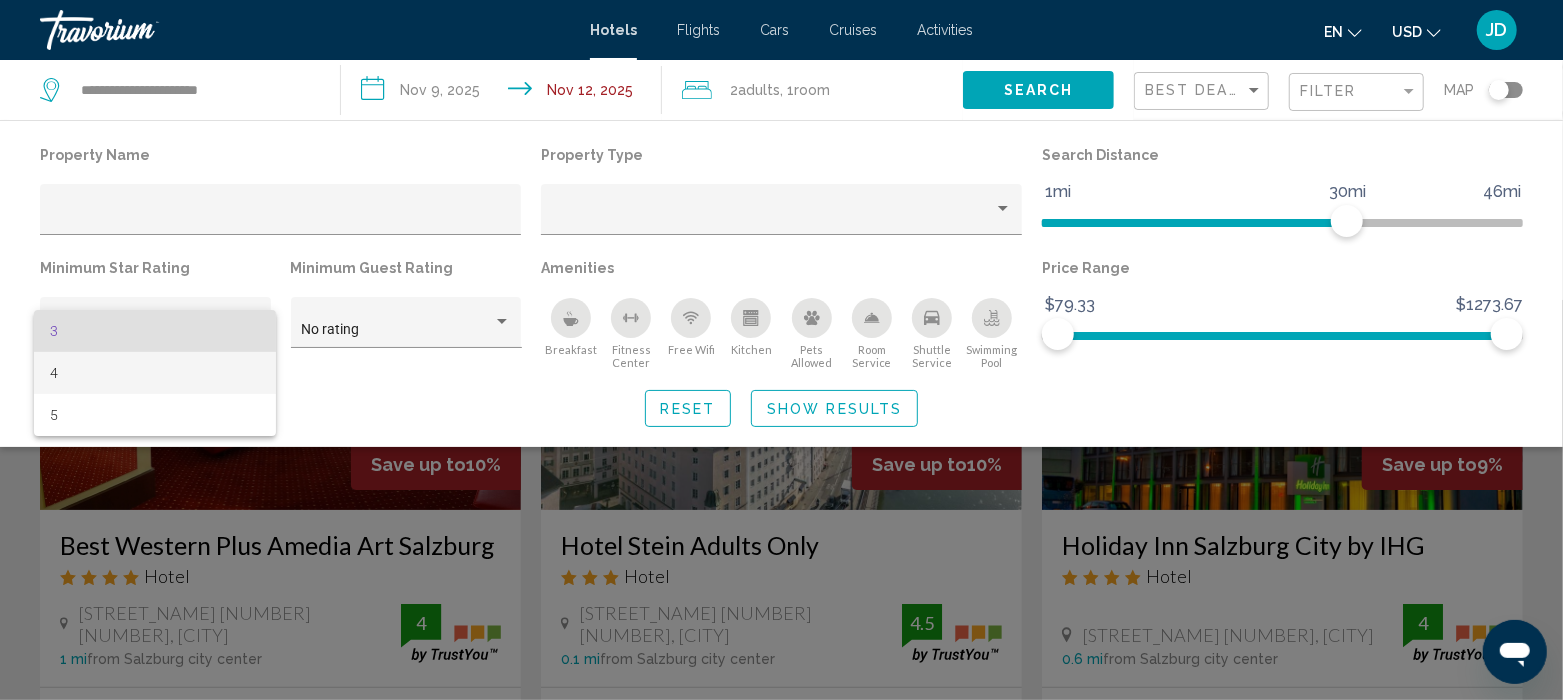 click on "4" at bounding box center (155, 373) 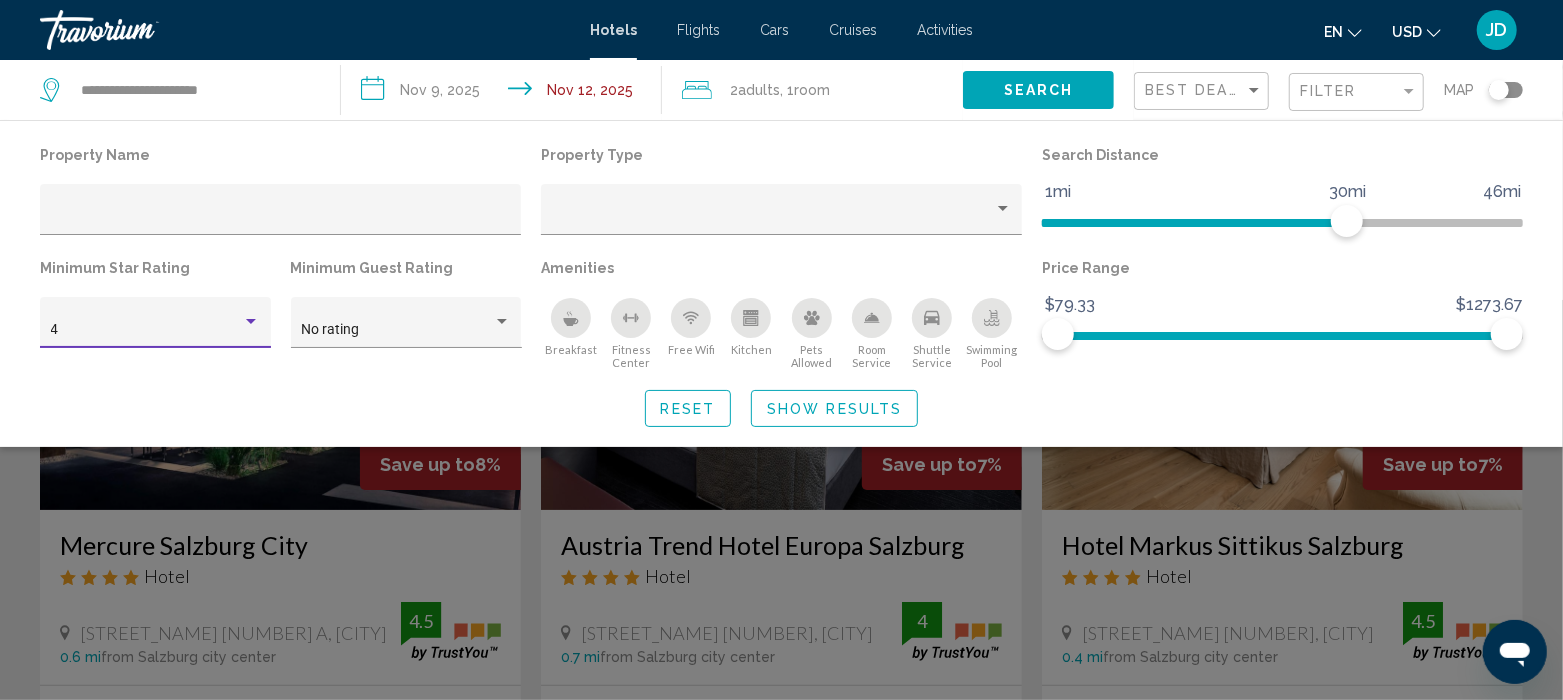 click on "Show Results" 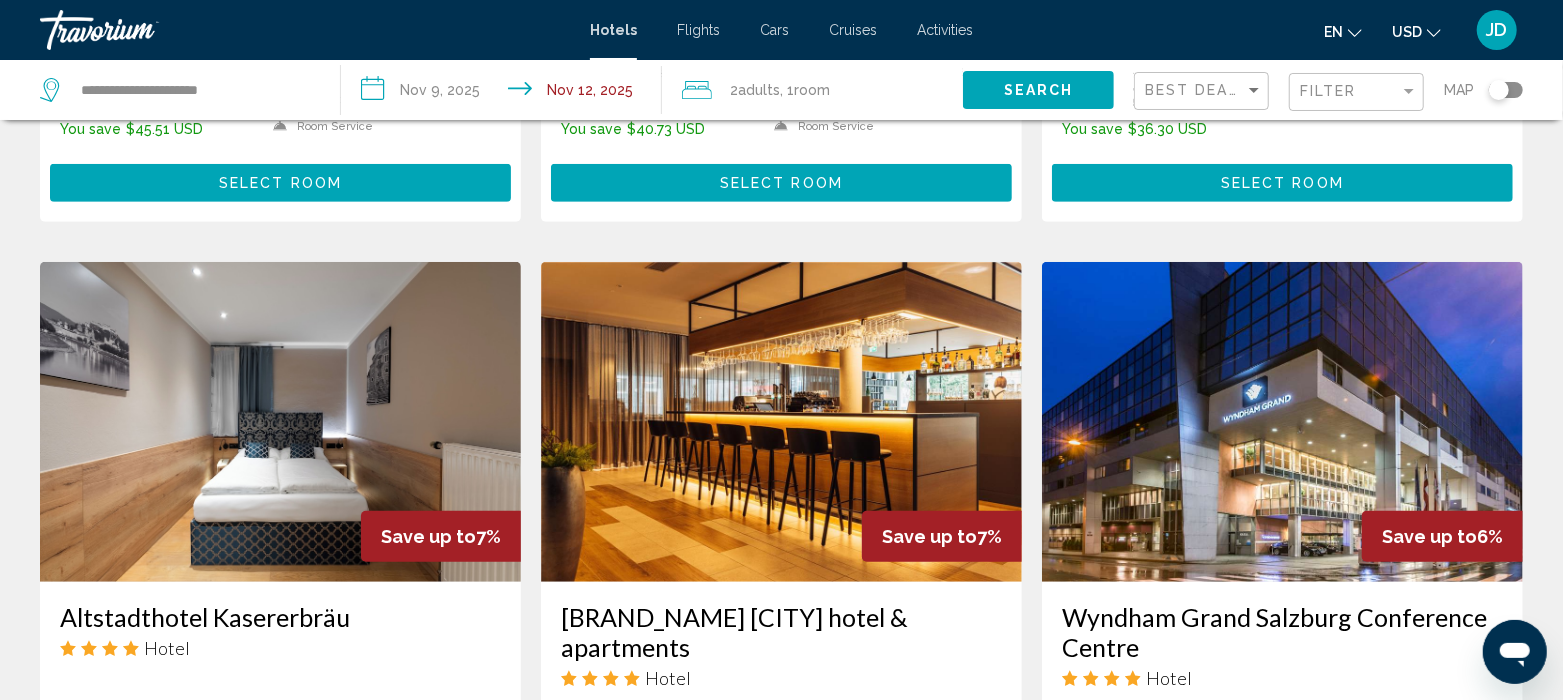 scroll, scrollTop: 641, scrollLeft: 0, axis: vertical 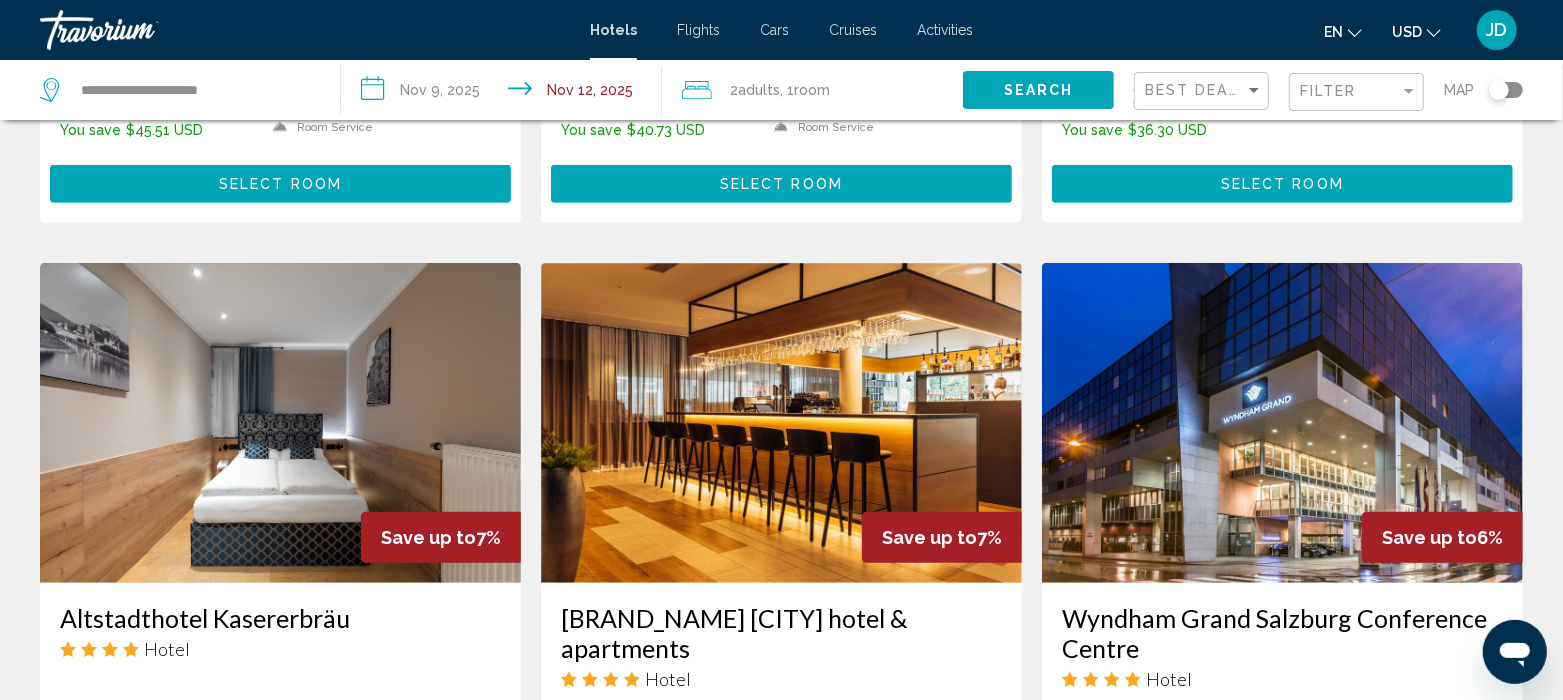 click at bounding box center (781, 423) 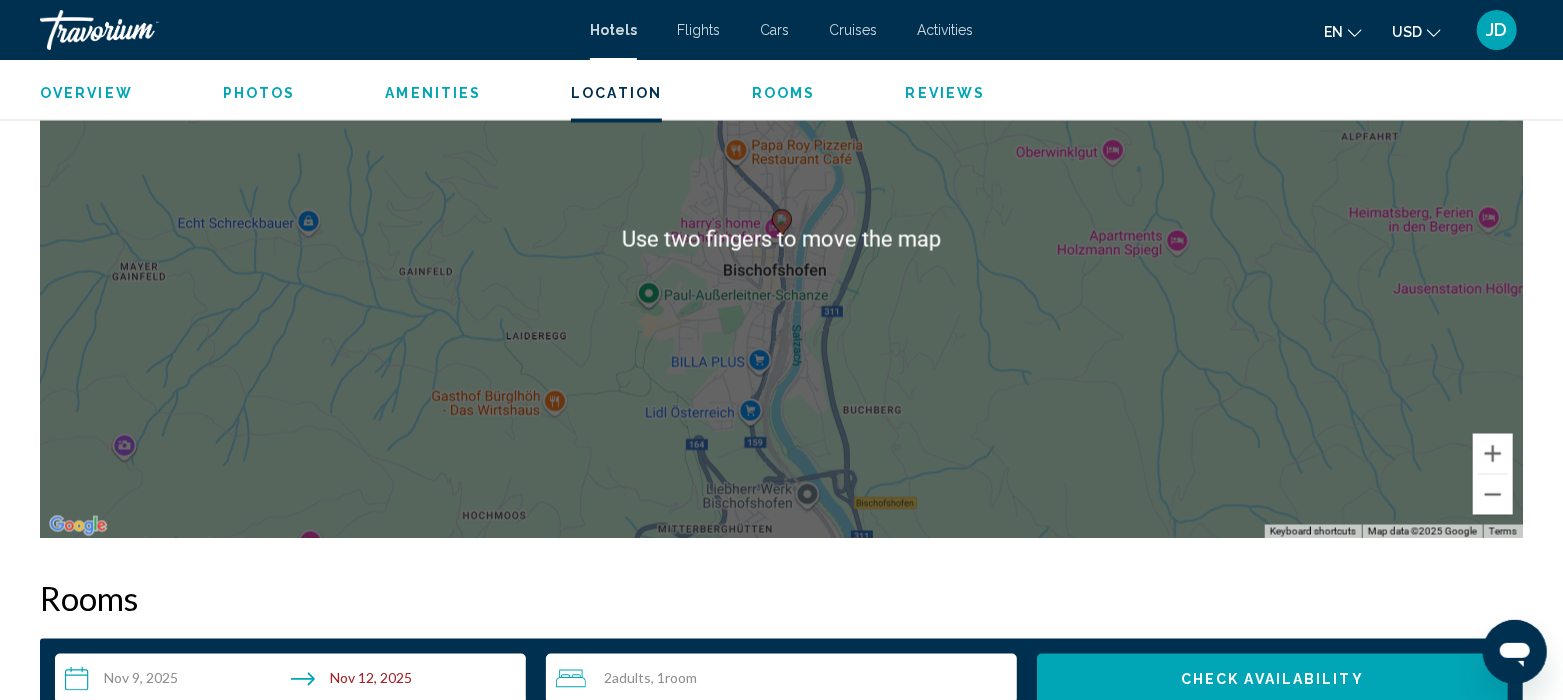 scroll, scrollTop: 2059, scrollLeft: 0, axis: vertical 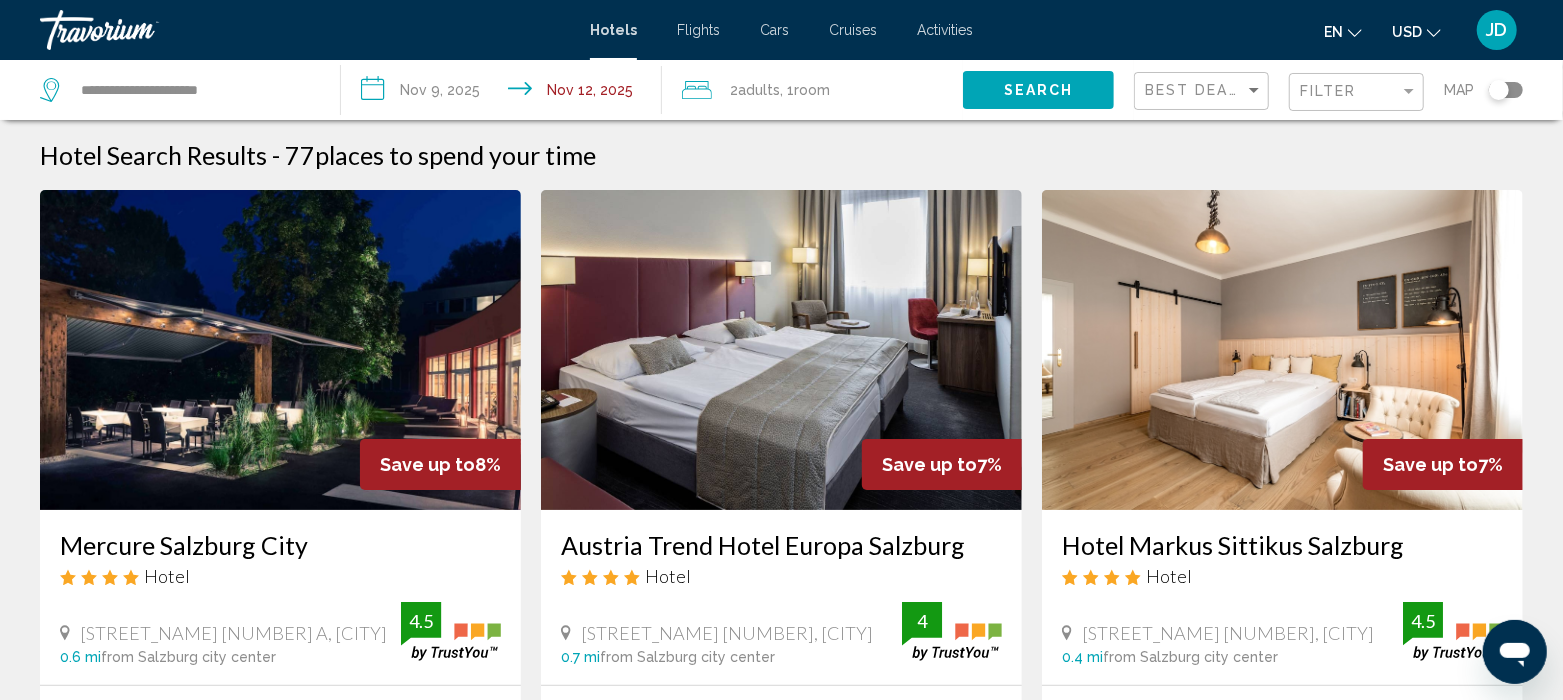 click at bounding box center [280, 350] 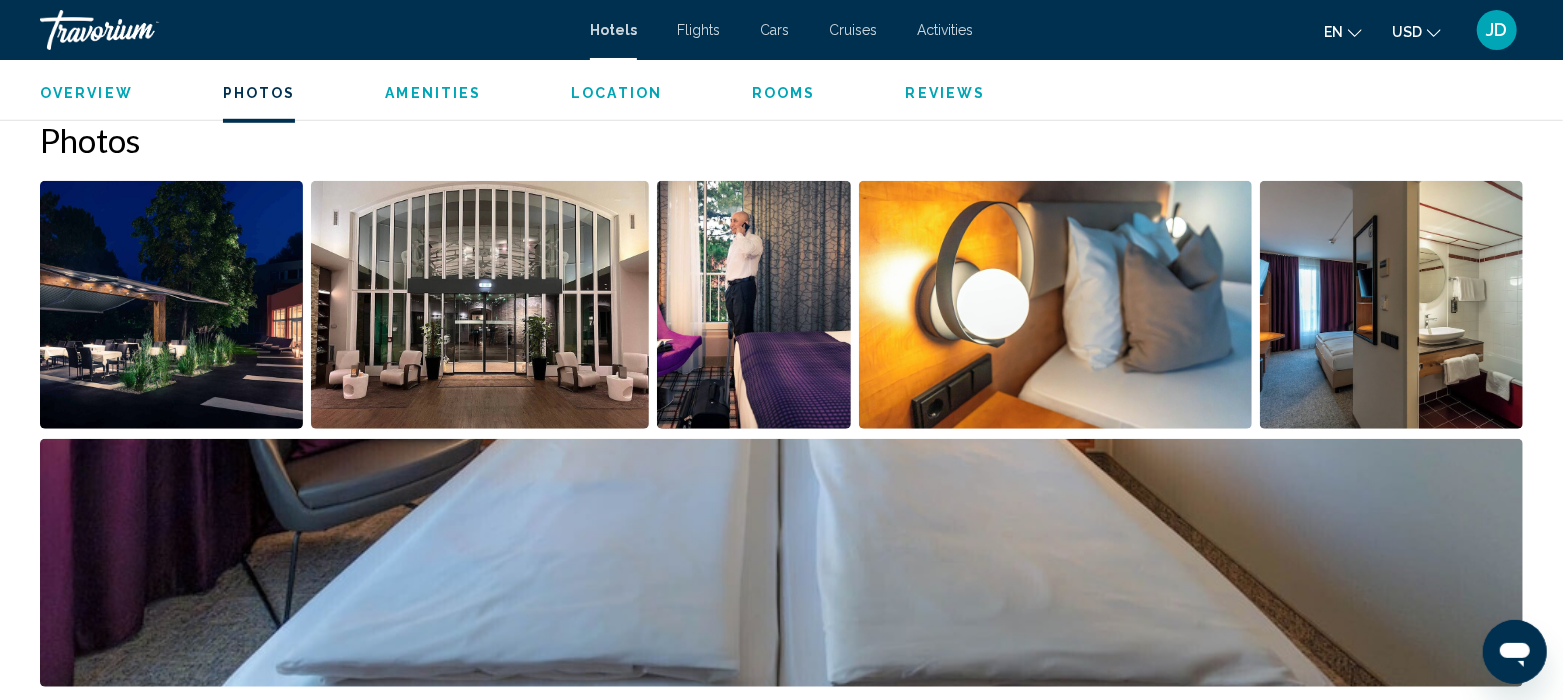 scroll, scrollTop: 872, scrollLeft: 0, axis: vertical 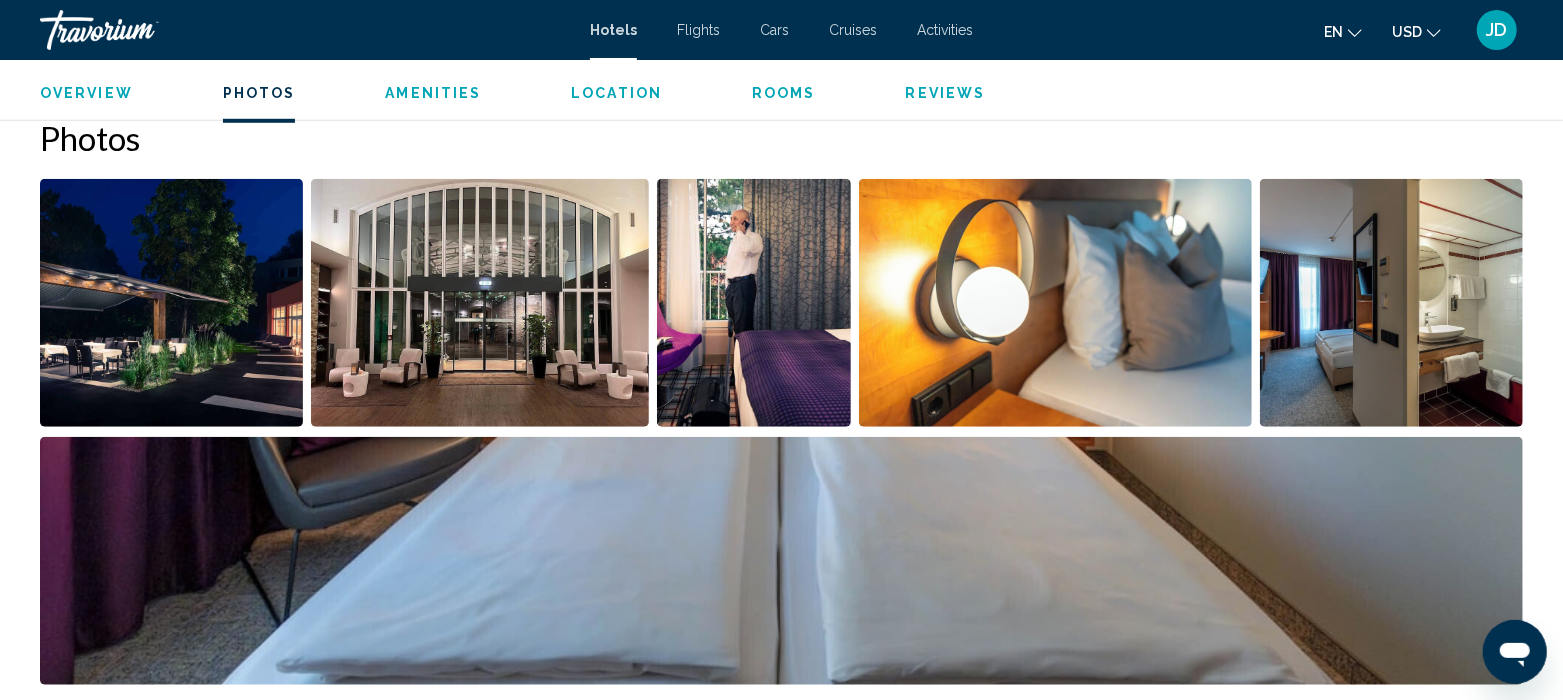 click at bounding box center [480, 303] 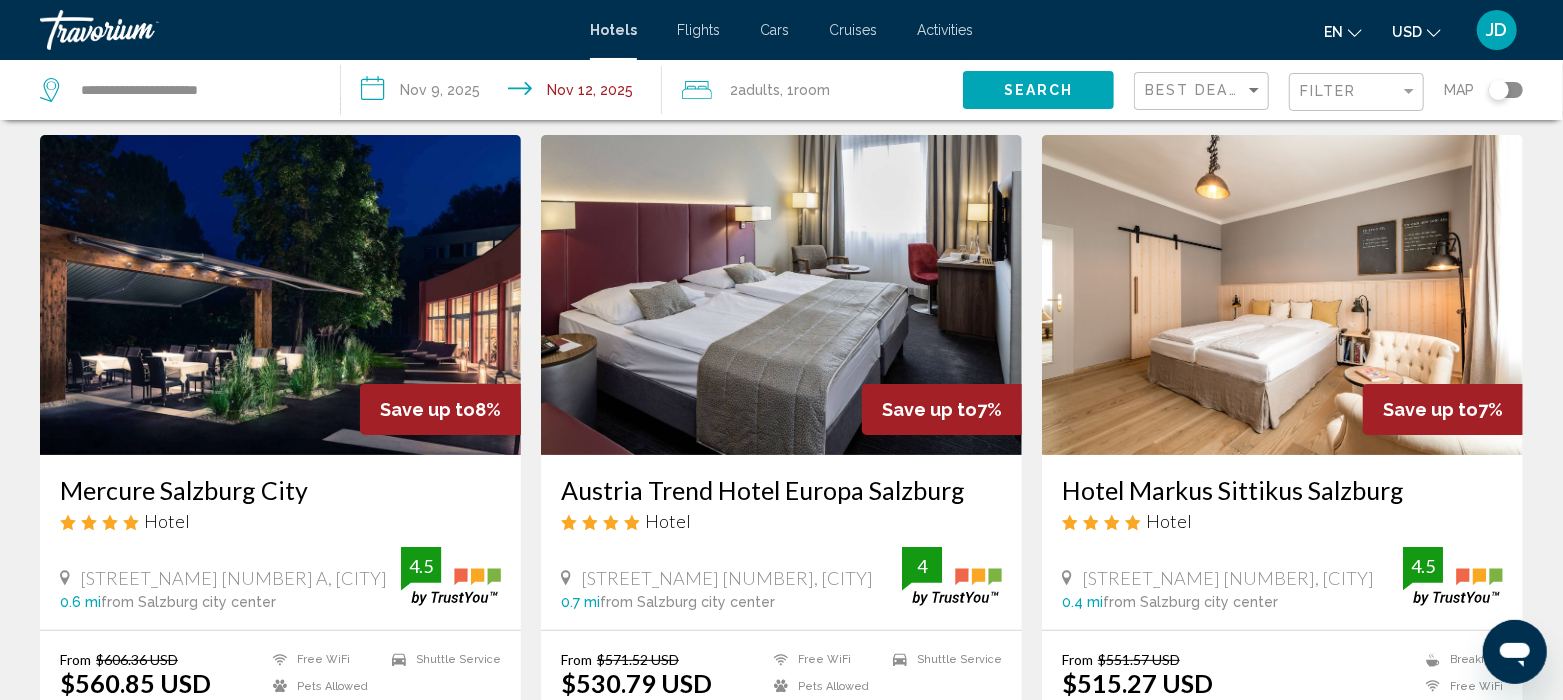 scroll, scrollTop: 58, scrollLeft: 0, axis: vertical 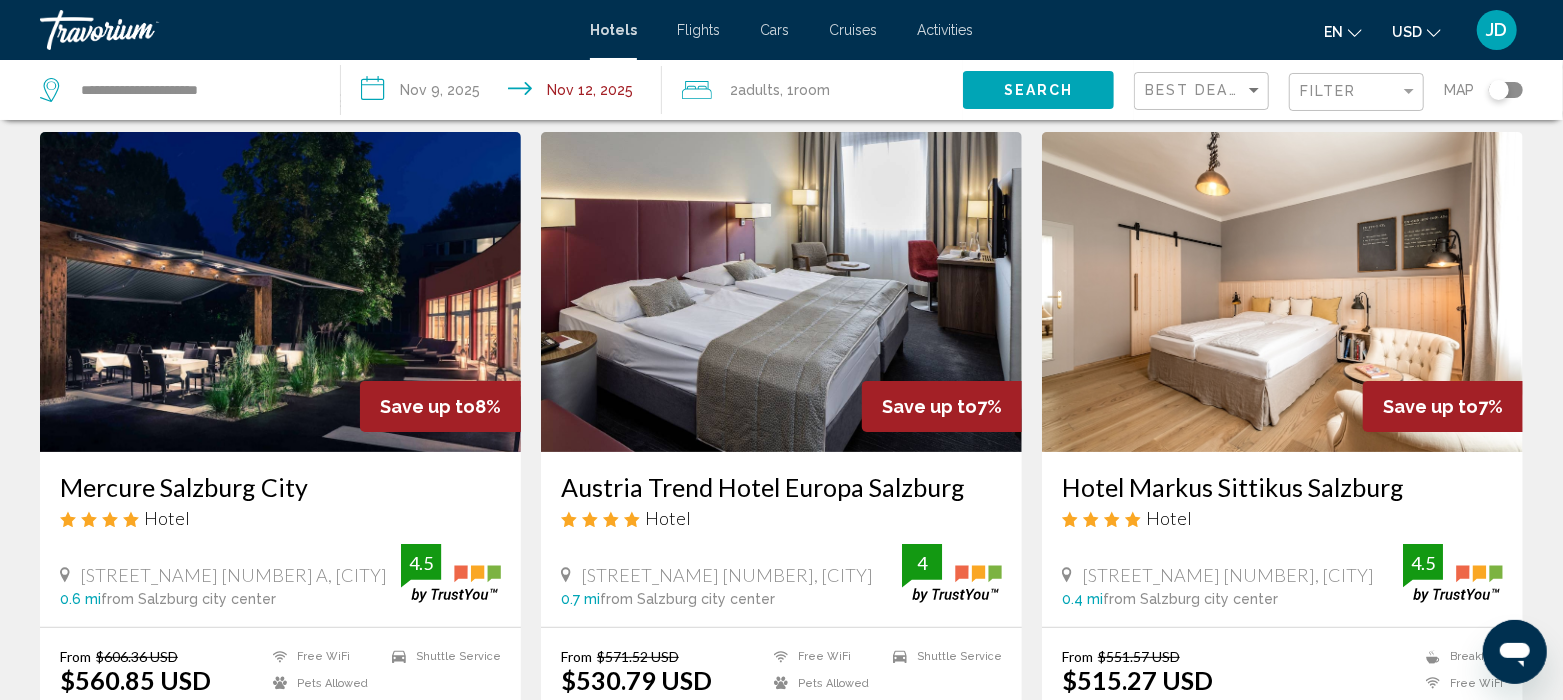 click at bounding box center (280, 292) 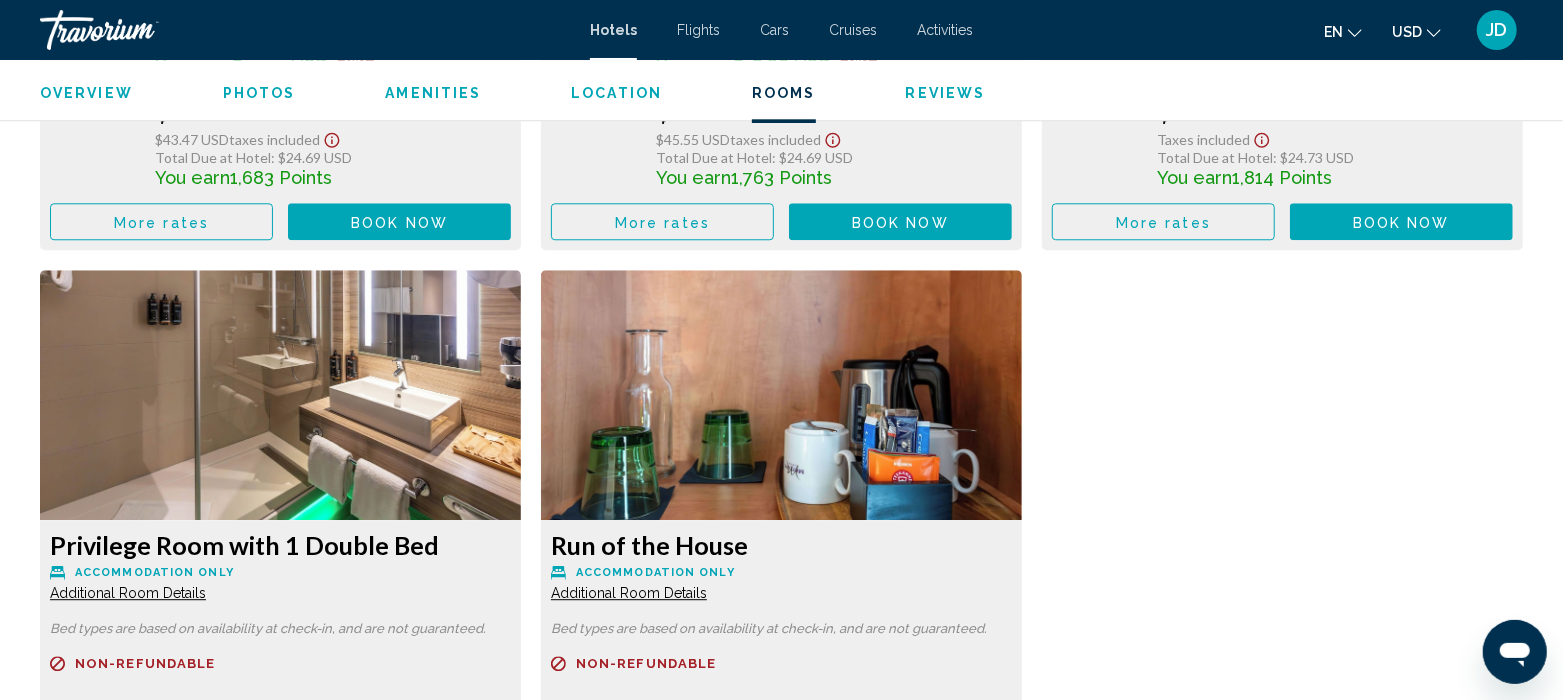 scroll, scrollTop: 3182, scrollLeft: 0, axis: vertical 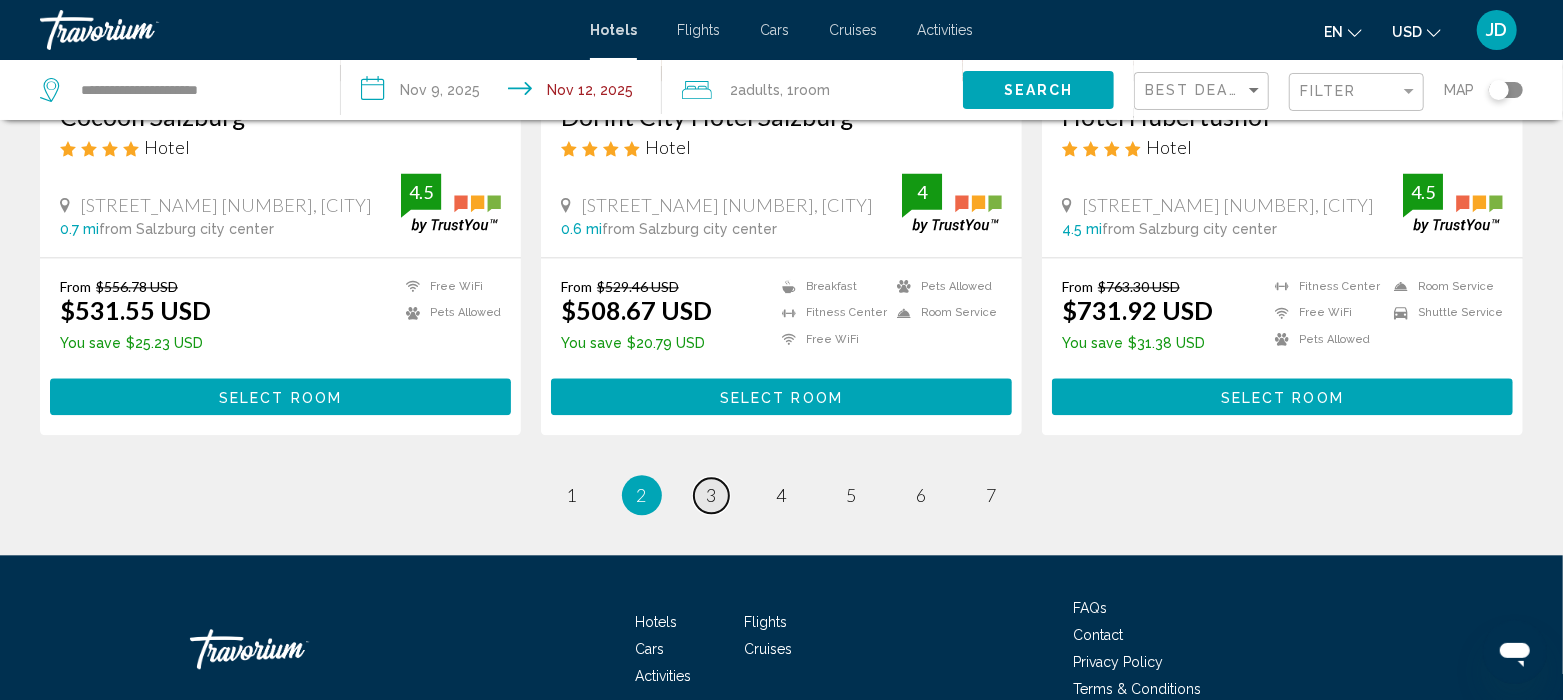 click on "3" at bounding box center [712, 495] 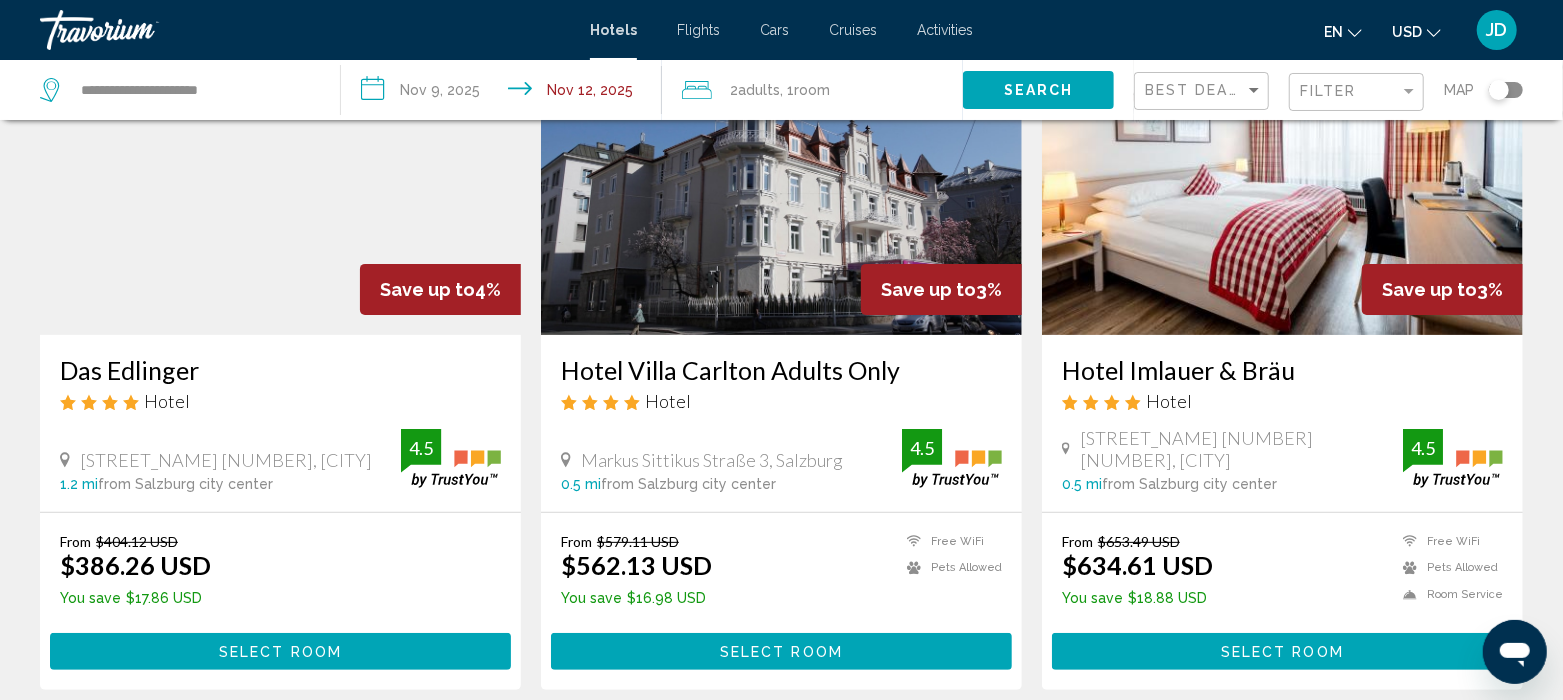 scroll, scrollTop: 181, scrollLeft: 0, axis: vertical 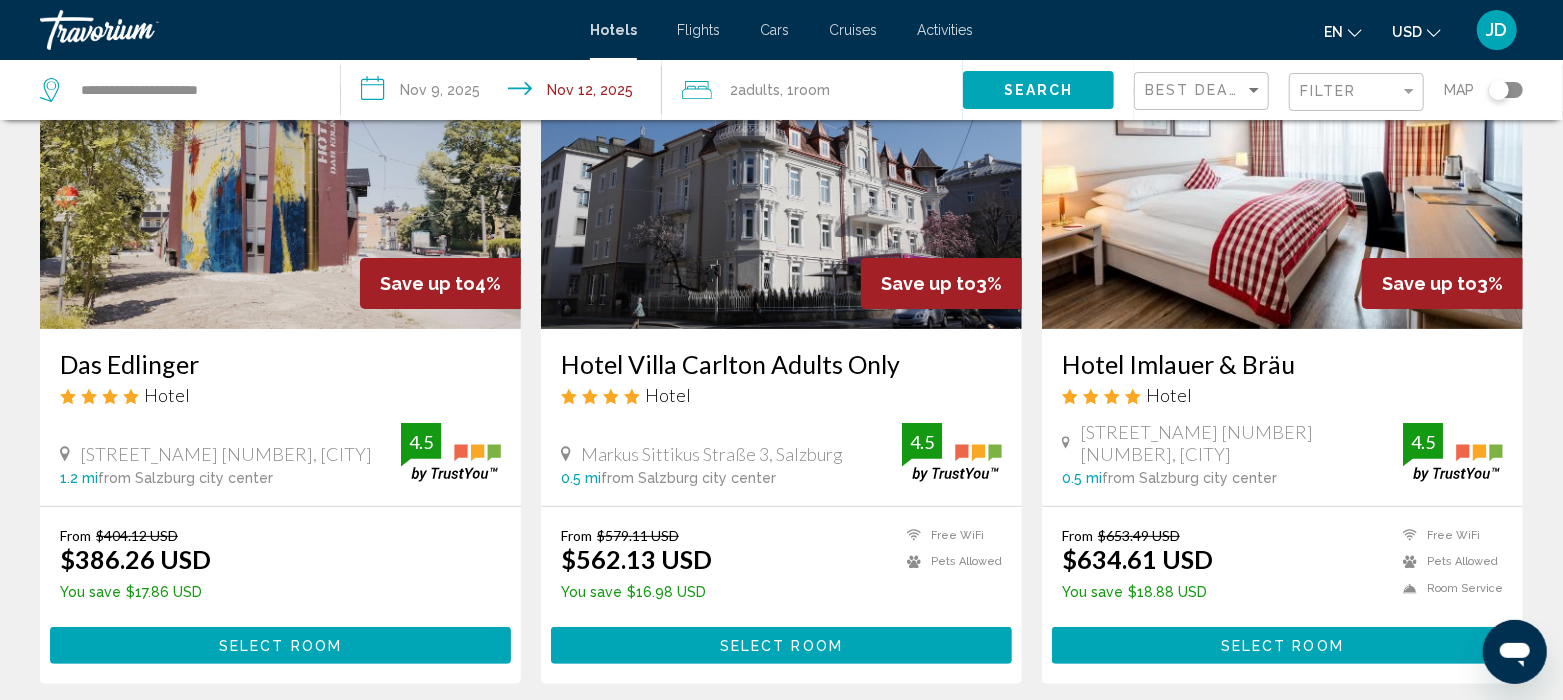 click at bounding box center [280, 169] 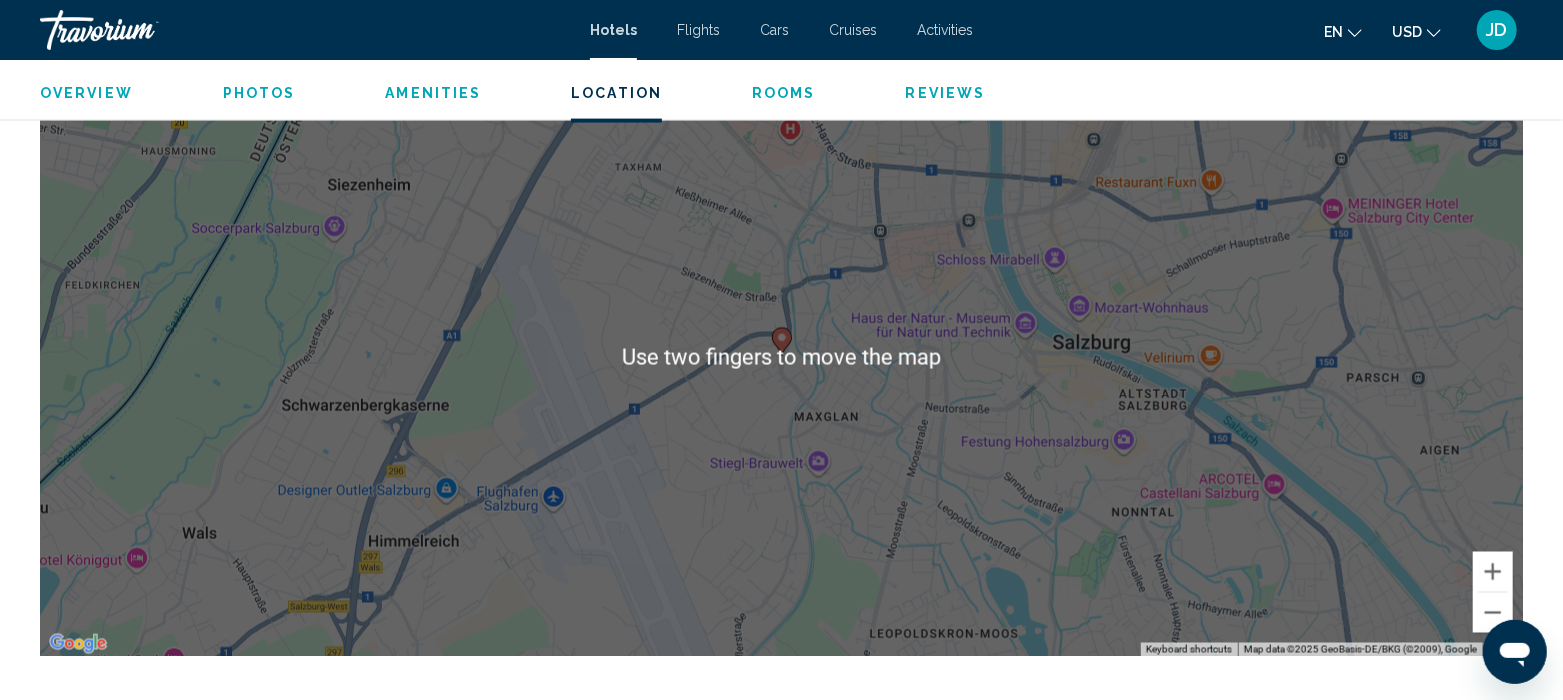 scroll, scrollTop: 1839, scrollLeft: 0, axis: vertical 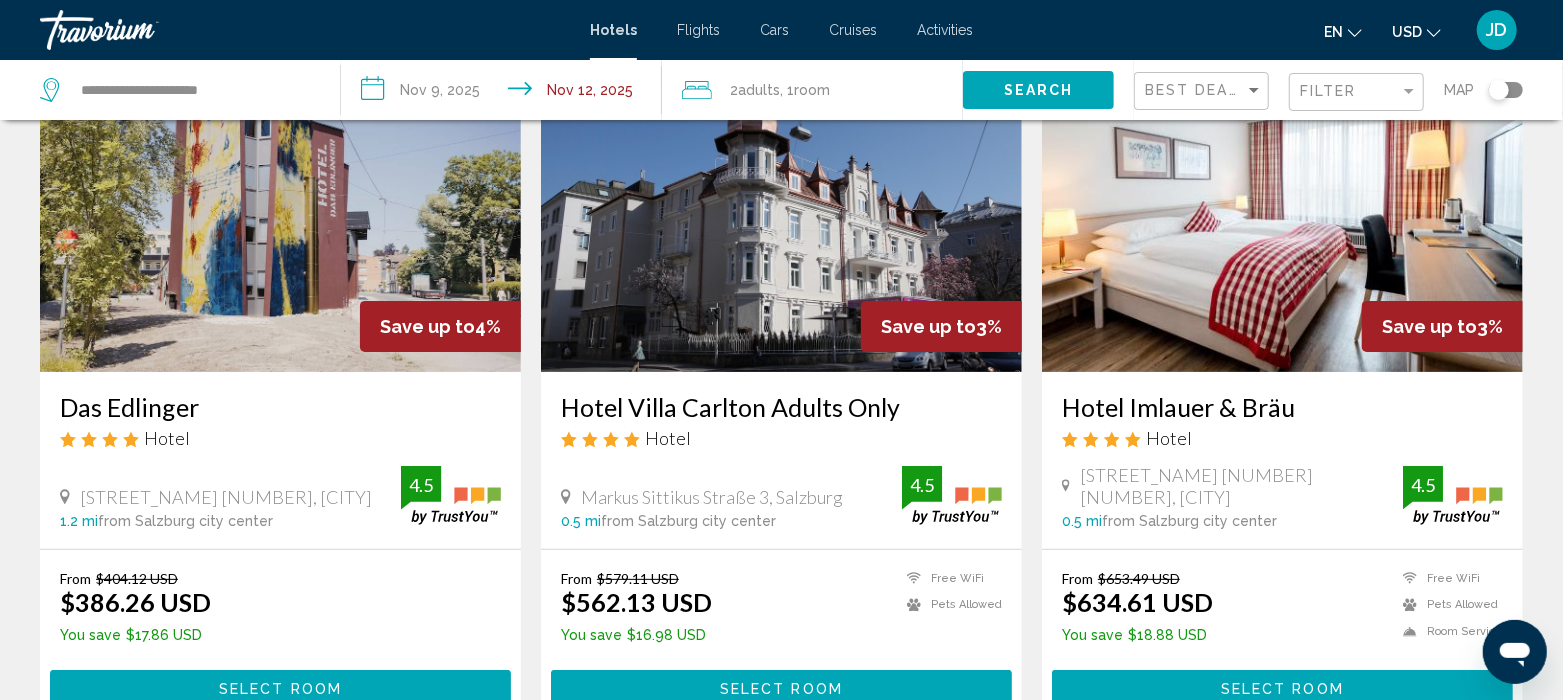 click at bounding box center (781, 212) 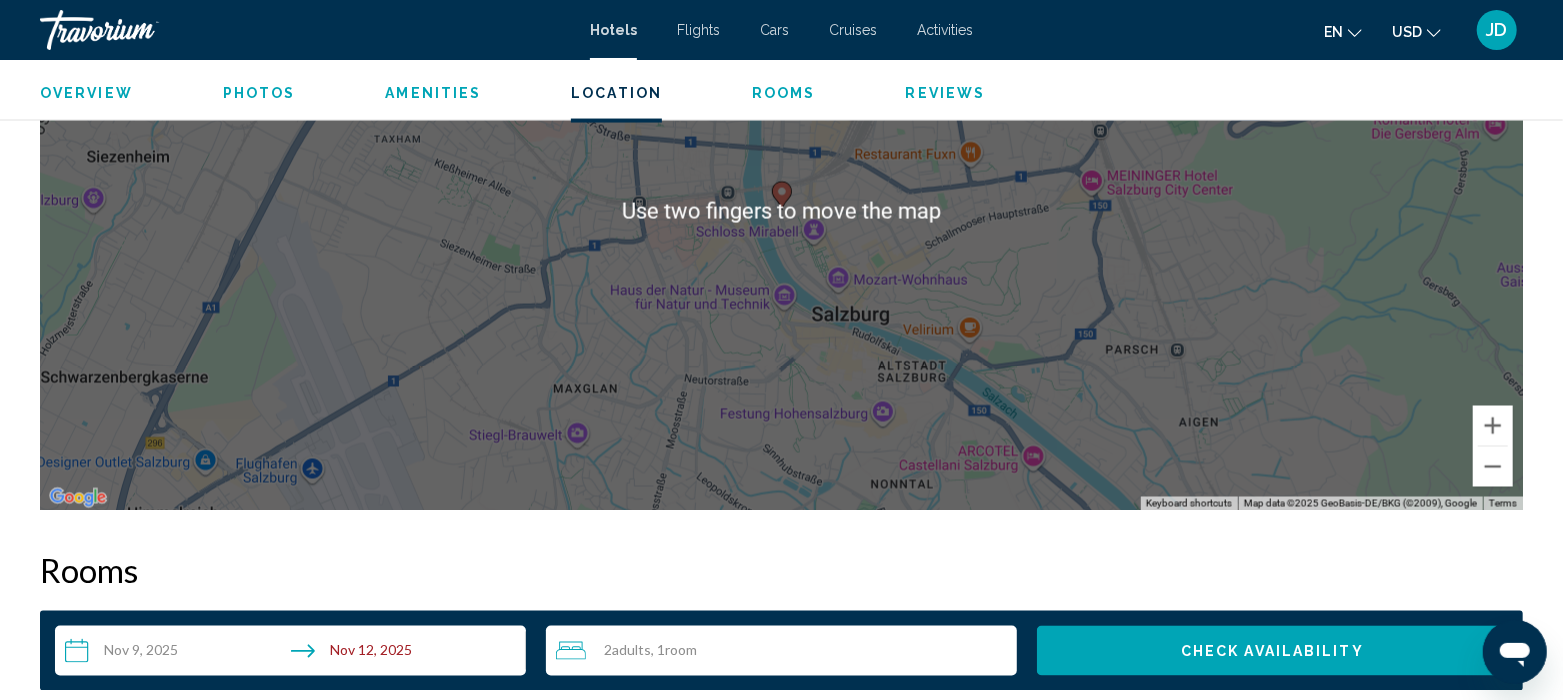 scroll, scrollTop: 1940, scrollLeft: 0, axis: vertical 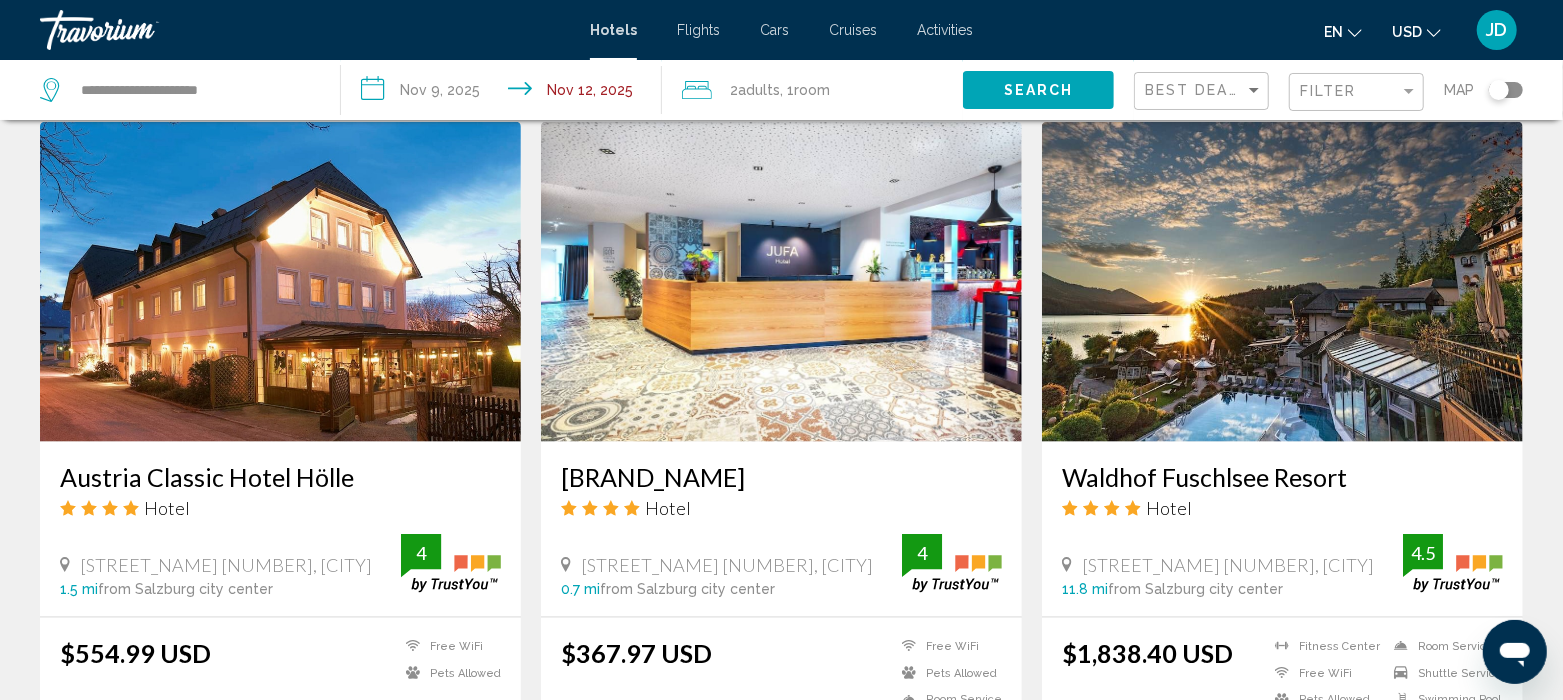 click at bounding box center (781, 282) 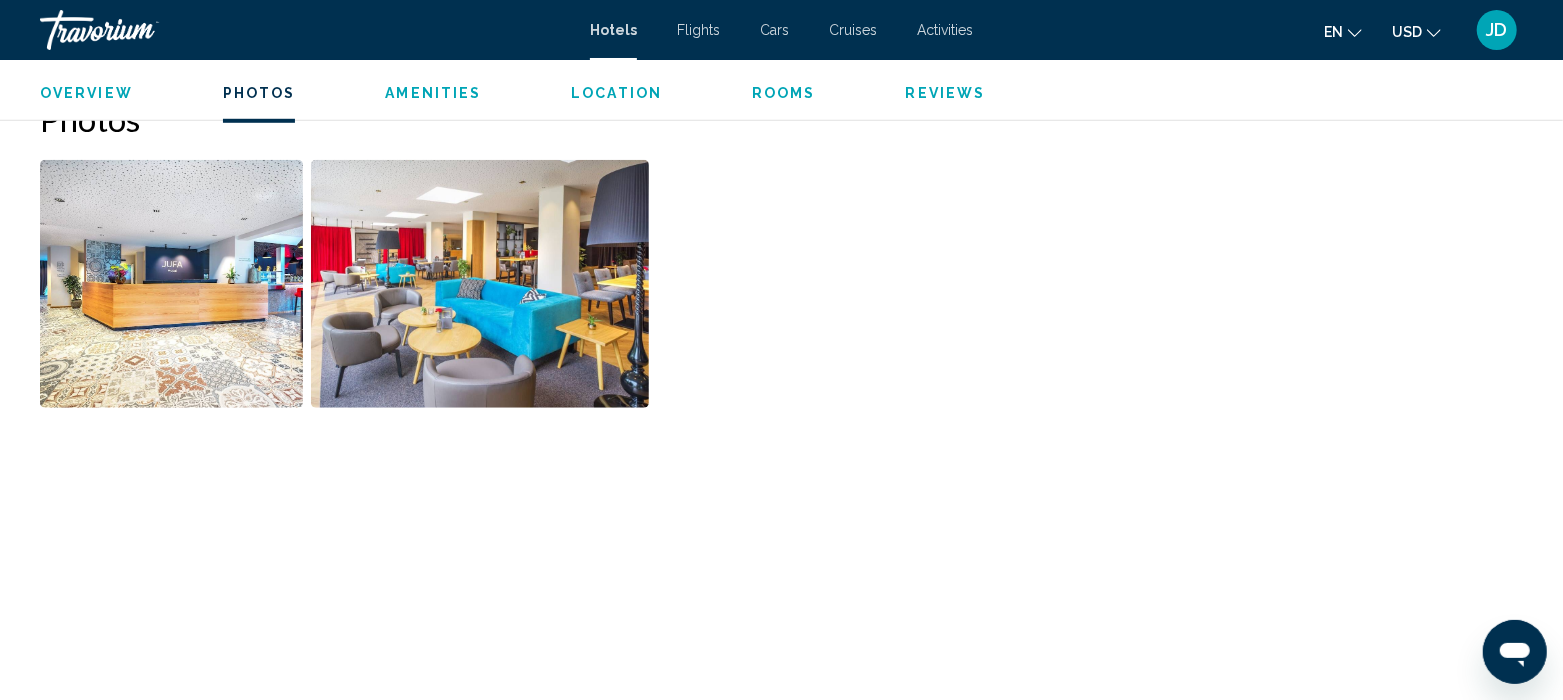 scroll, scrollTop: 901, scrollLeft: 0, axis: vertical 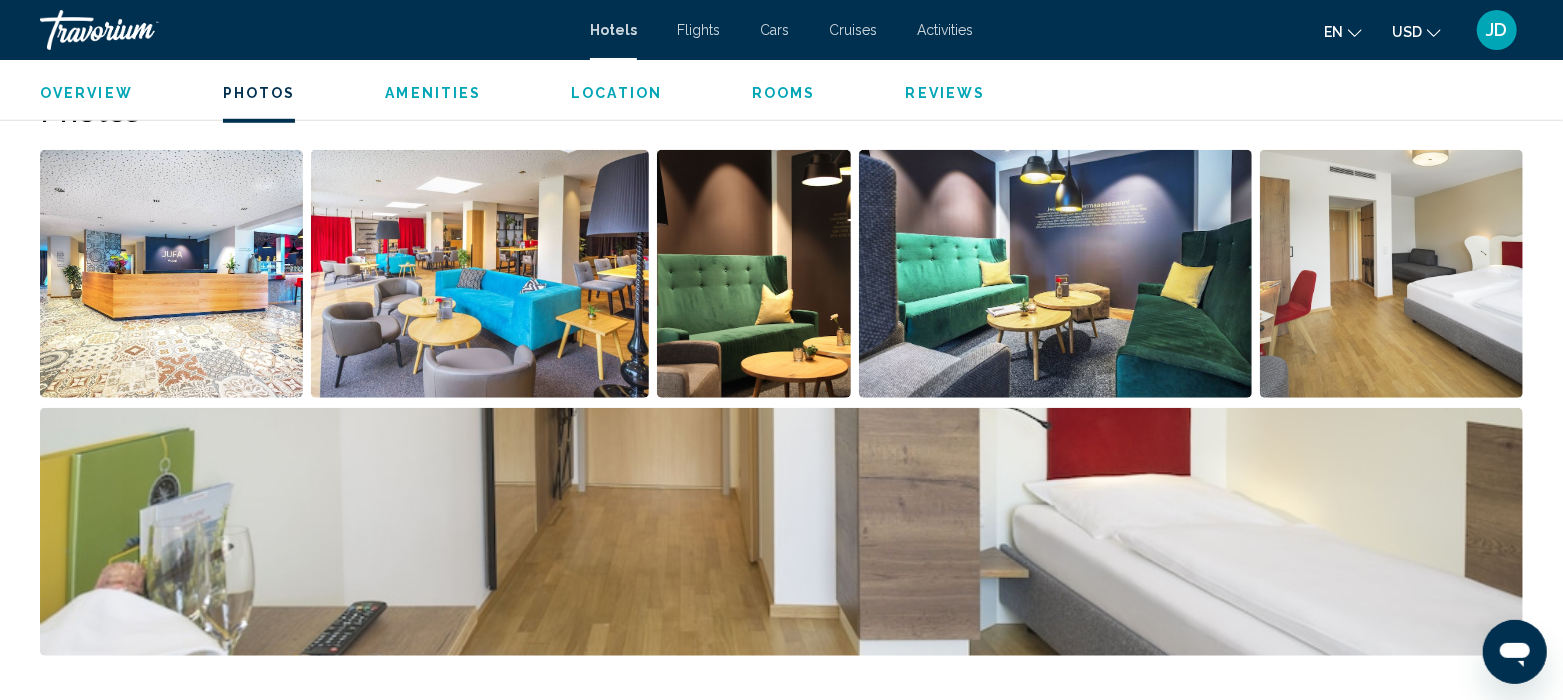 click at bounding box center (781, 532) 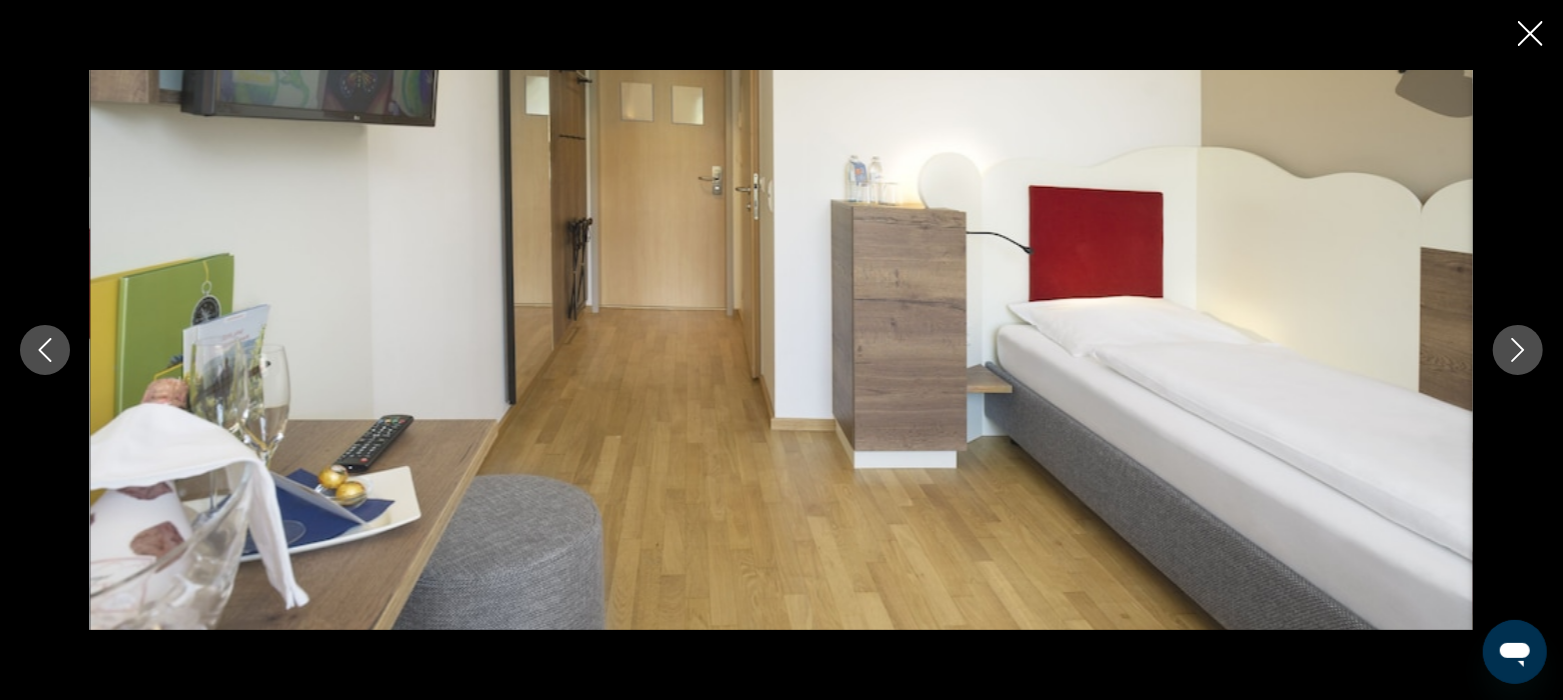 scroll, scrollTop: 997, scrollLeft: 0, axis: vertical 